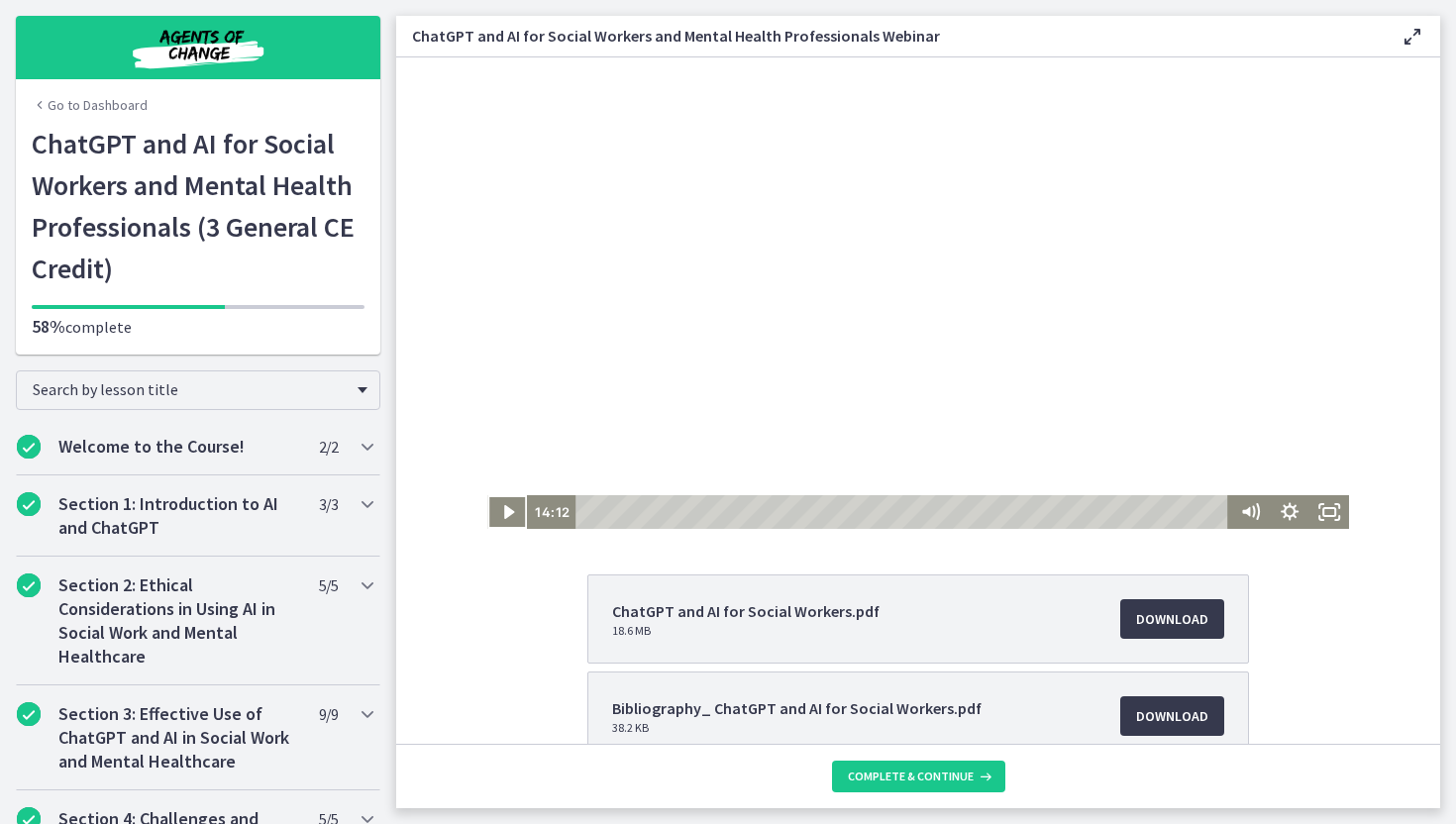 scroll, scrollTop: 0, scrollLeft: 0, axis: both 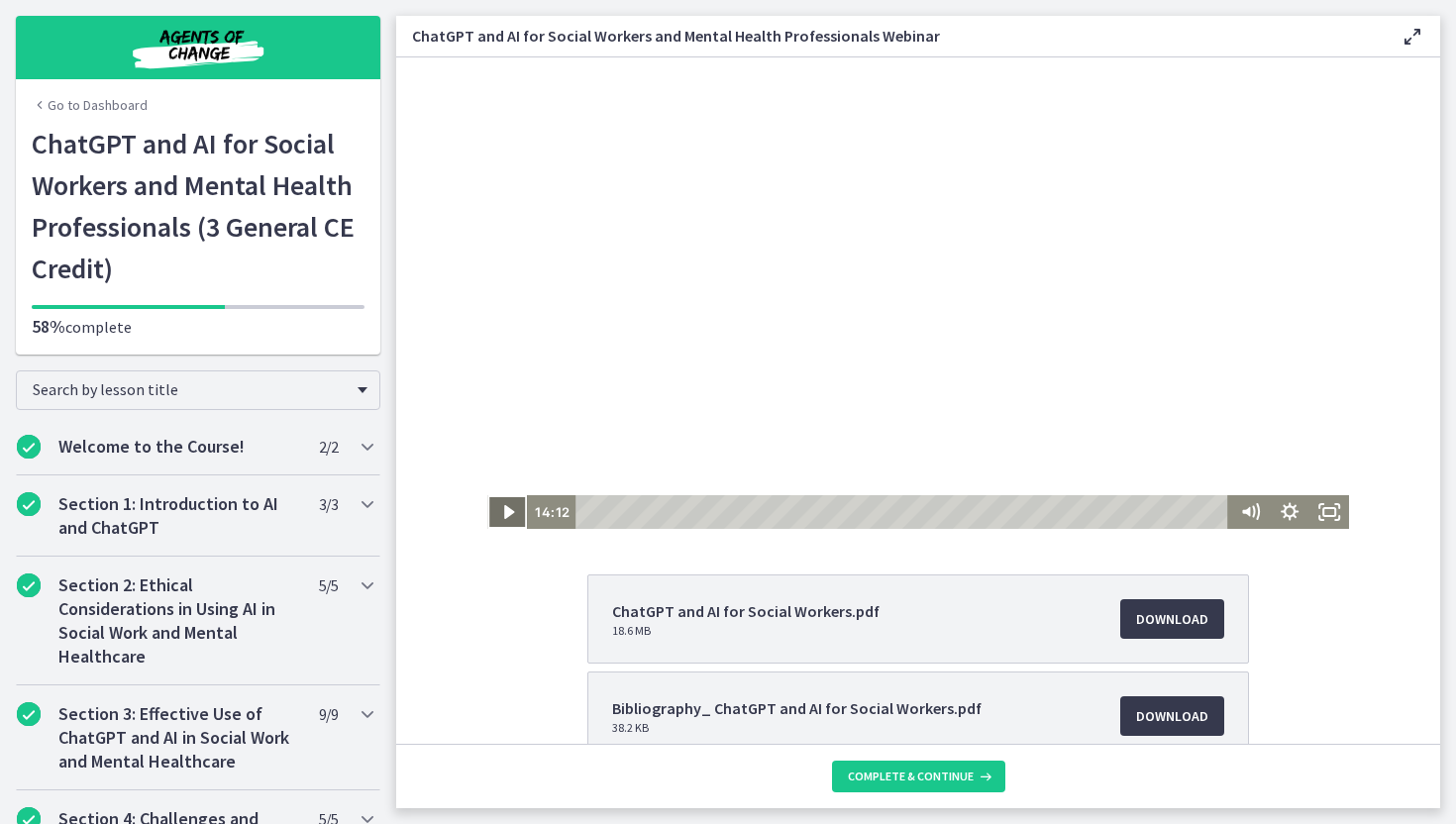 click 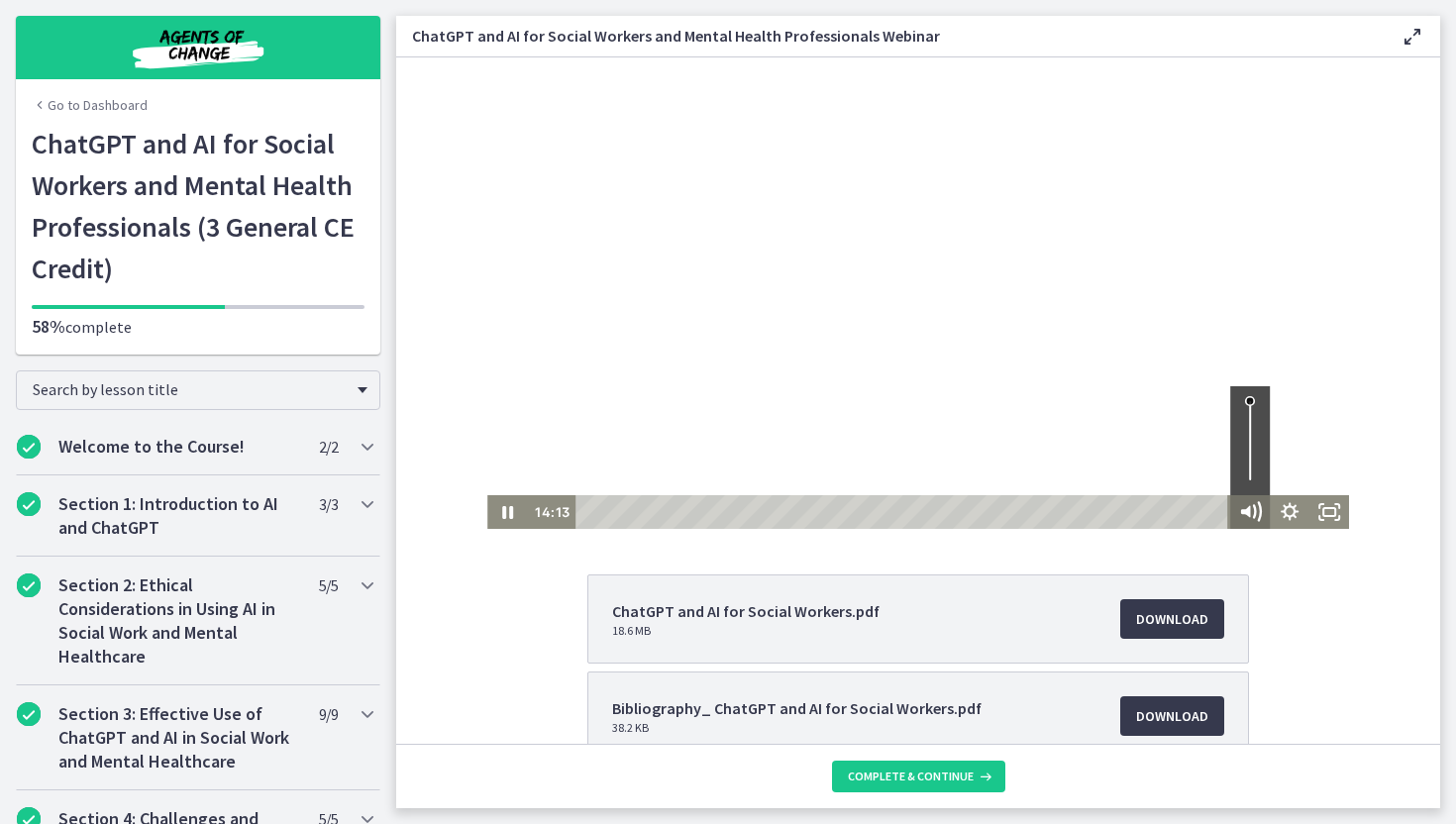 click 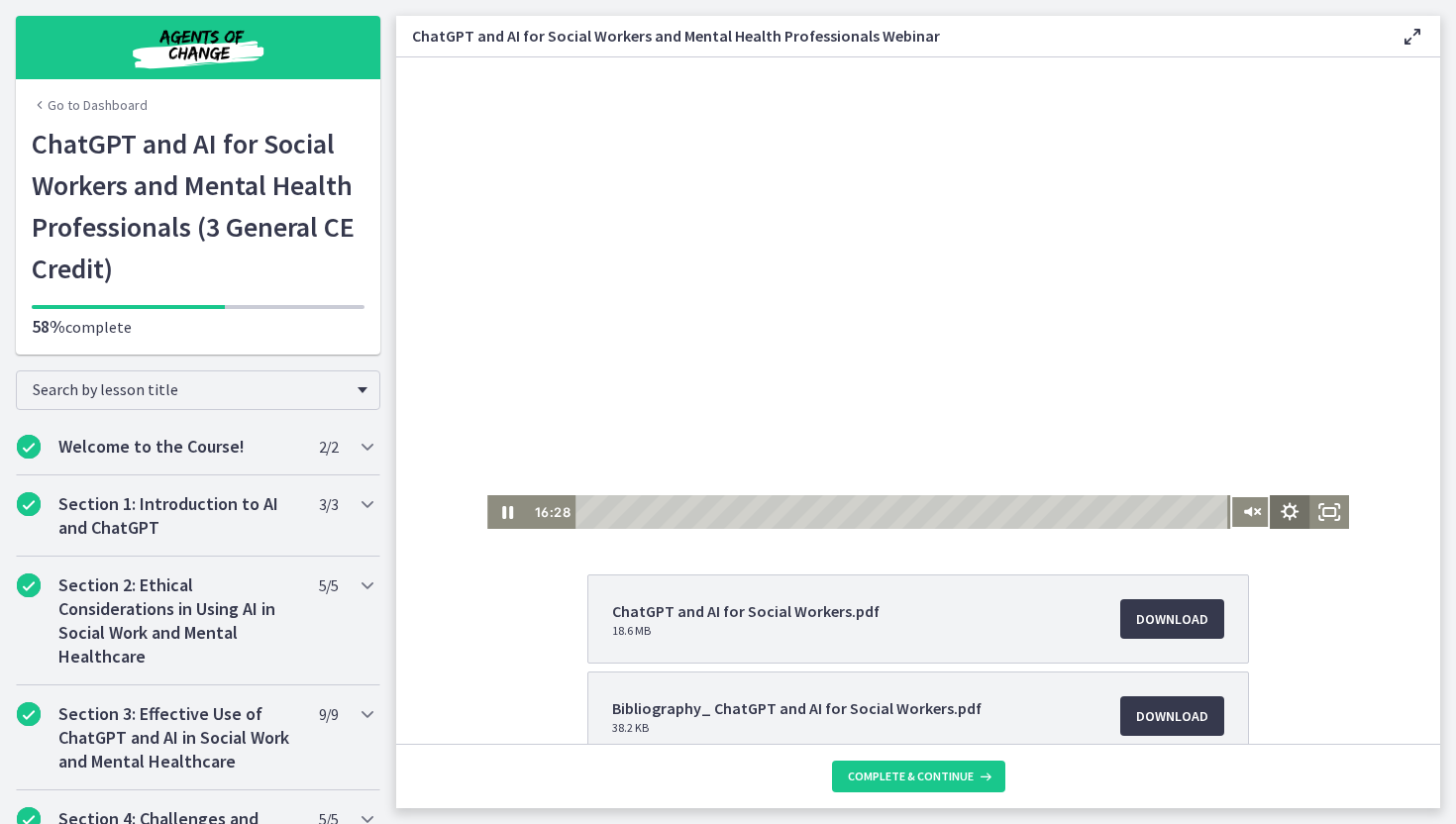 click 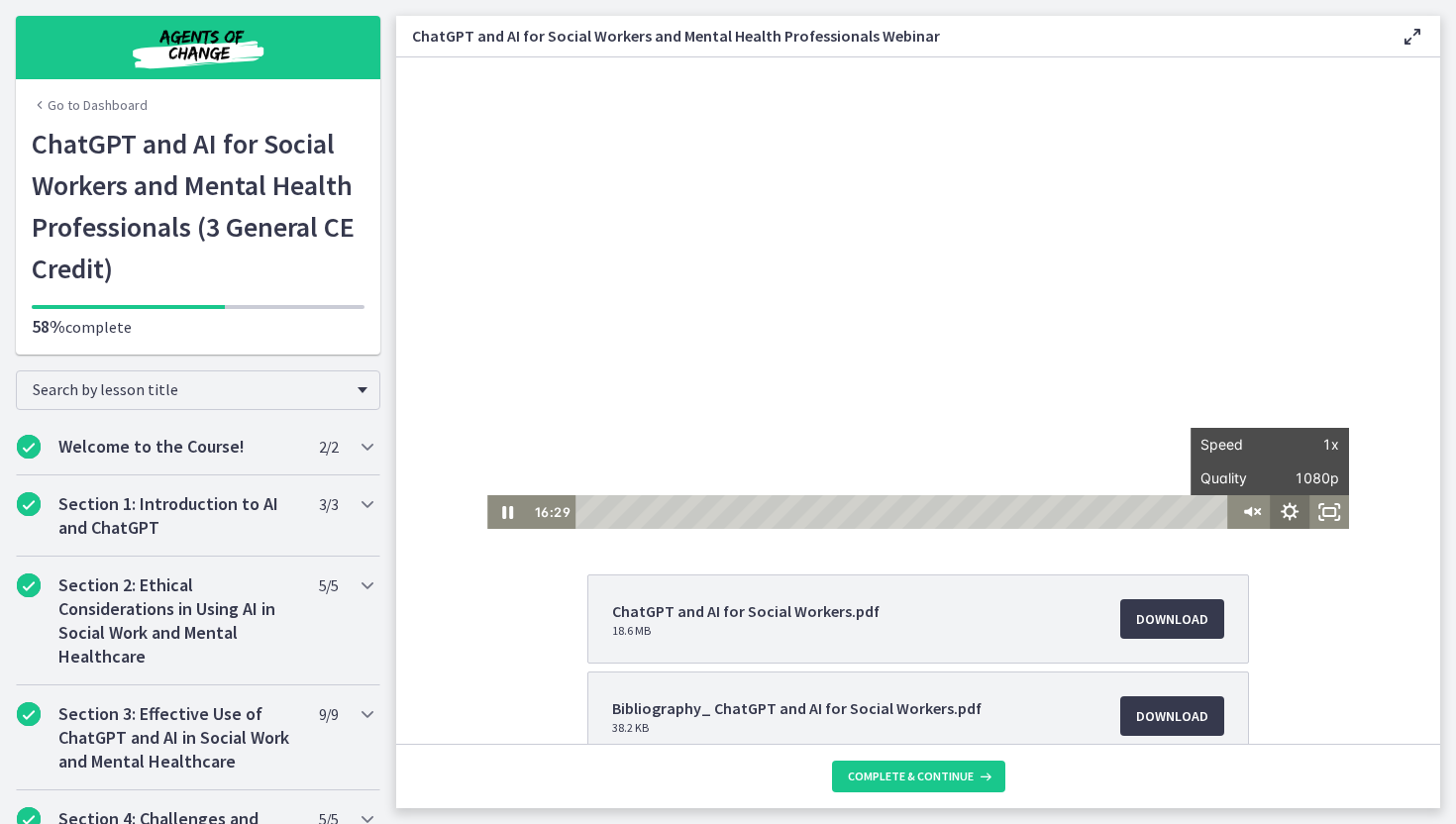 click 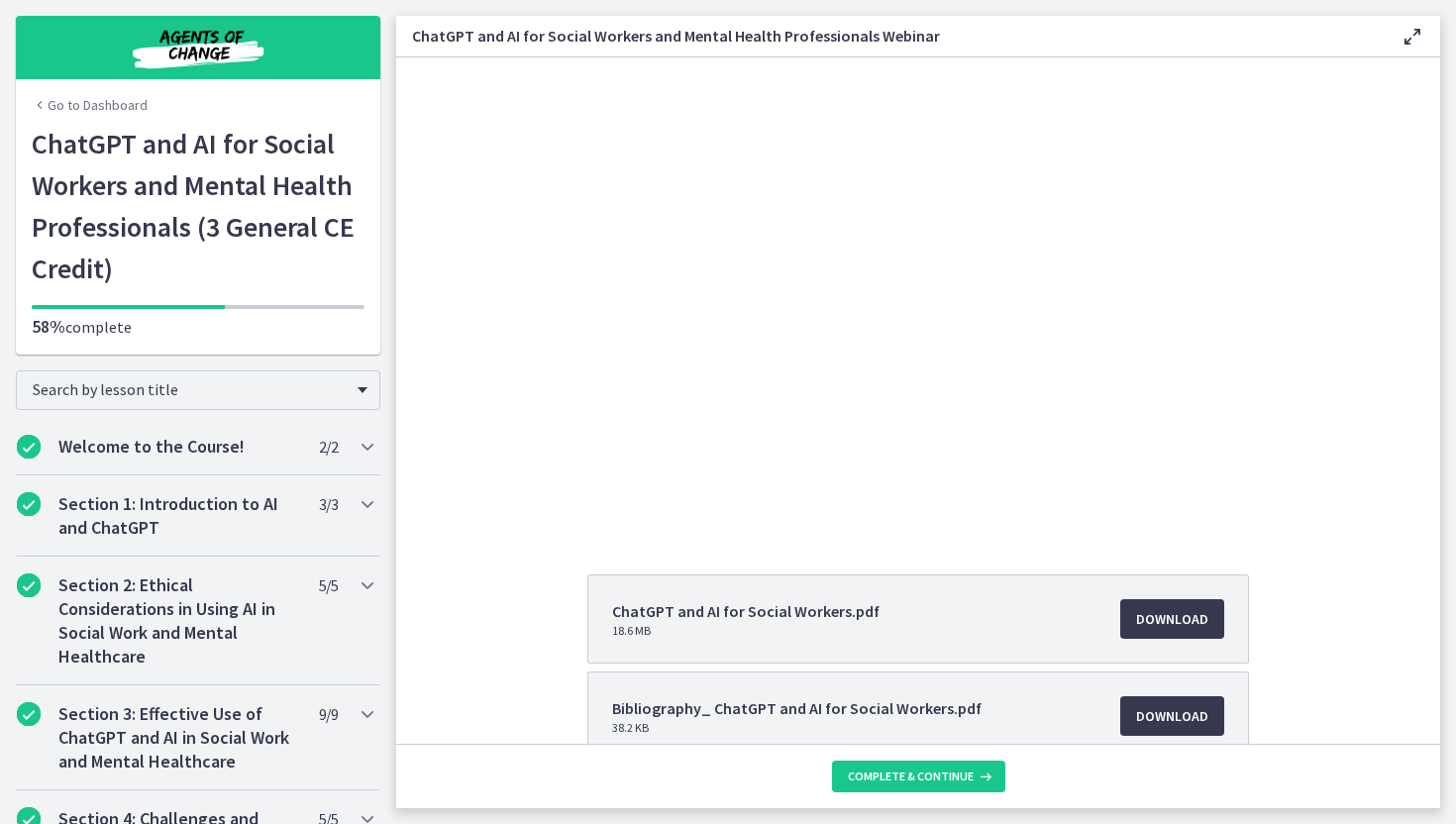 click at bounding box center (1412, 37) 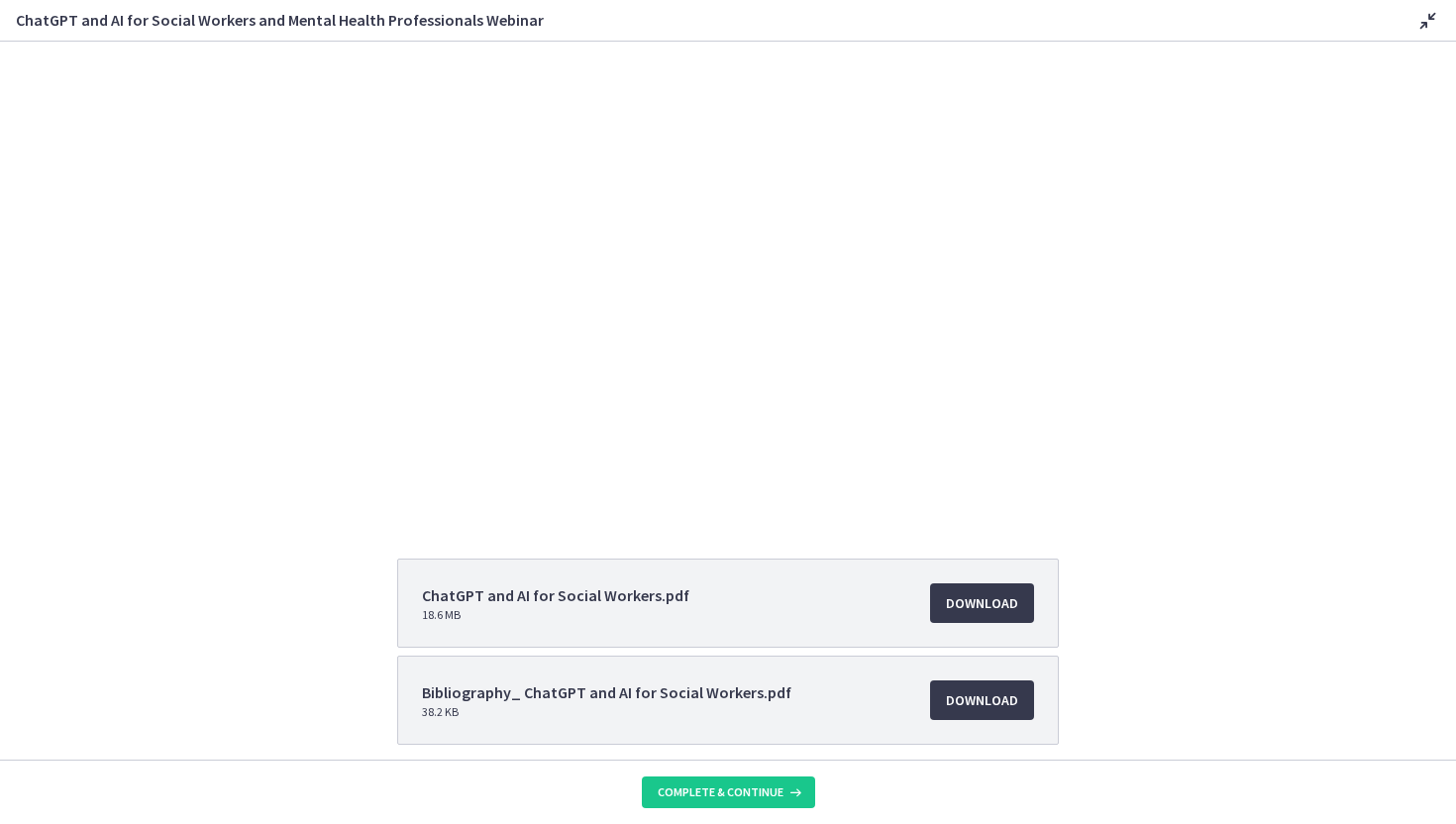 click at bounding box center (1428, 21) 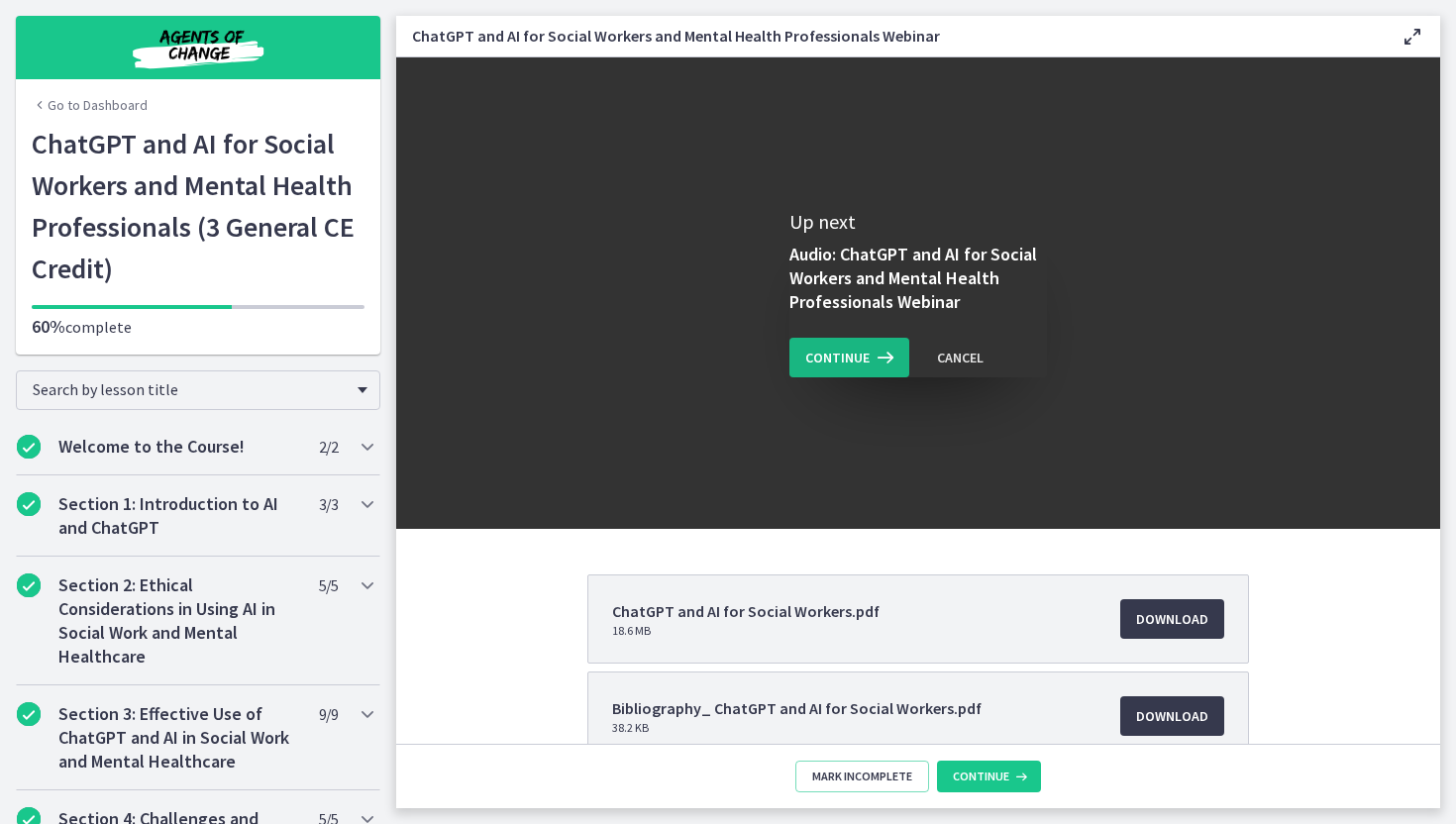 click on "Continue" at bounding box center [837, 358] 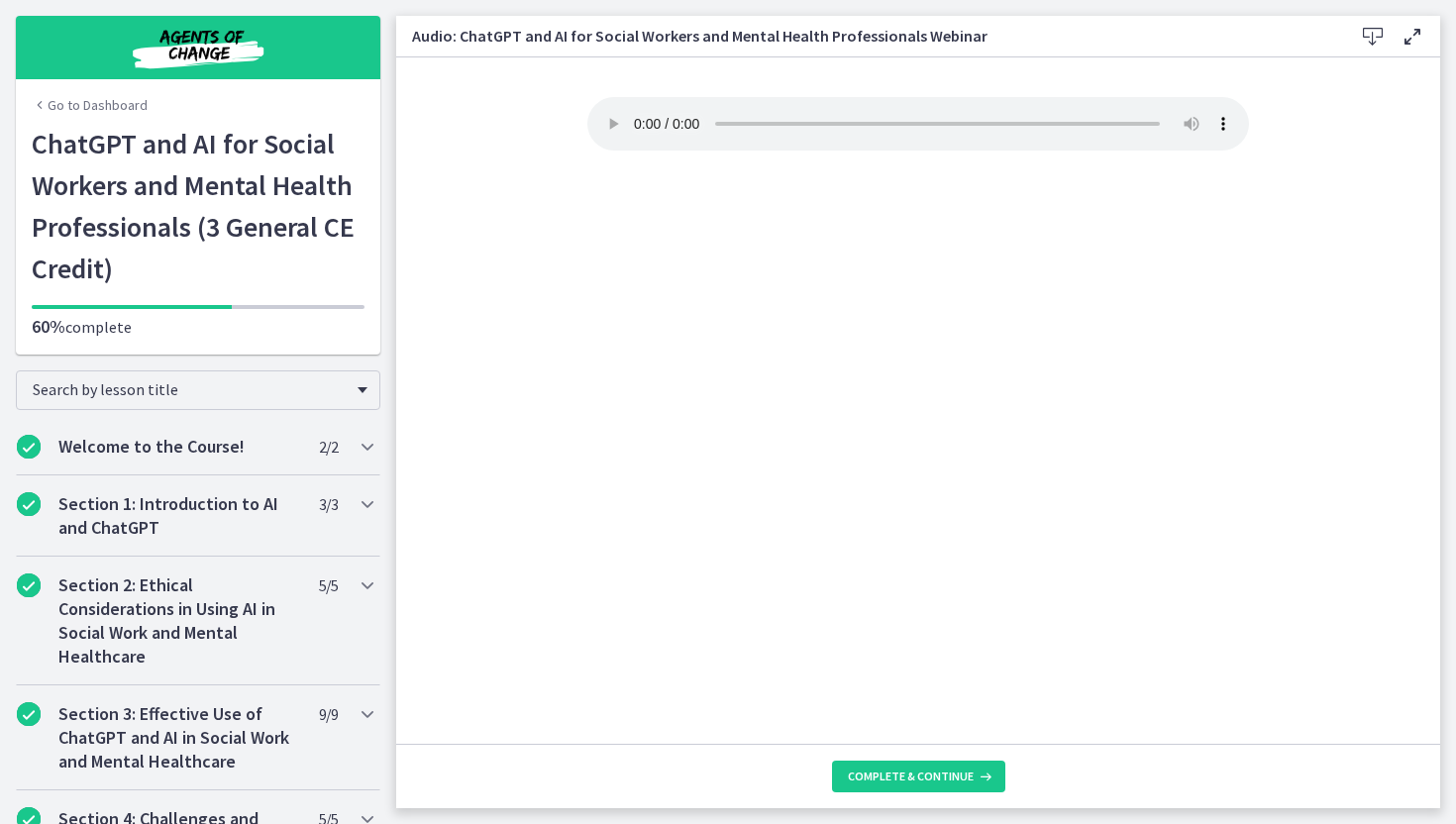 click on "Go to Dashboard
Go to Dashboard
ChatGPT and AI for Social Workers and Mental Health Professionals (3 General CE Credit)
60%  complete" at bounding box center (198, 177) 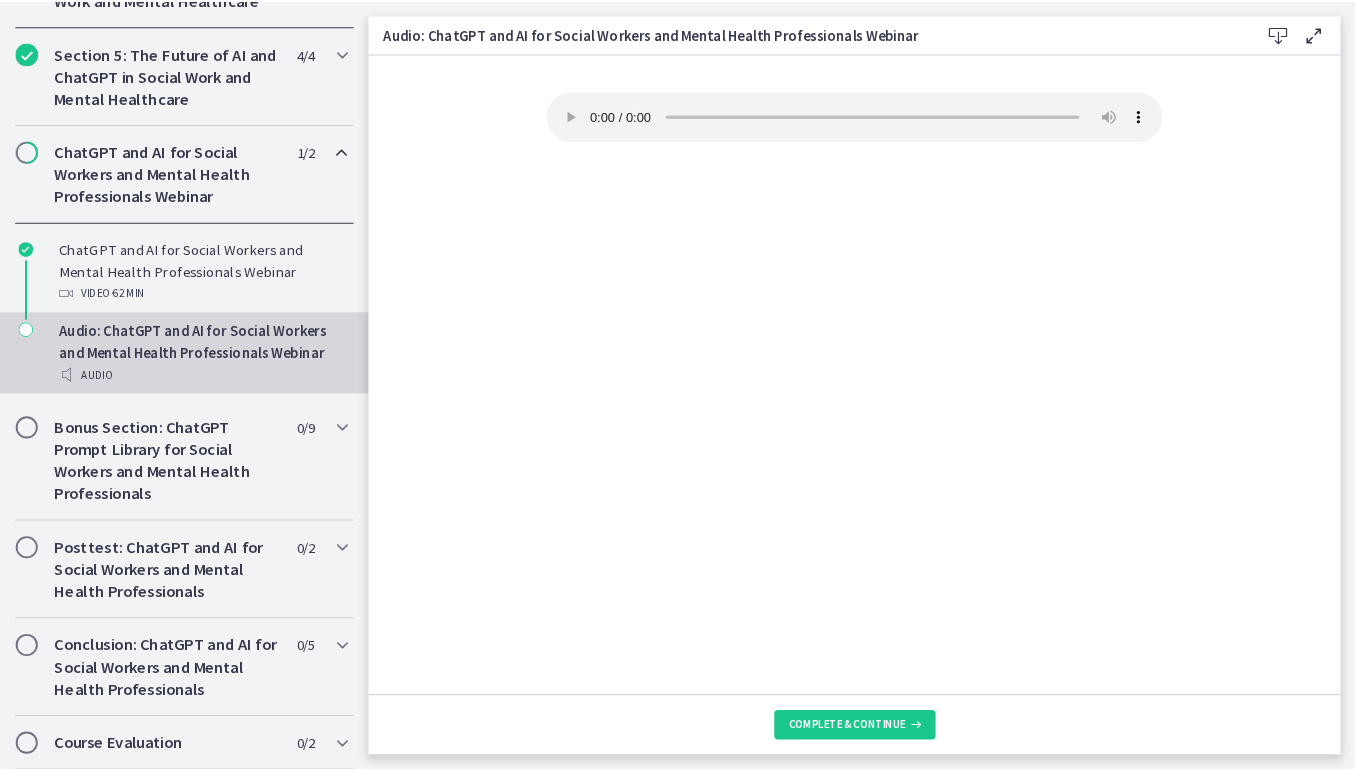 scroll, scrollTop: 876, scrollLeft: 0, axis: vertical 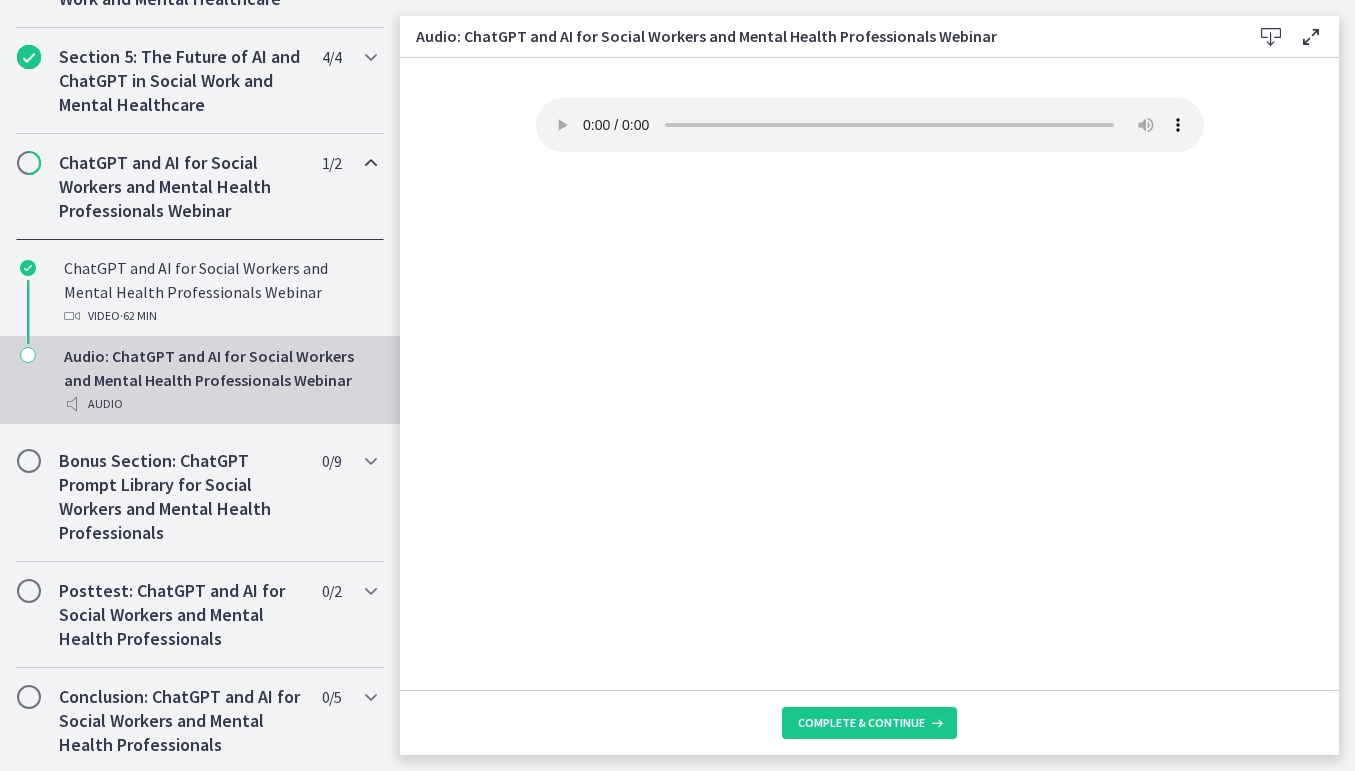 type 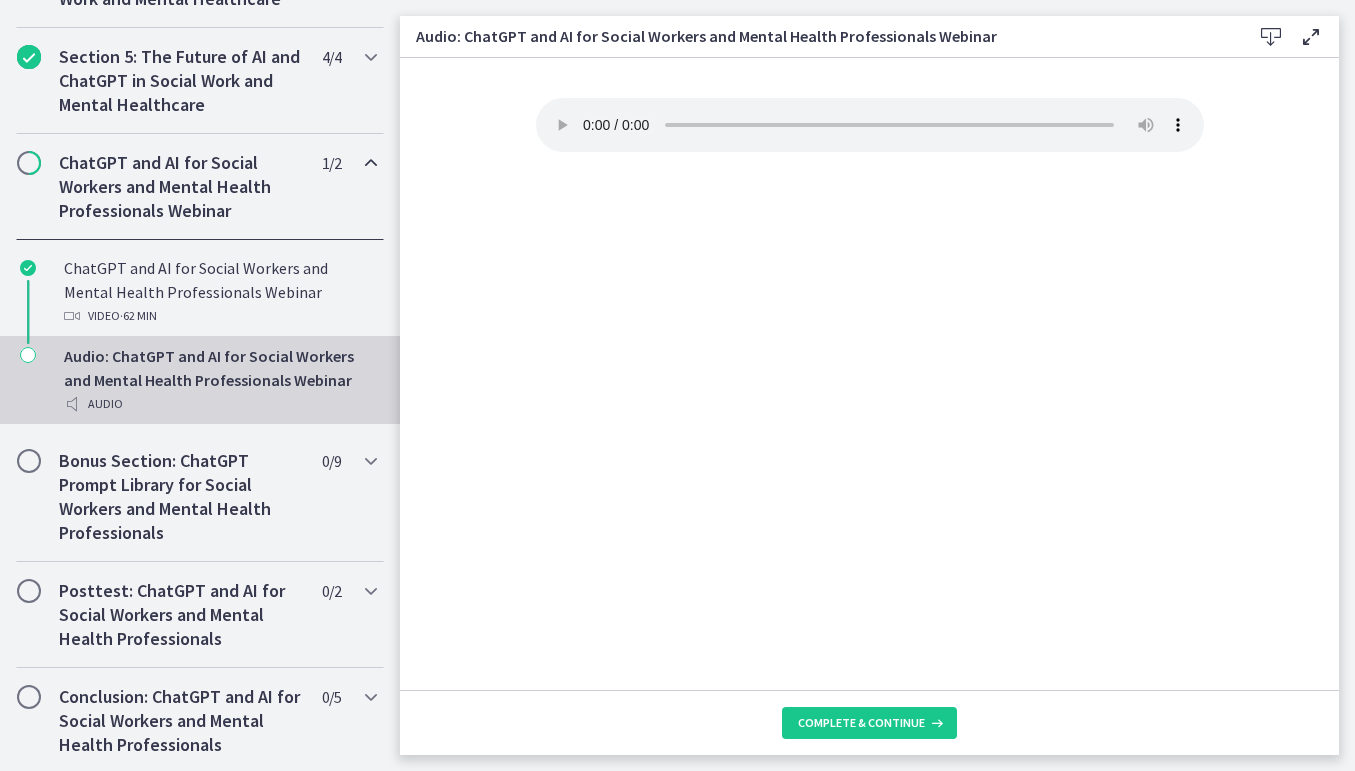 click on "Your browser doesn't support the audio element. Download it
here" 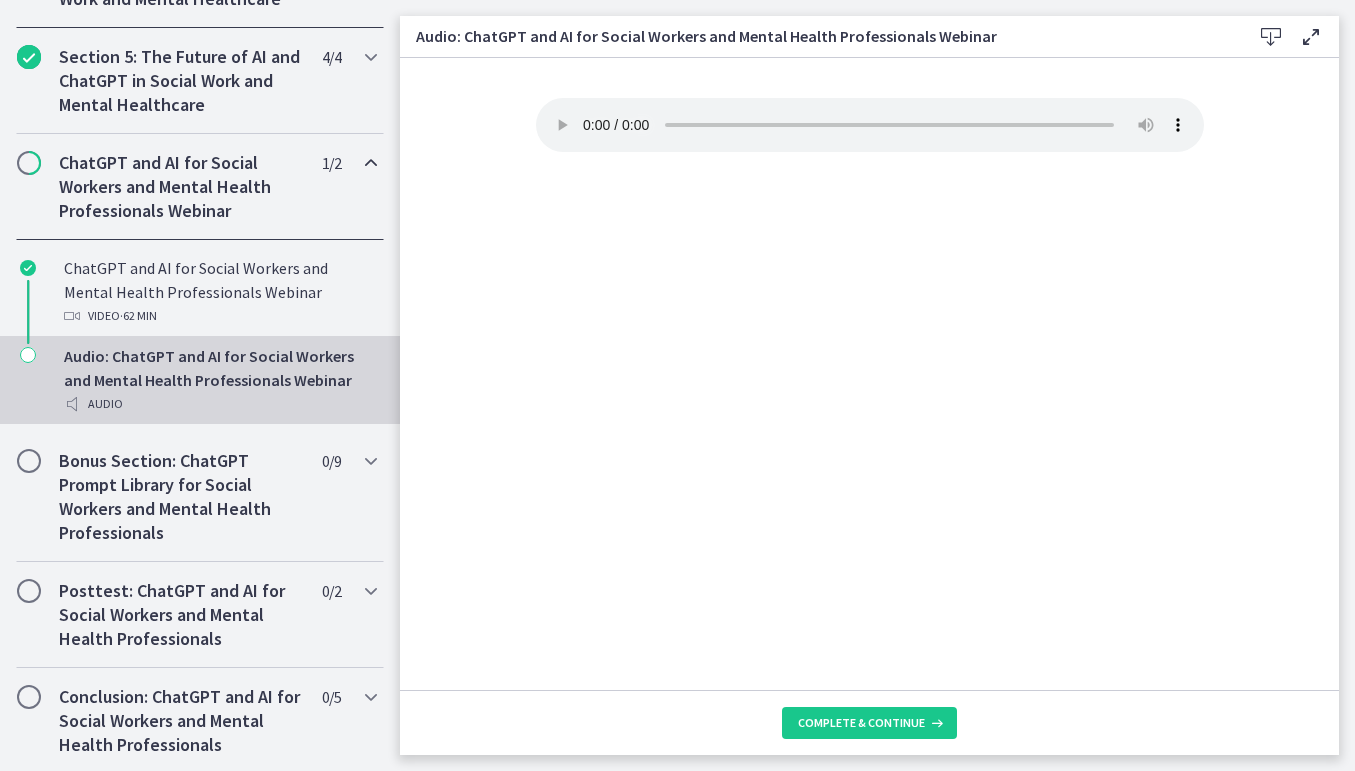 click on "Section 4: Challenges and Limitations of Using AI in Social Work and Mental Healthcare
5  /  5
Completed" at bounding box center [200, -25] 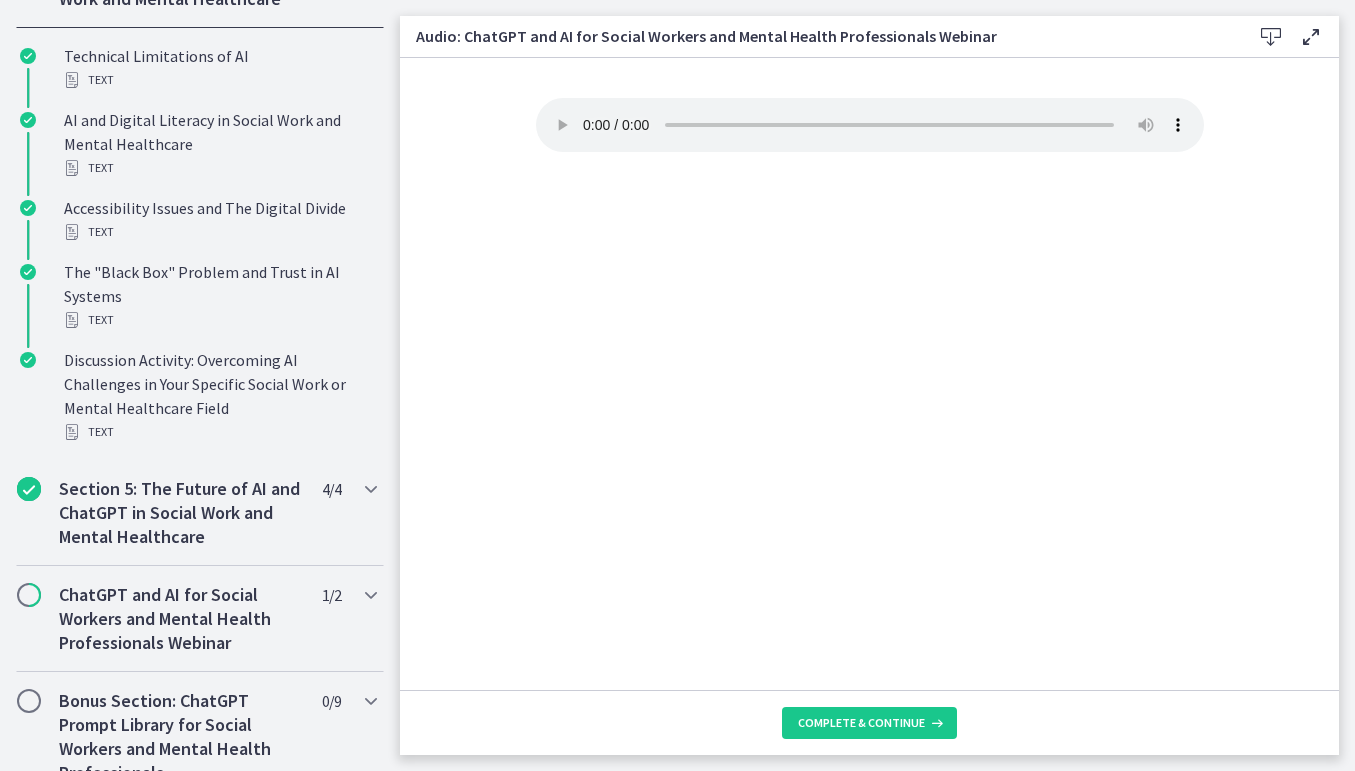 click on "Section 4: Challenges and Limitations of Using AI in Social Work and Mental Healthcare
5  /  5
Completed" at bounding box center [200, -25] 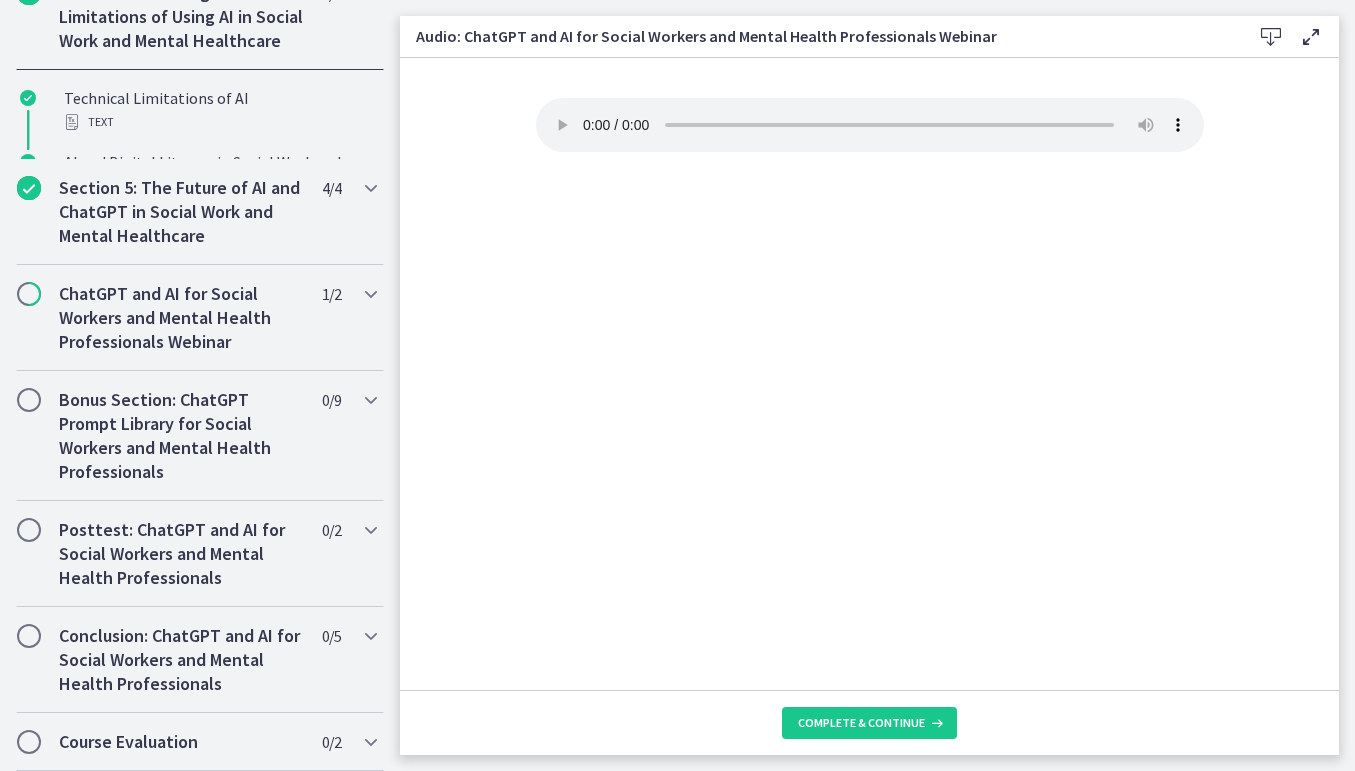 scroll, scrollTop: 745, scrollLeft: 0, axis: vertical 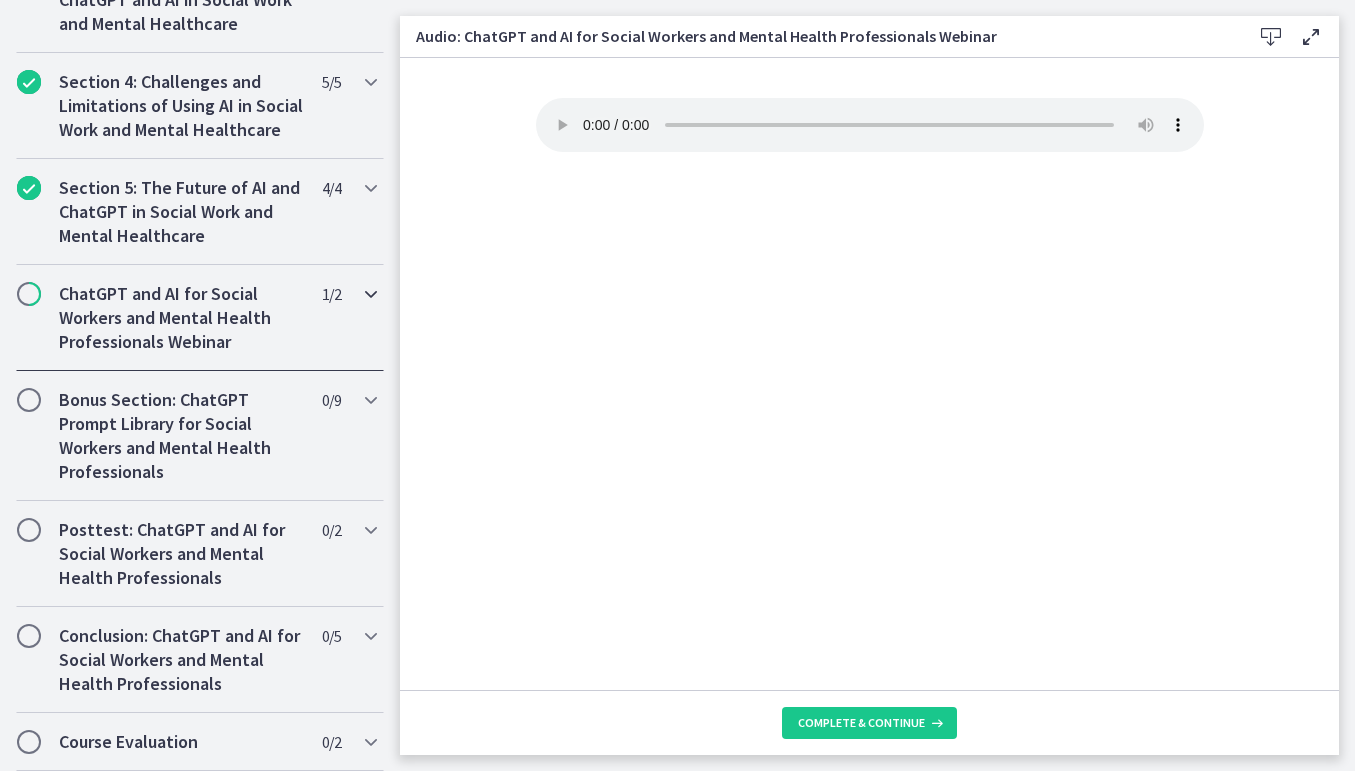 click on "ChatGPT and AI for Social Workers and Mental Health Professionals Webinar" at bounding box center (181, 318) 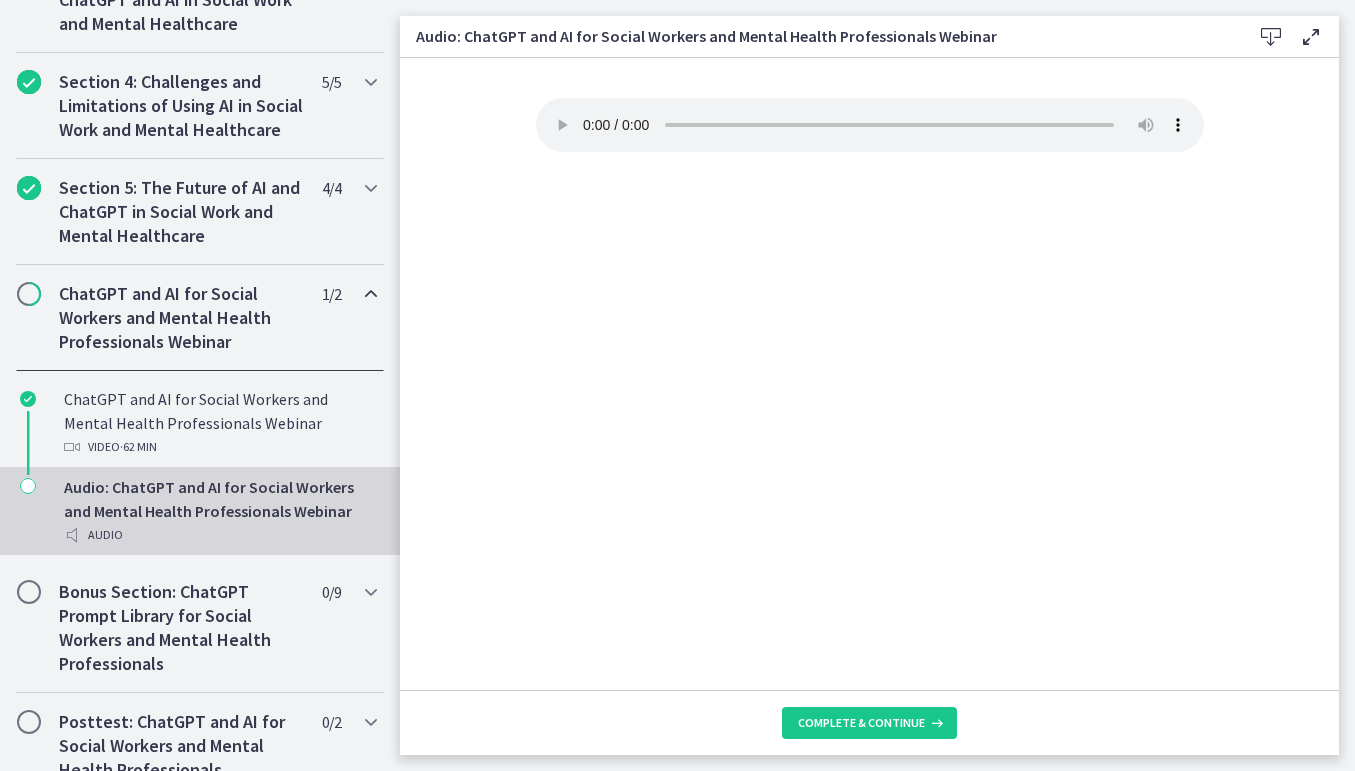 click on "Audio: ChatGPT and AI for Social Workers and Mental Health Professionals Webinar
Audio" at bounding box center (220, 511) 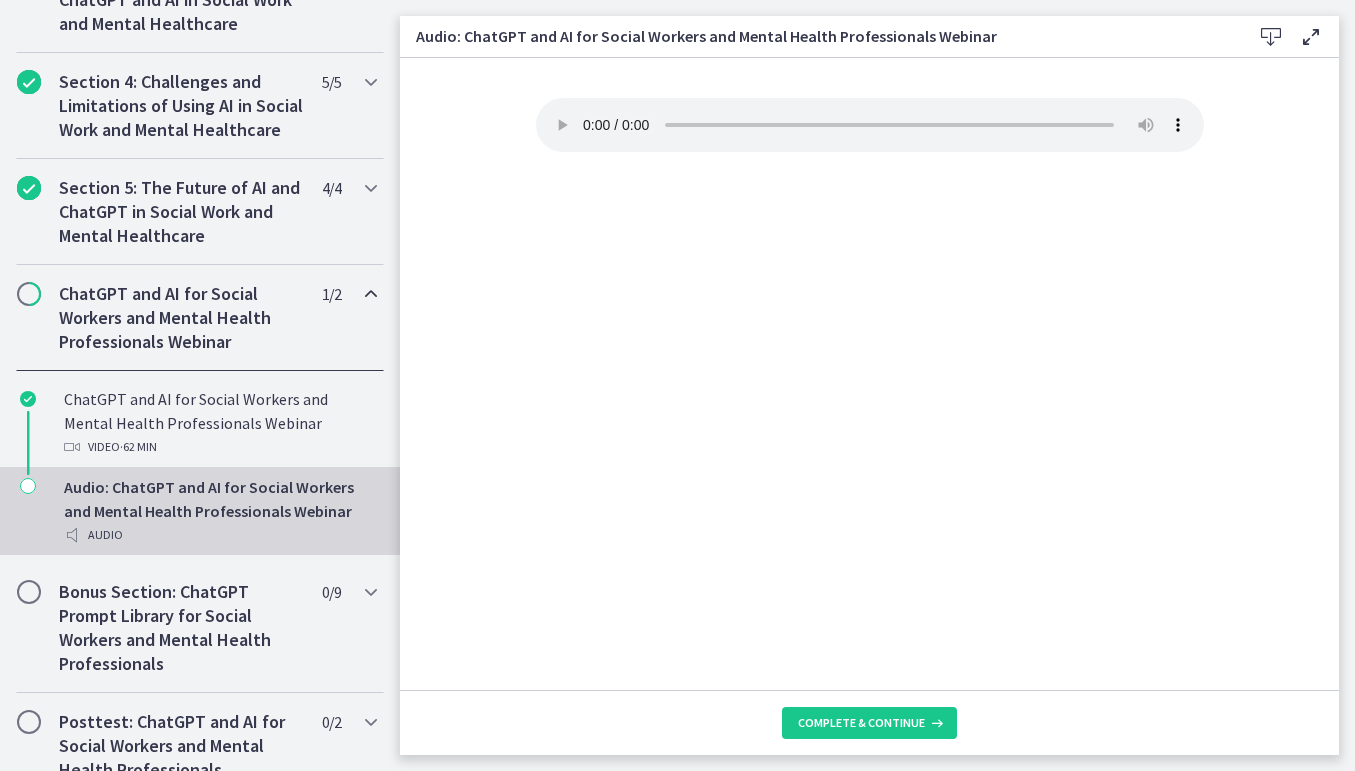 click on "Your browser doesn't support the audio element. Download it
here" 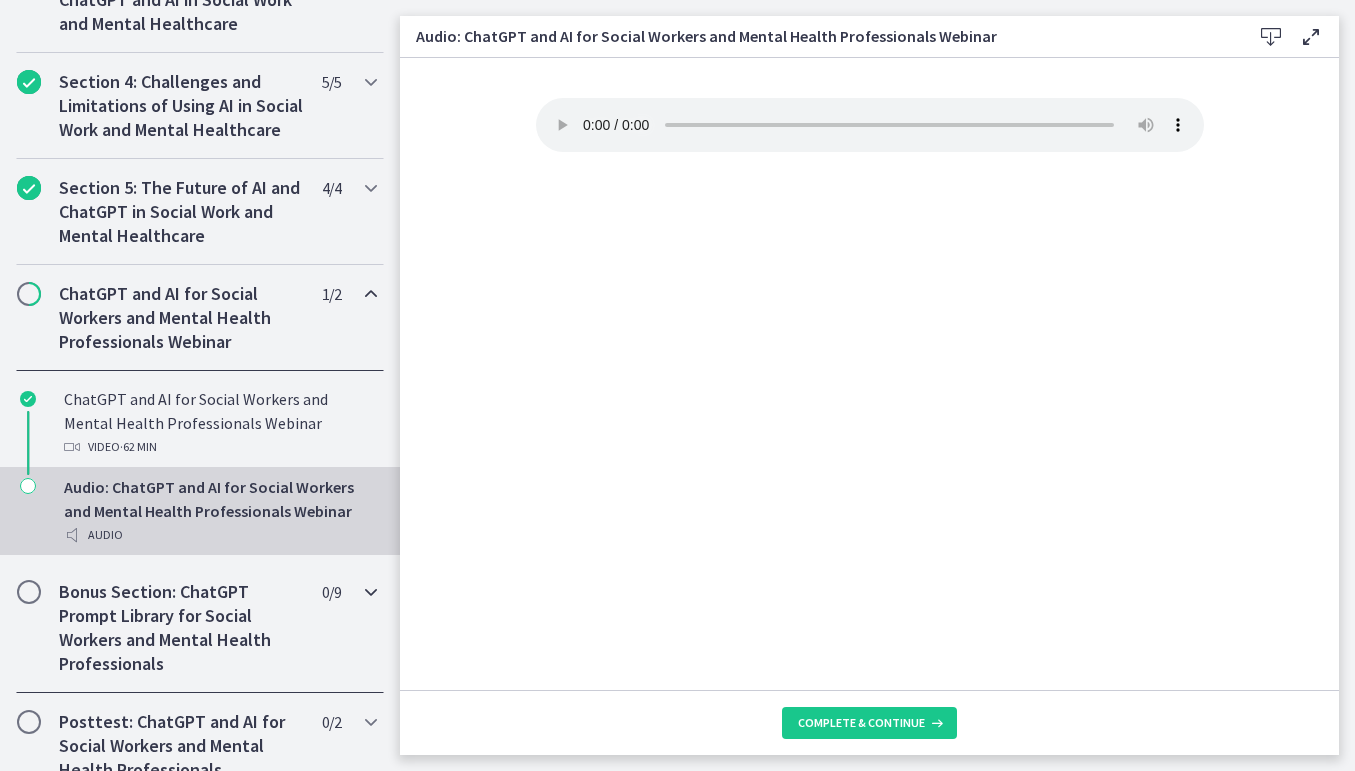 click on "Bonus Section: ChatGPT Prompt Library for Social Workers and Mental Health Professionals
0  /  9
Completed" at bounding box center (200, 628) 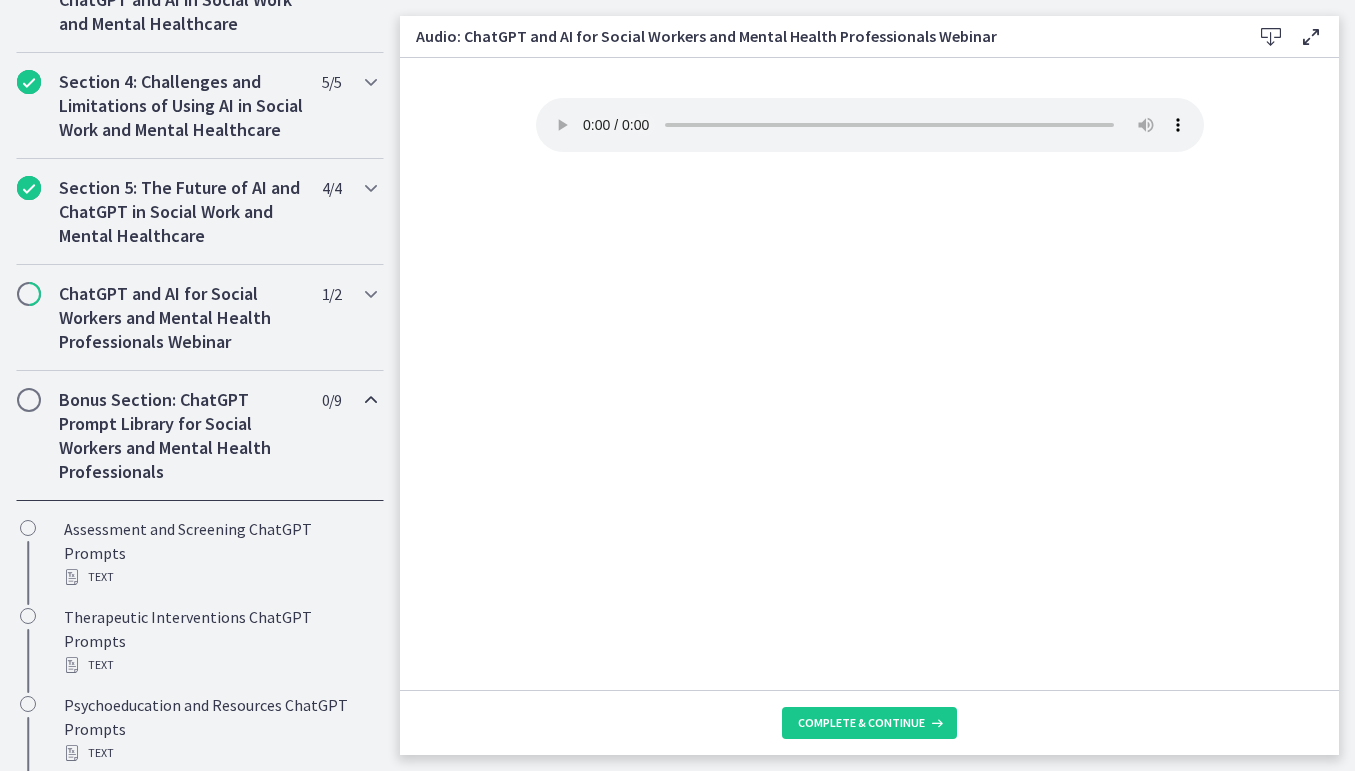 click at bounding box center (371, 400) 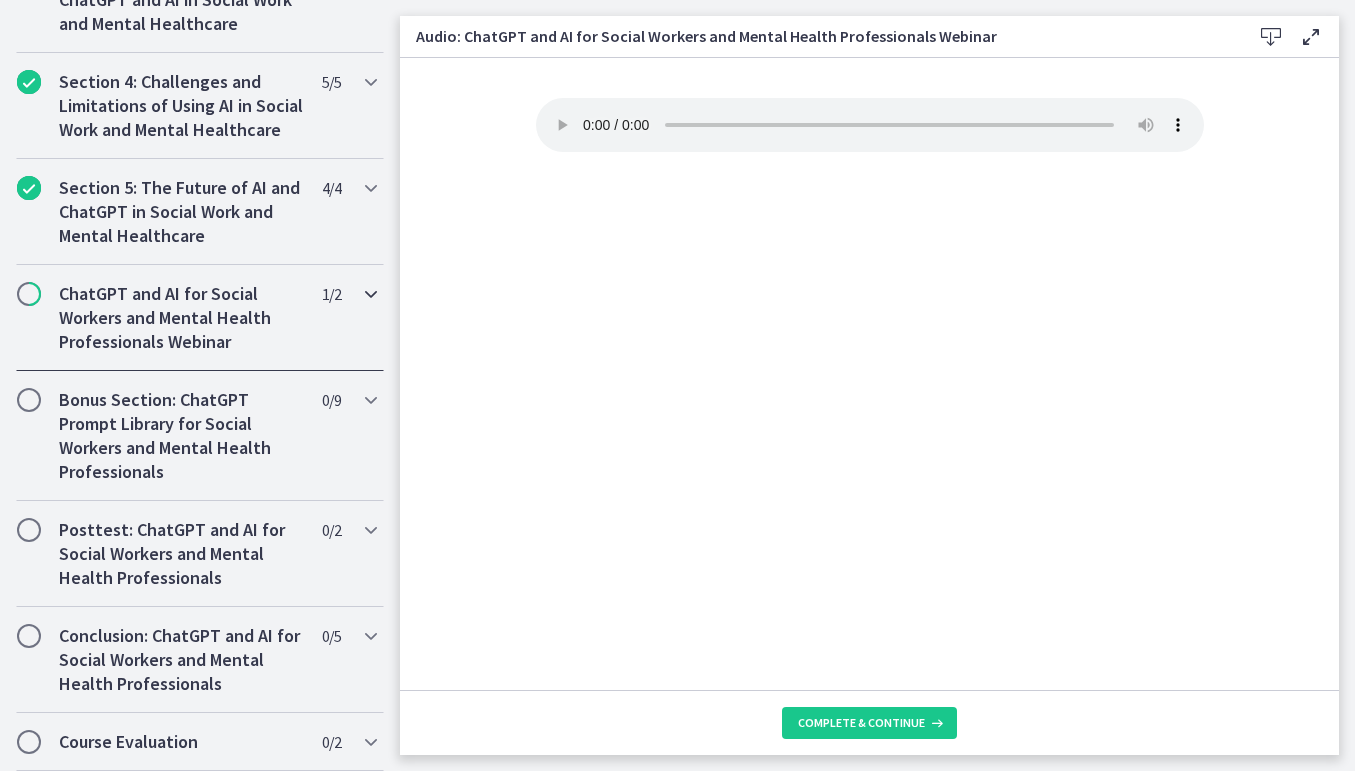 click on "ChatGPT and AI for Social Workers and Mental Health Professionals Webinar
1  /  2
Completed" at bounding box center [200, 318] 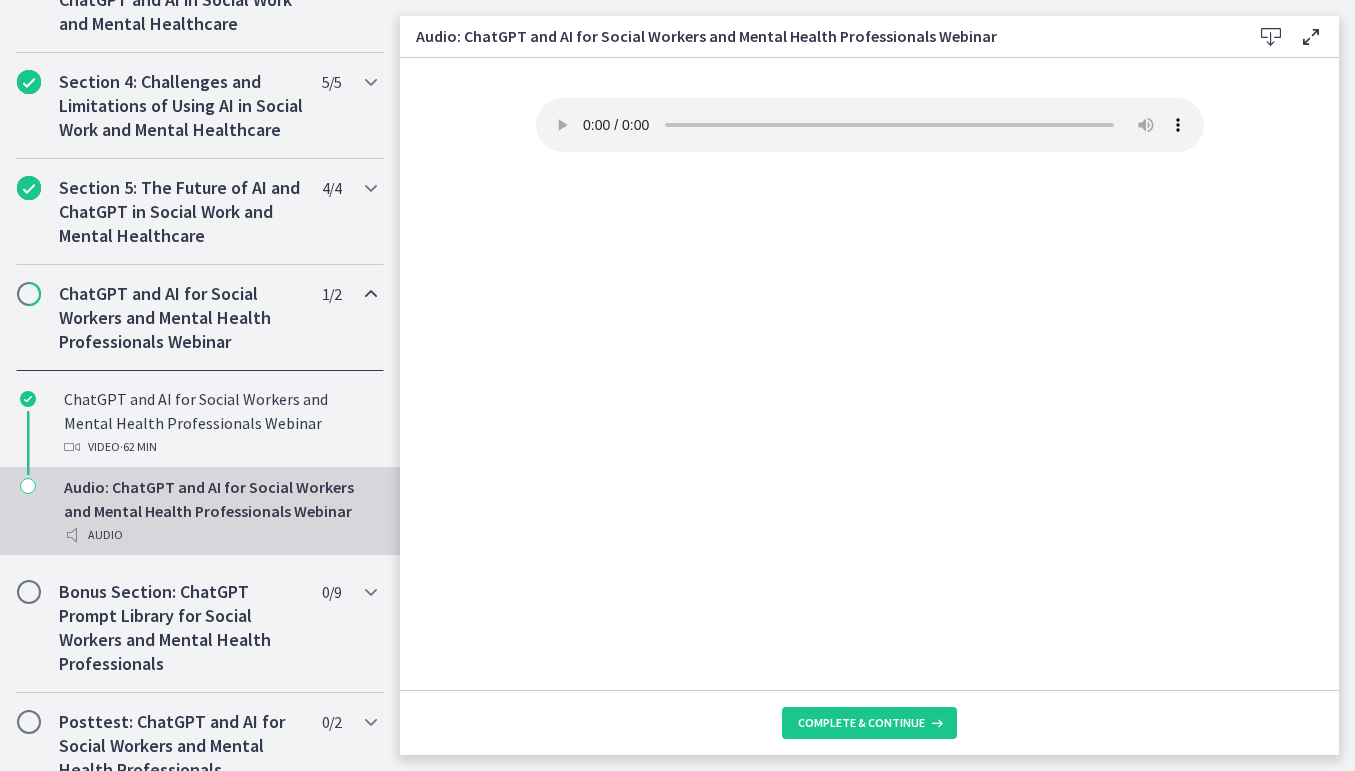 click on "Audio" at bounding box center (220, 535) 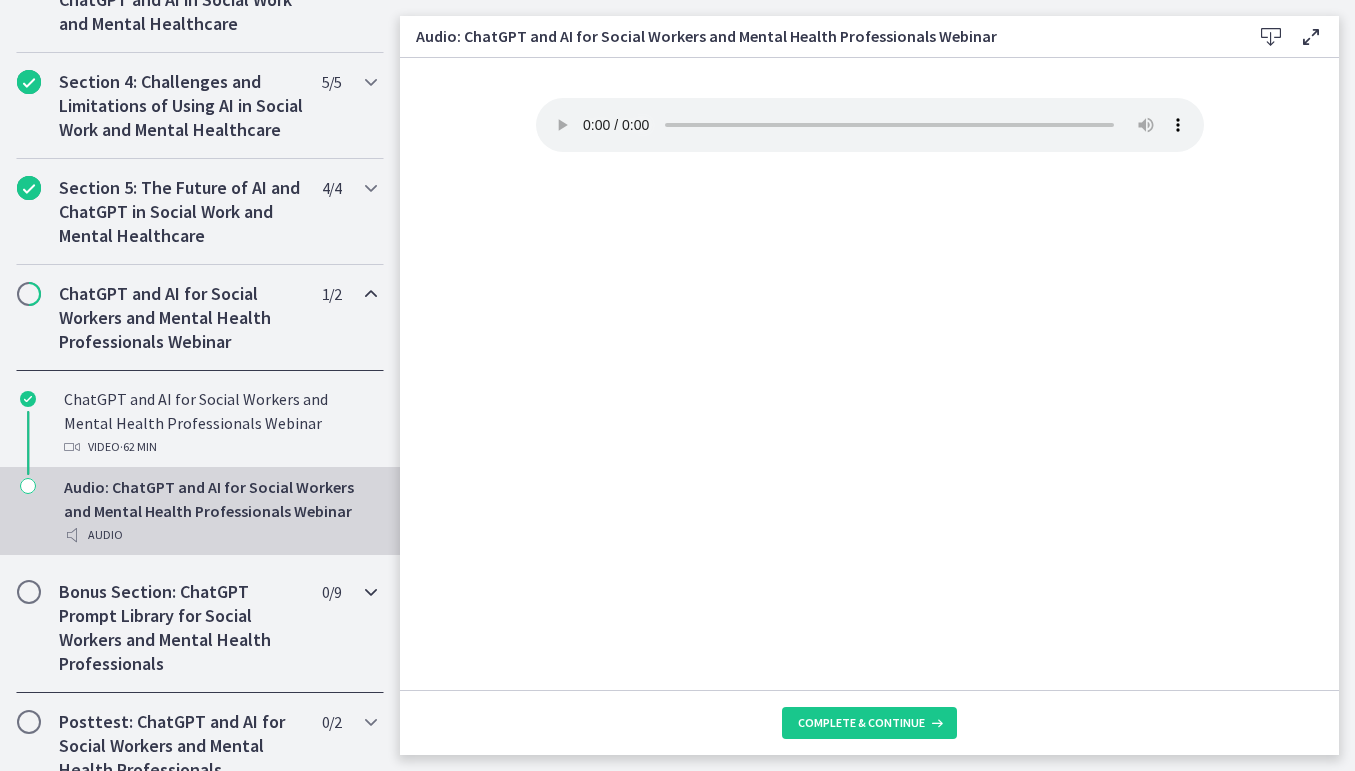 click on "Bonus Section: ChatGPT Prompt Library for Social Workers and Mental Health Professionals" at bounding box center (181, 628) 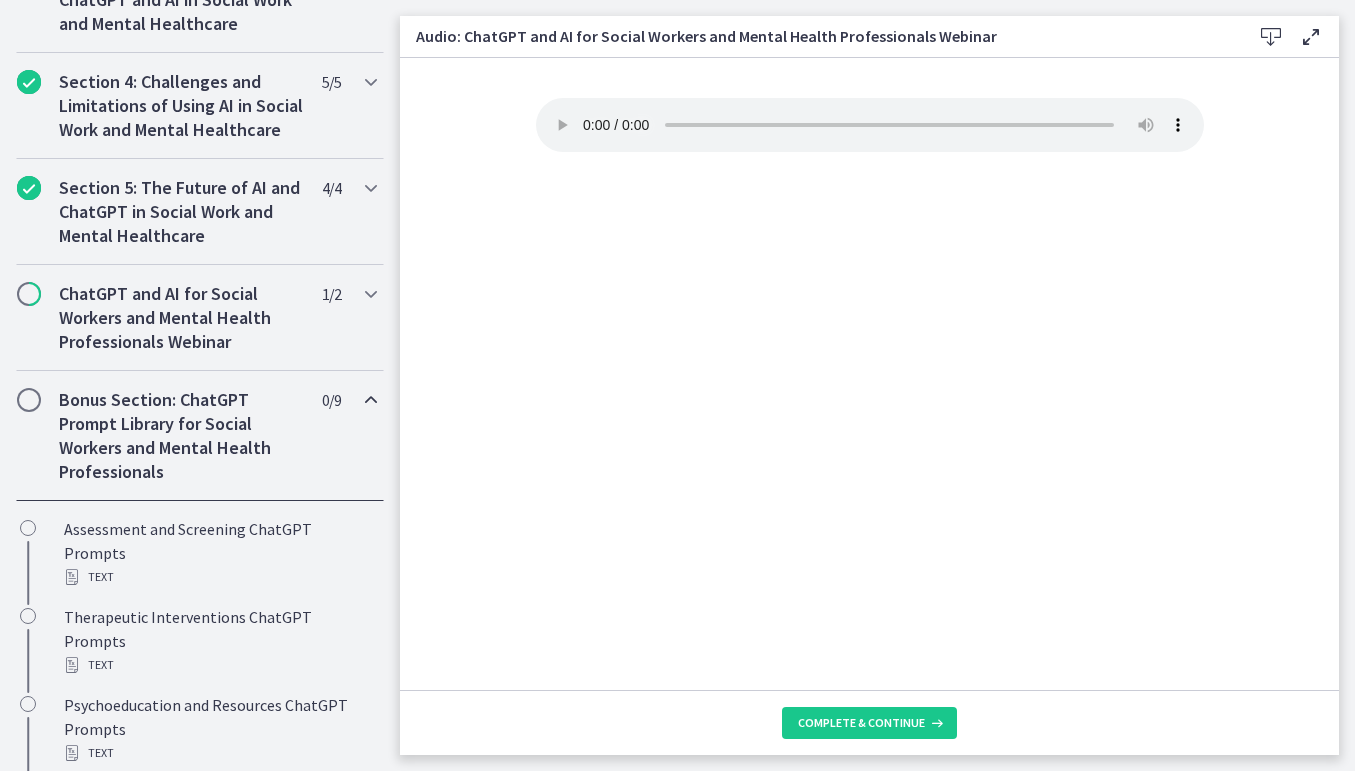 click on "Bonus Section: ChatGPT Prompt Library for Social Workers and Mental Health Professionals" at bounding box center [181, 436] 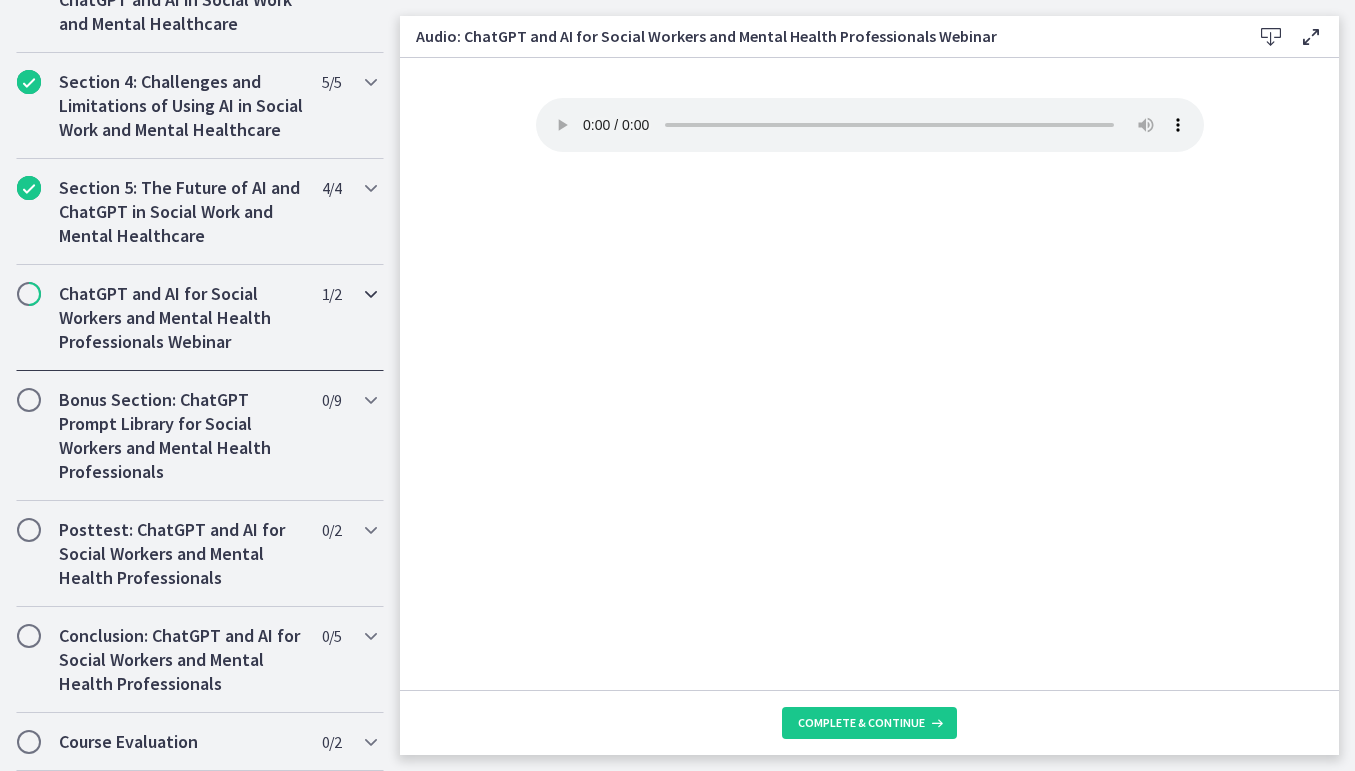 click on "ChatGPT and AI for Social Workers and Mental Health Professionals Webinar" at bounding box center (181, 318) 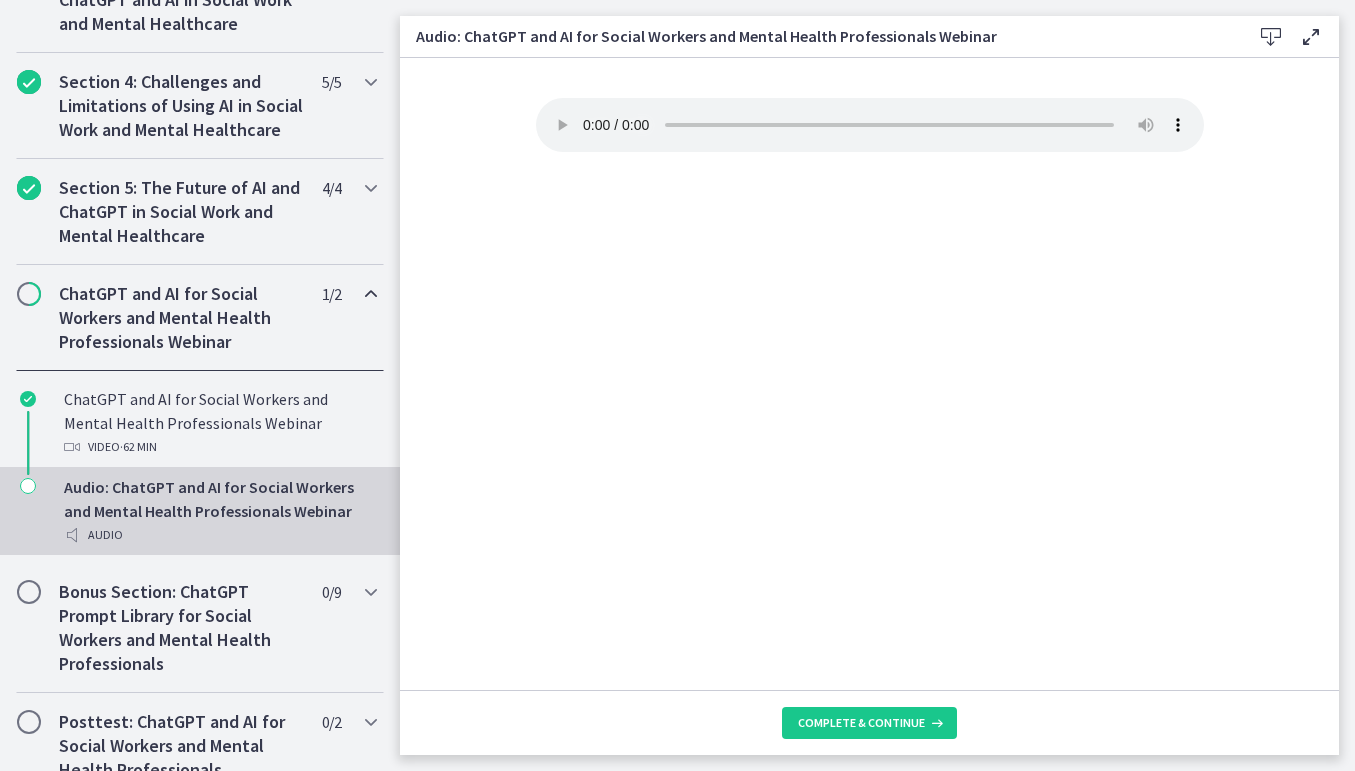 click on "Your browser doesn't support the audio element. Download it
here" at bounding box center (869, 374) 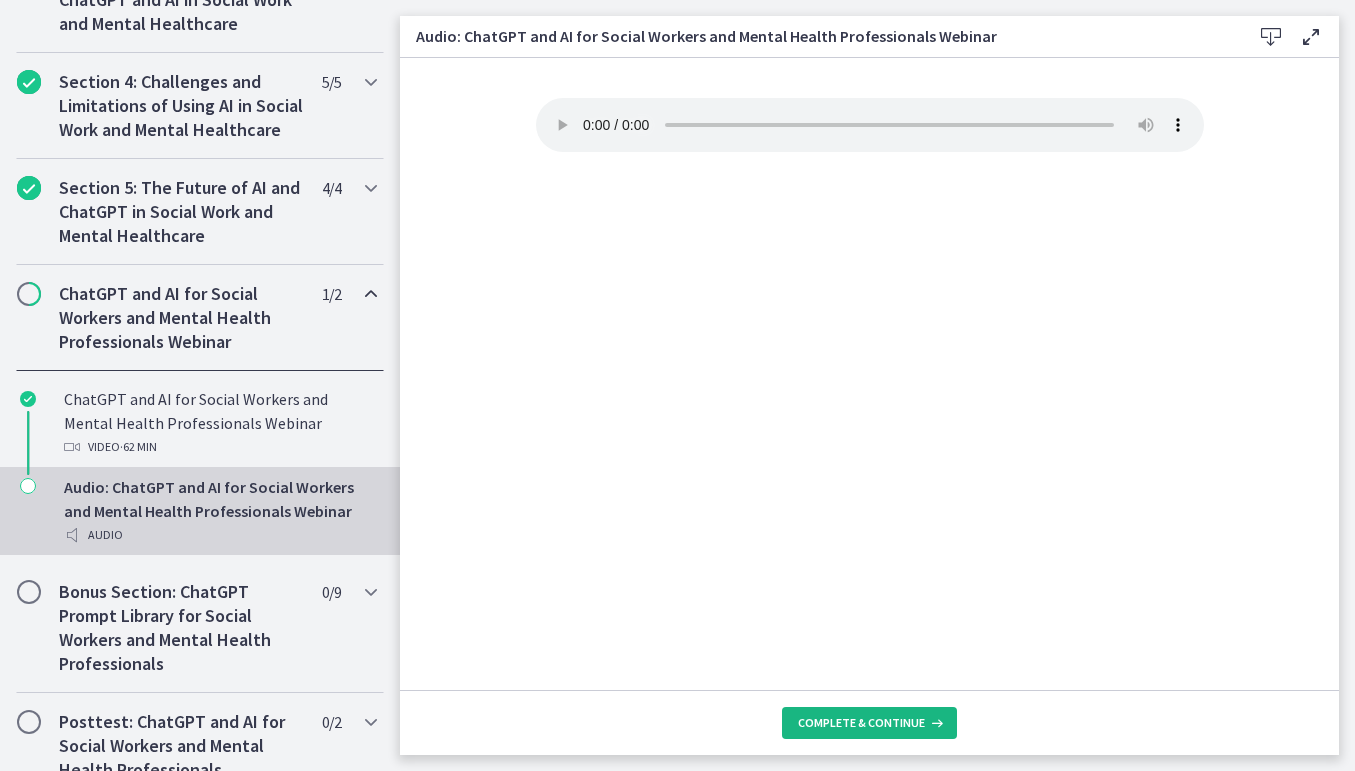 click on "Complete & continue" at bounding box center [861, 723] 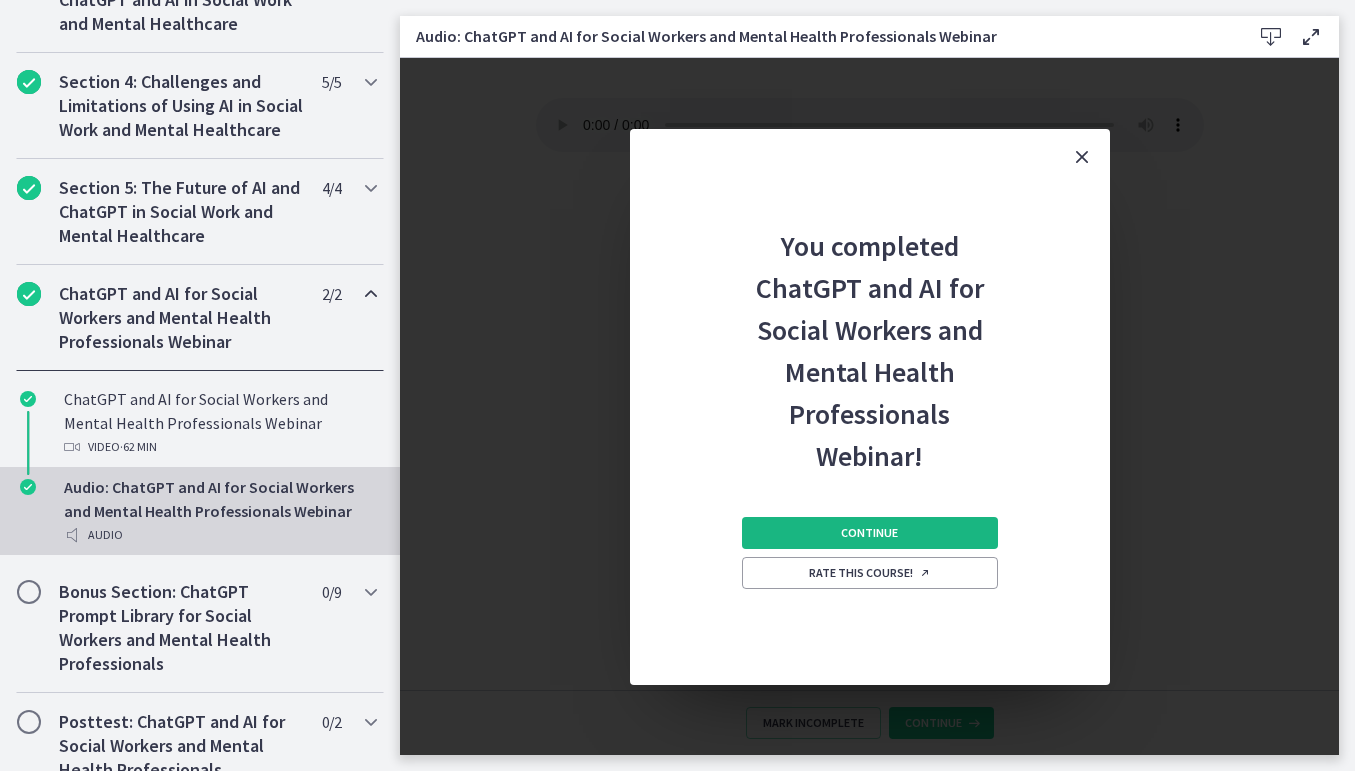 click on "Continue" at bounding box center [870, 533] 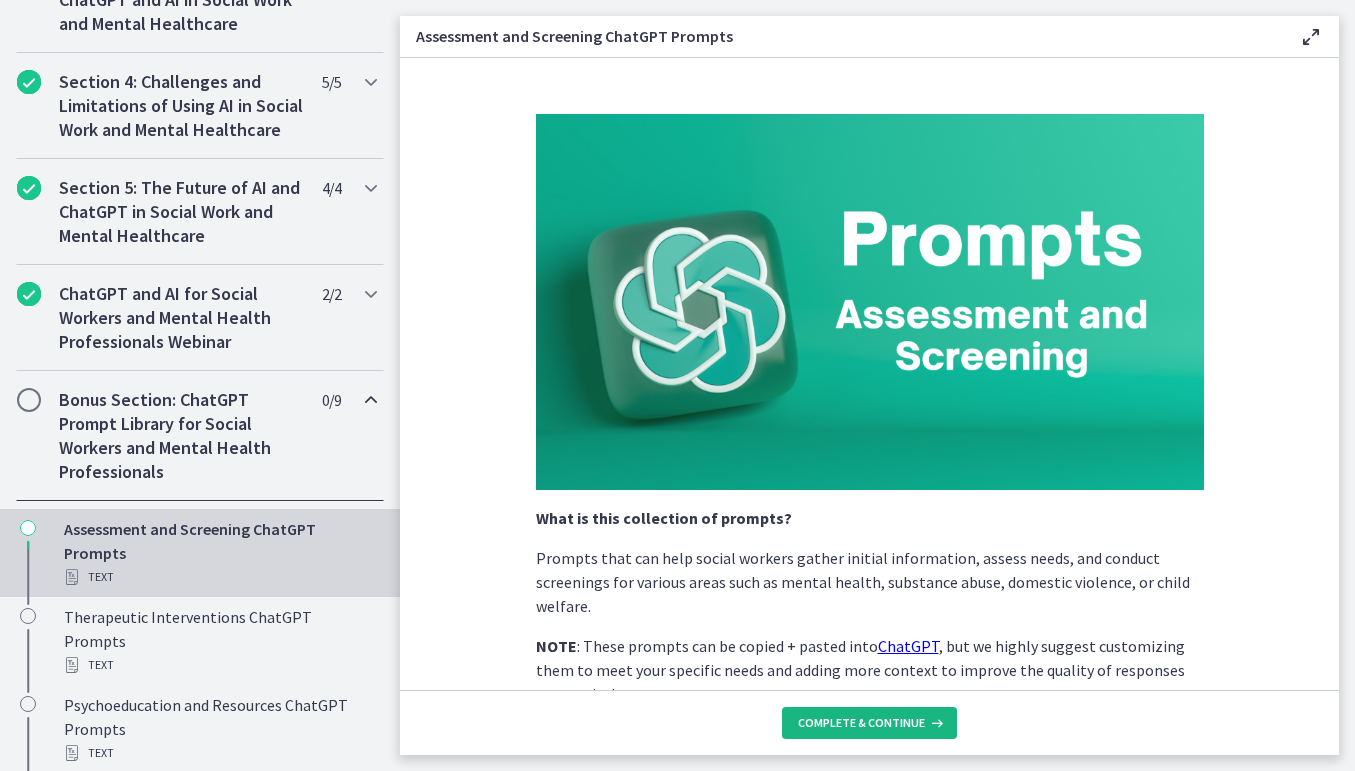 click on "Complete & continue" at bounding box center (869, 723) 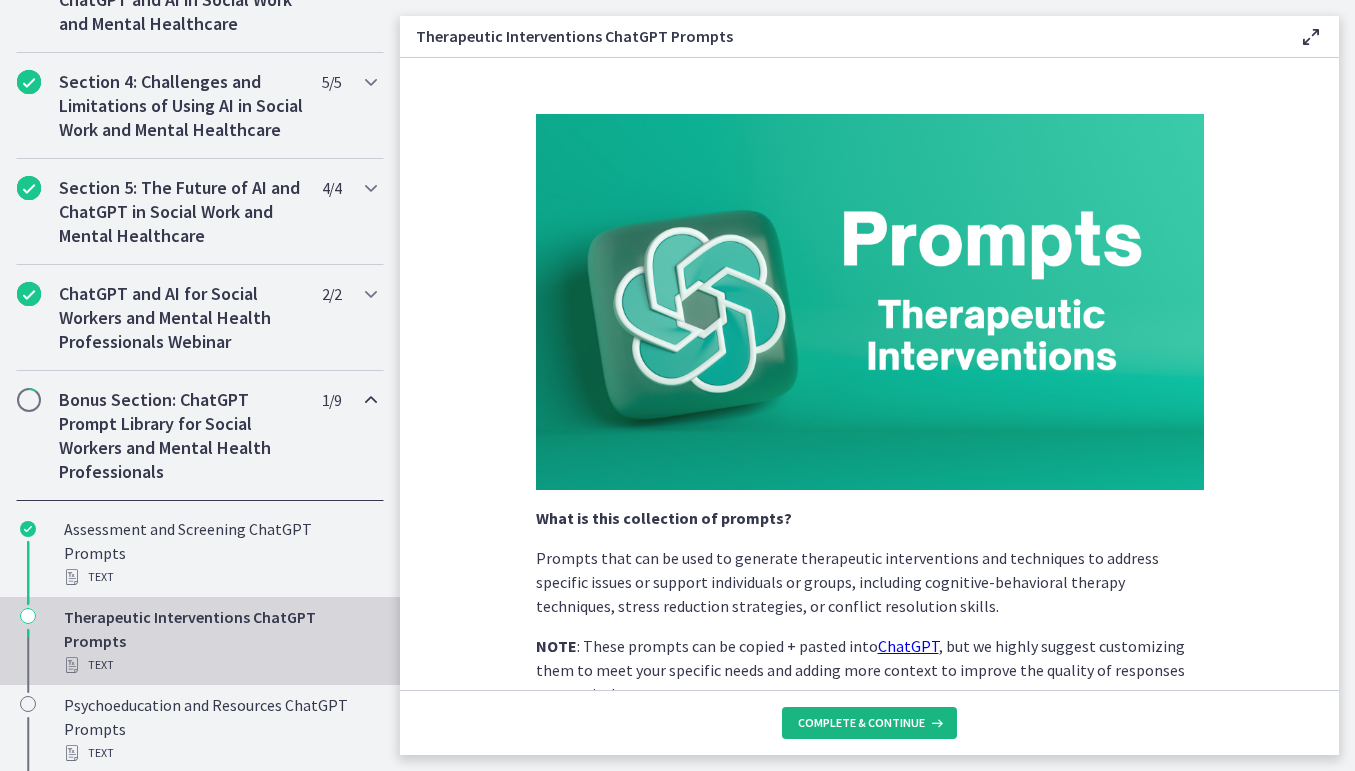 click on "Complete & continue" at bounding box center (861, 723) 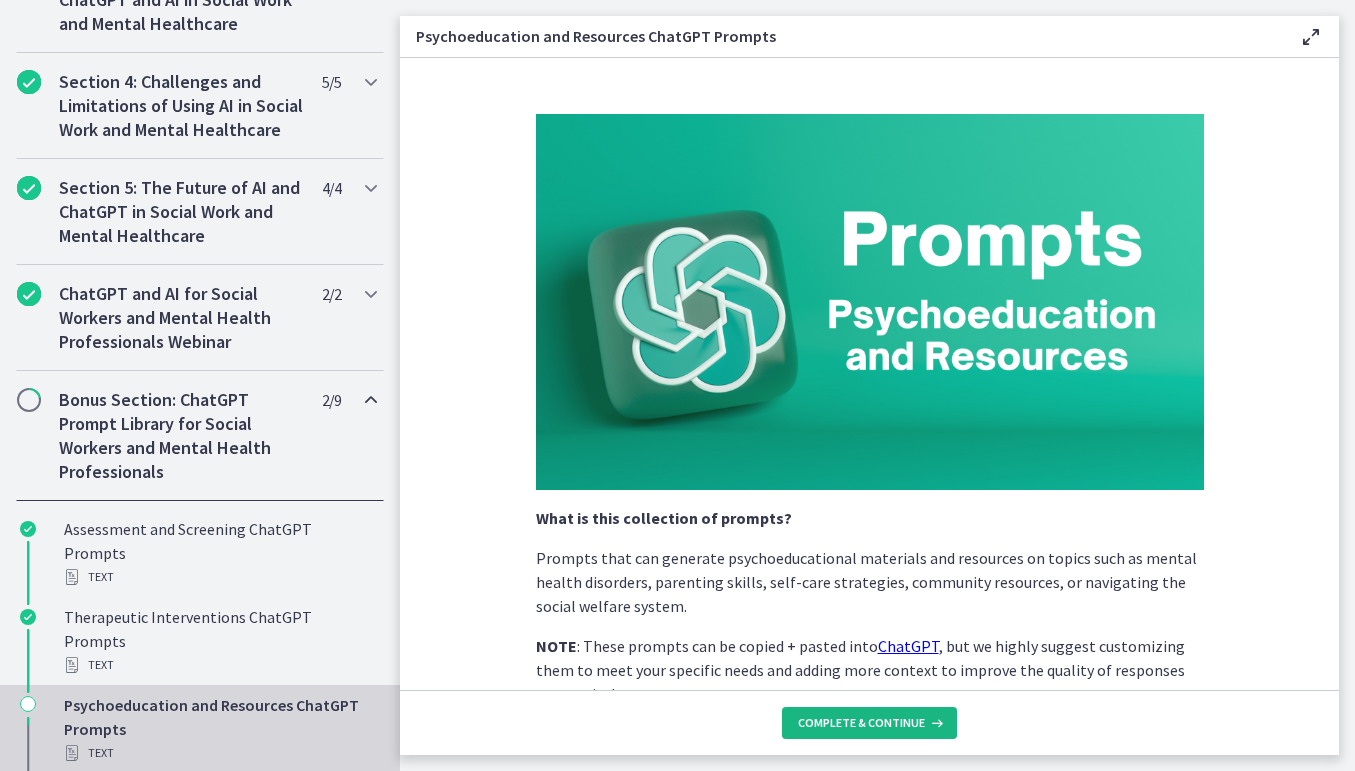 click on "Complete & continue" at bounding box center (861, 723) 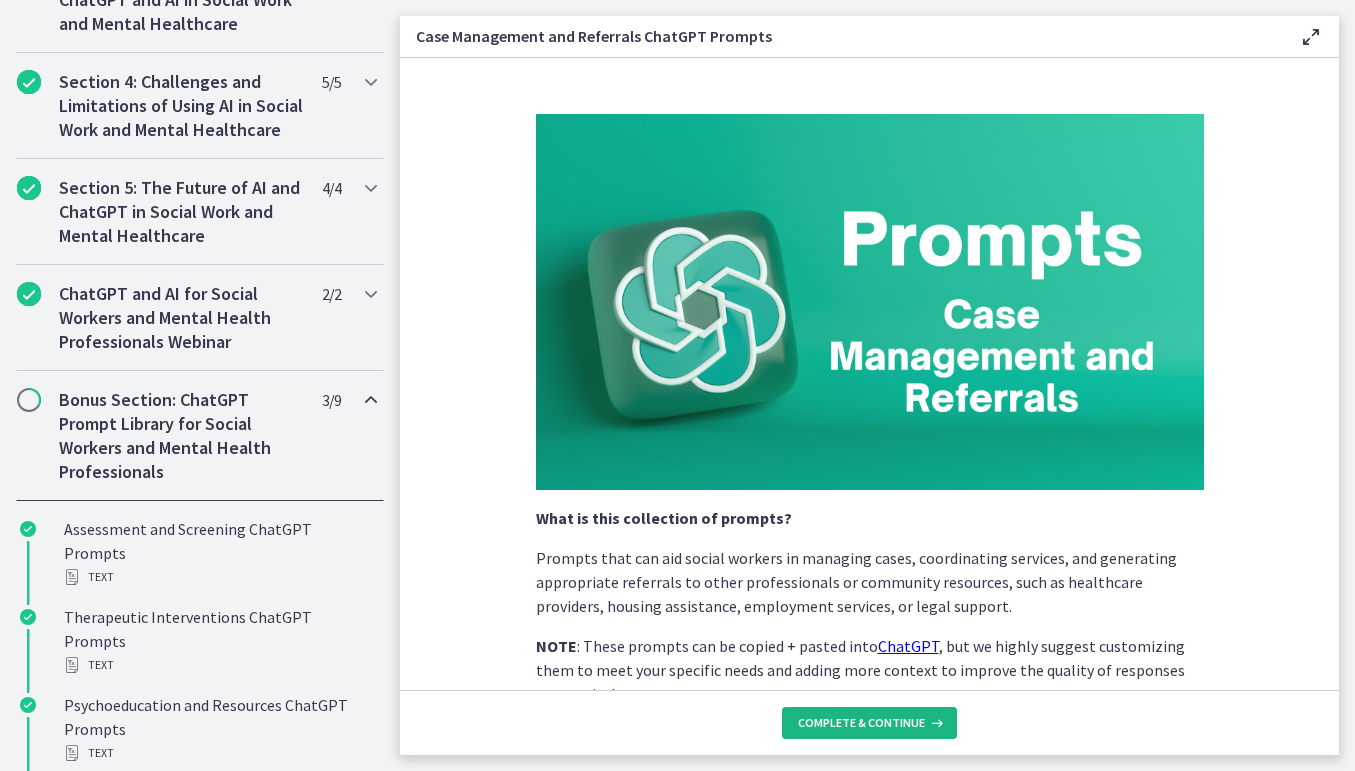 click on "Complete & continue" at bounding box center [861, 723] 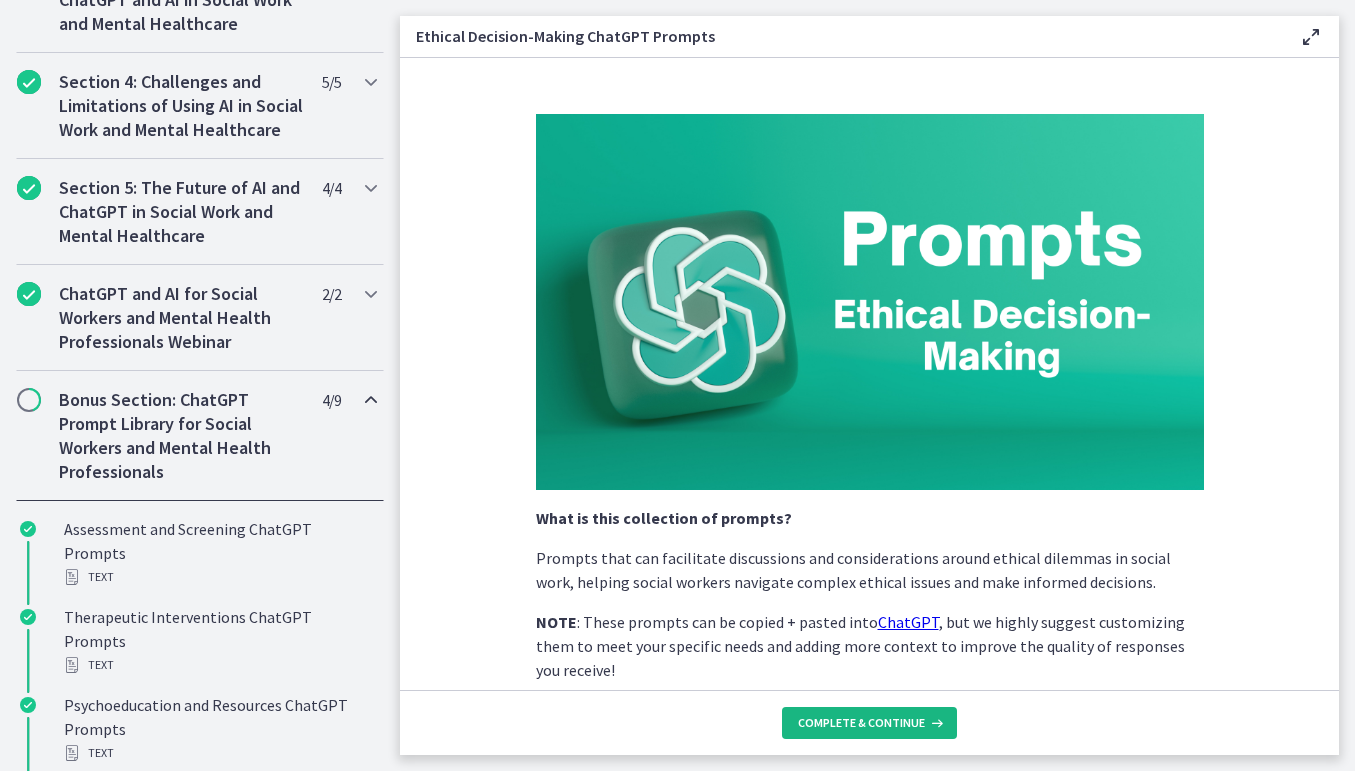 click on "Complete & continue" at bounding box center (861, 723) 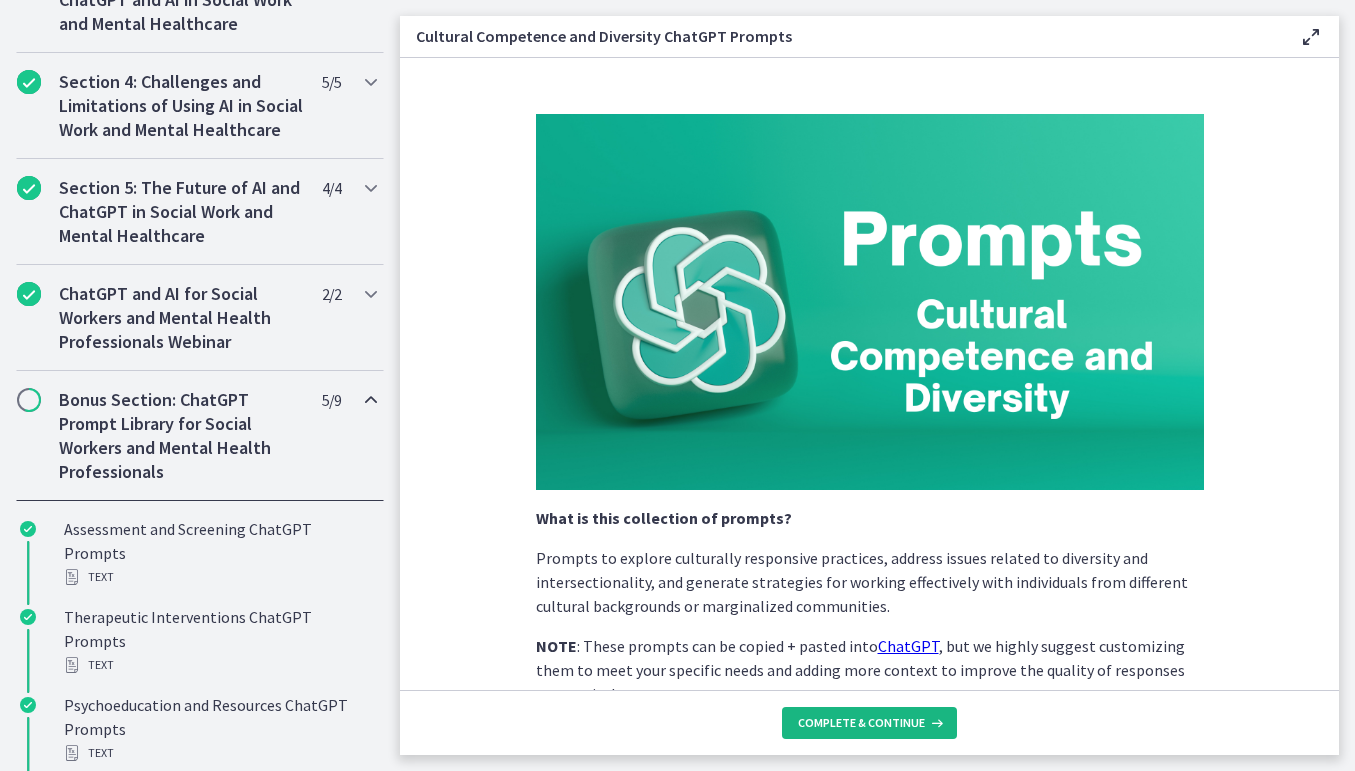 click on "Complete & continue" at bounding box center (861, 723) 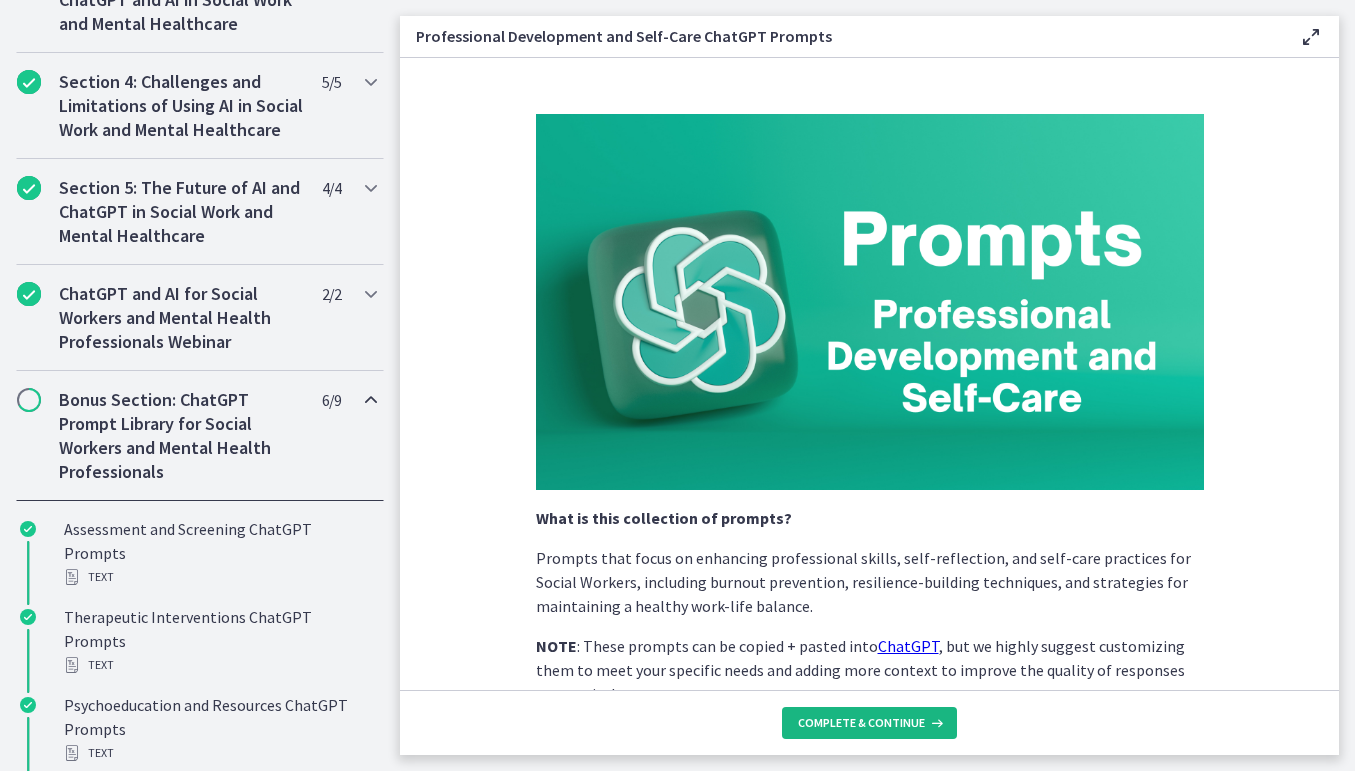 click on "Complete & continue" at bounding box center (861, 723) 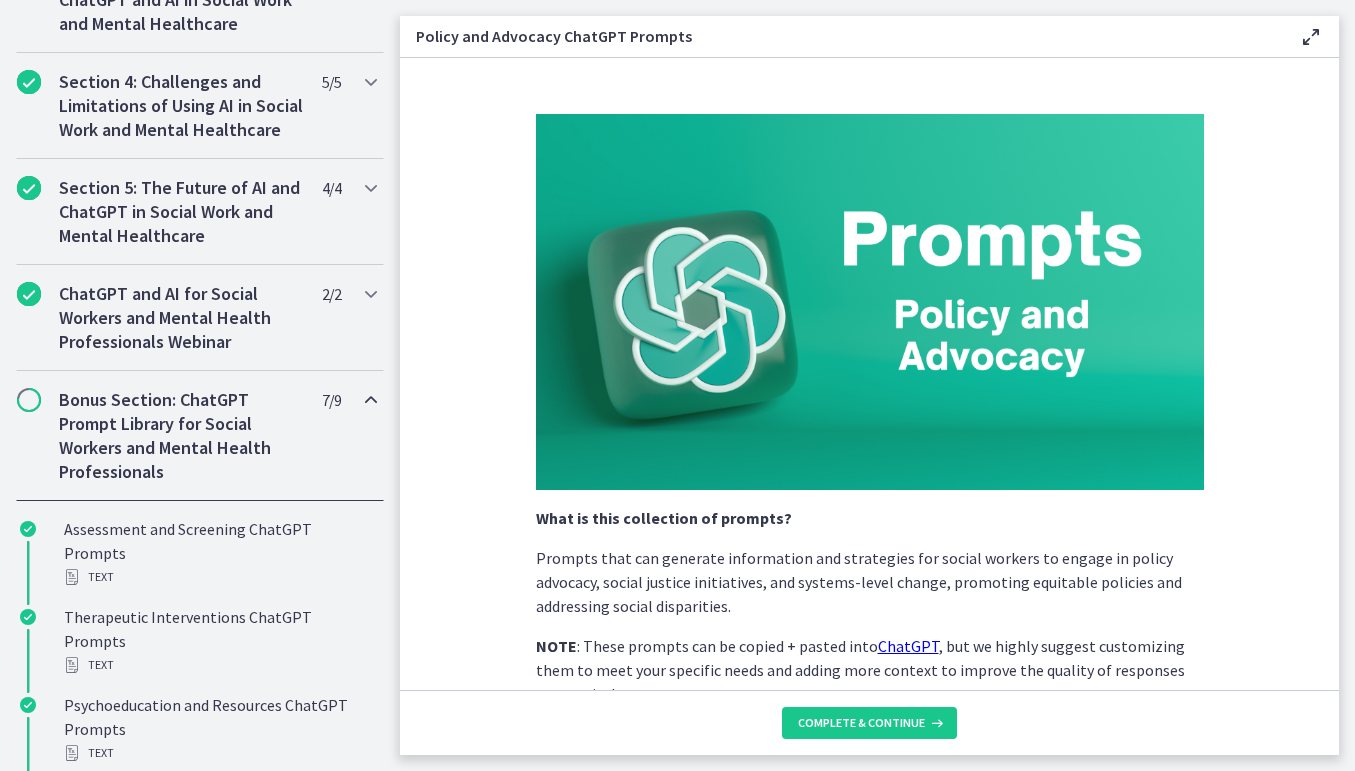 click on "What is this collection of prompts?
Prompts that can generate information and strategies for social workers to engage in policy advocacy, social justice initiatives, and systems-level change, promoting equitable policies and addressing social disparities.
NOTE : These prompts can be copied + pasted into  ChatGPT , but we highly suggest customizing them to meet your specific needs and adding more context to improve the quality of responses you receive!
Prompt : Develop a comprehensive plan for engaging in grassroots advocacy efforts to raise awareness, mobilize support, and influence policy change for [name a specific population with a policy concern].
Customization: Customize the prompt to address specific social issues or policy concerns relevant to your practice area or the population you serve.
Prompt
Prompt
Prompt
Prompt
Prompt
Prompt" at bounding box center (869, 374) 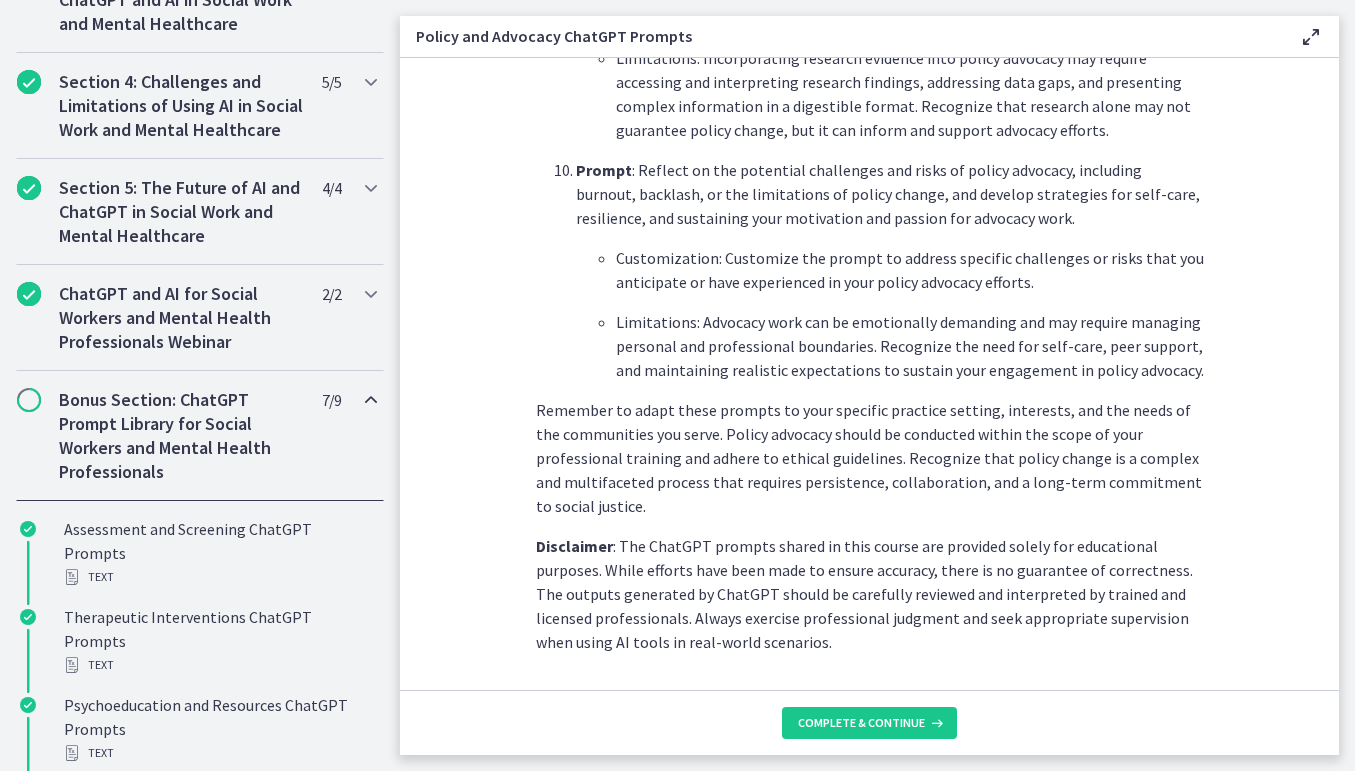 scroll, scrollTop: 2904, scrollLeft: 0, axis: vertical 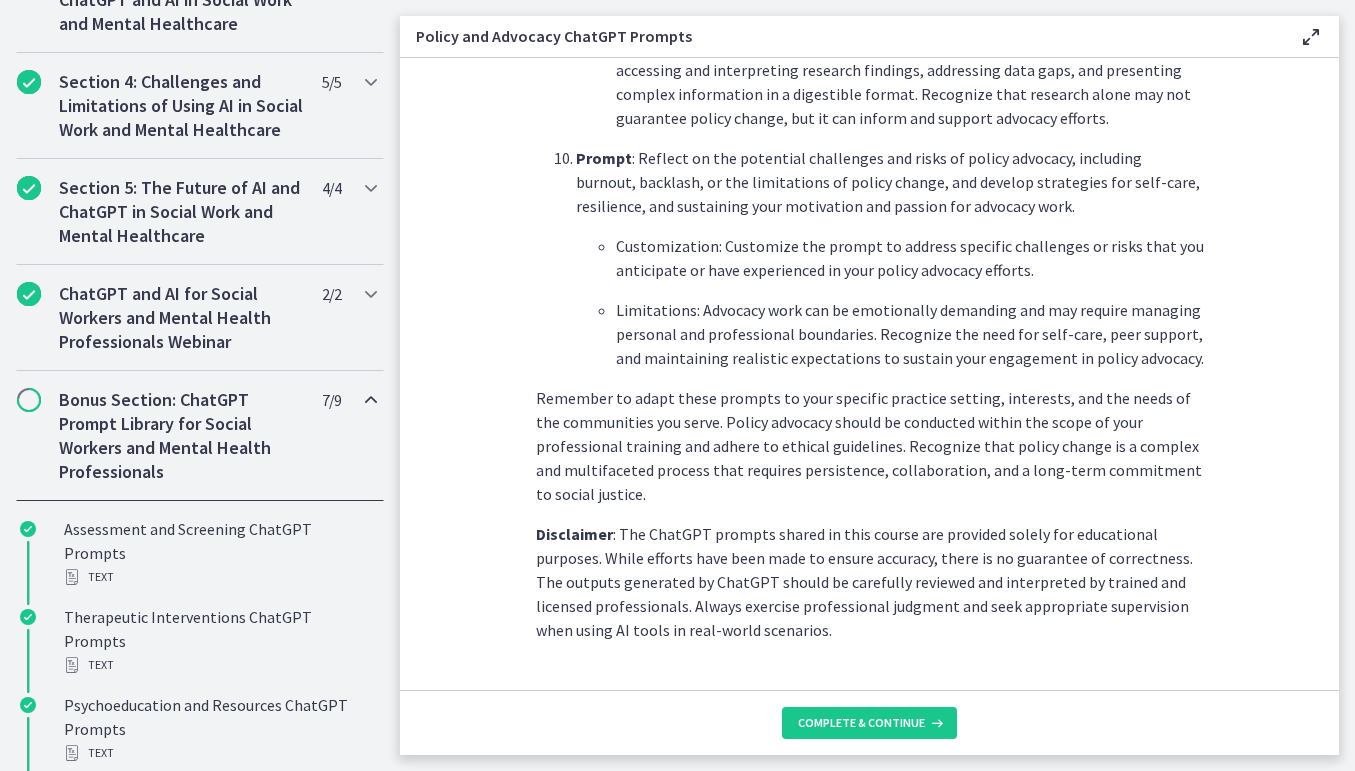 click on "Complete & continue" at bounding box center [869, 722] 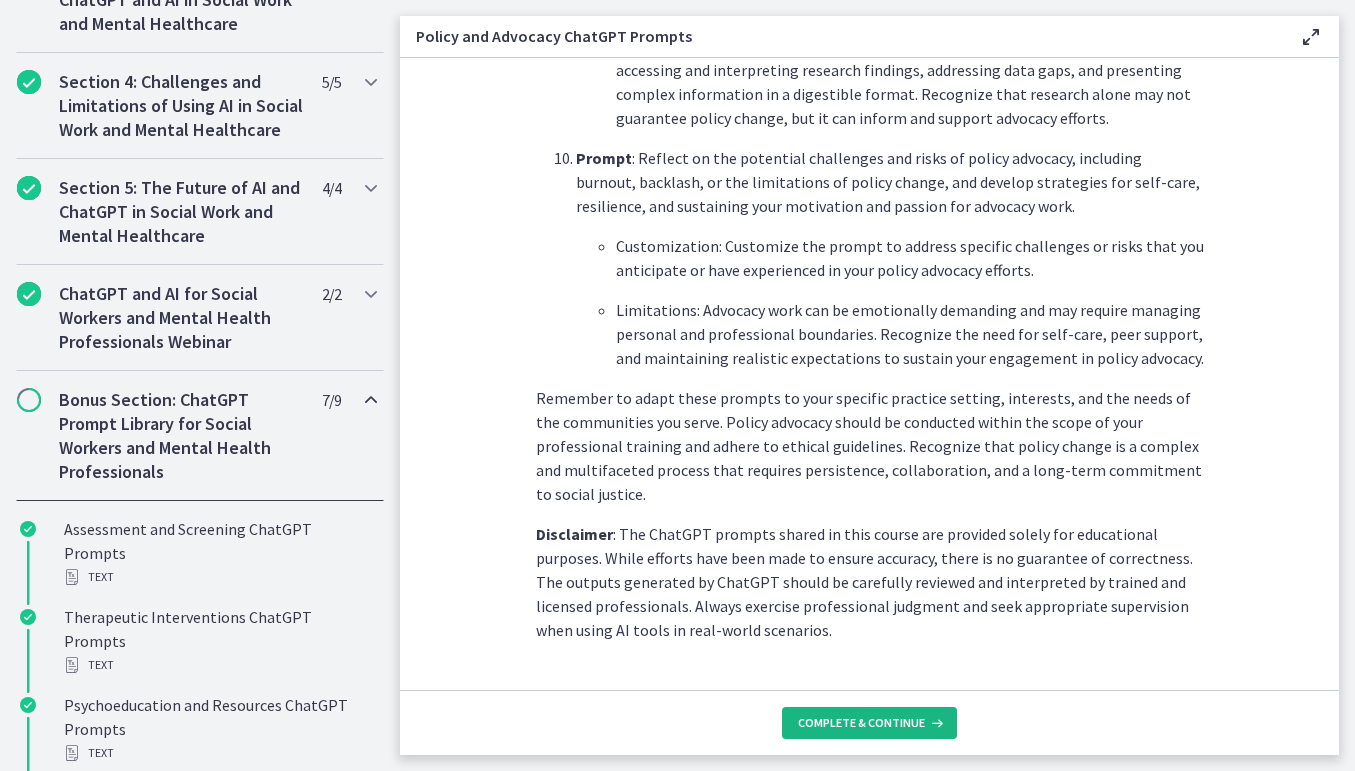click on "Complete & continue" at bounding box center (861, 723) 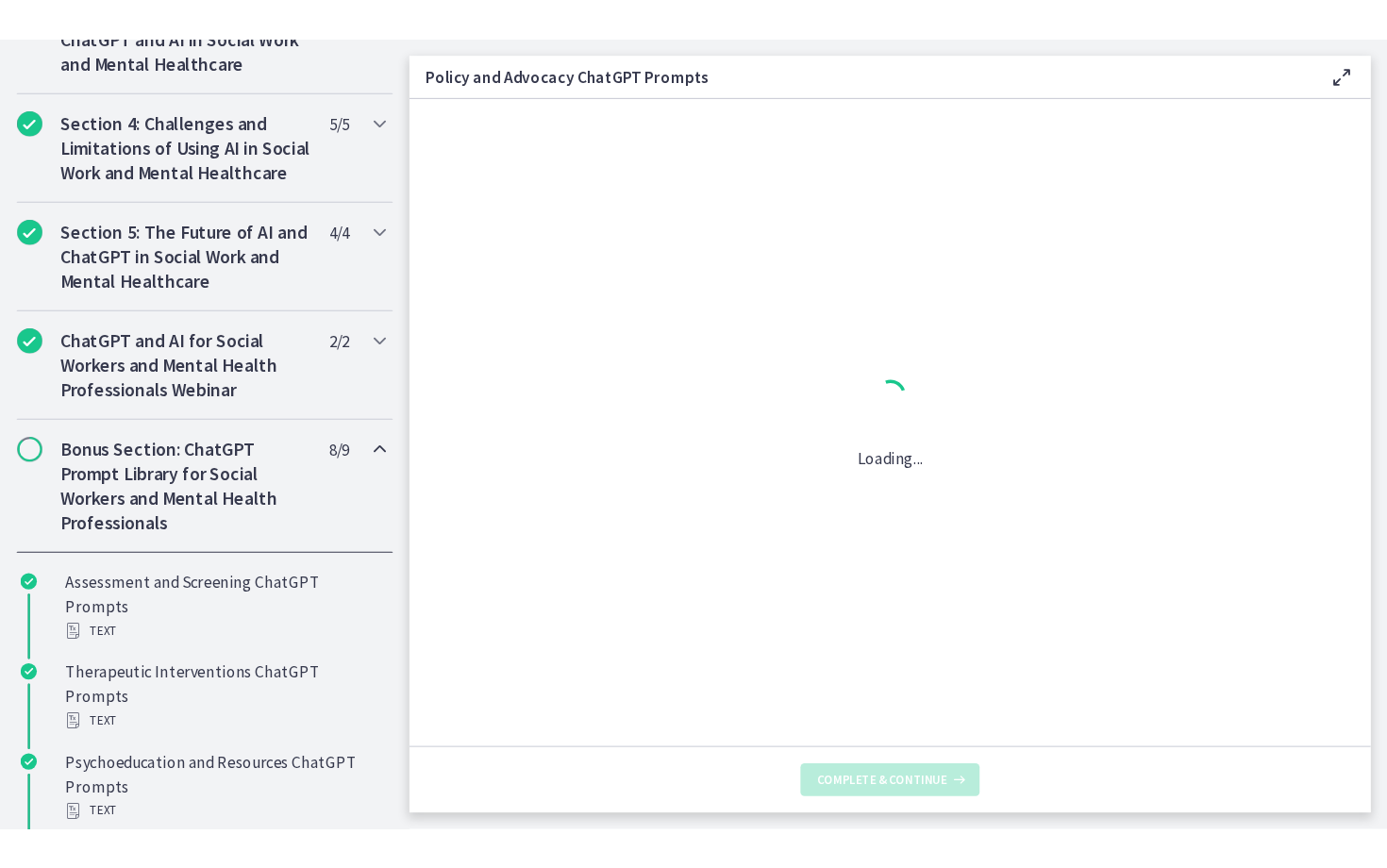 scroll, scrollTop: 0, scrollLeft: 0, axis: both 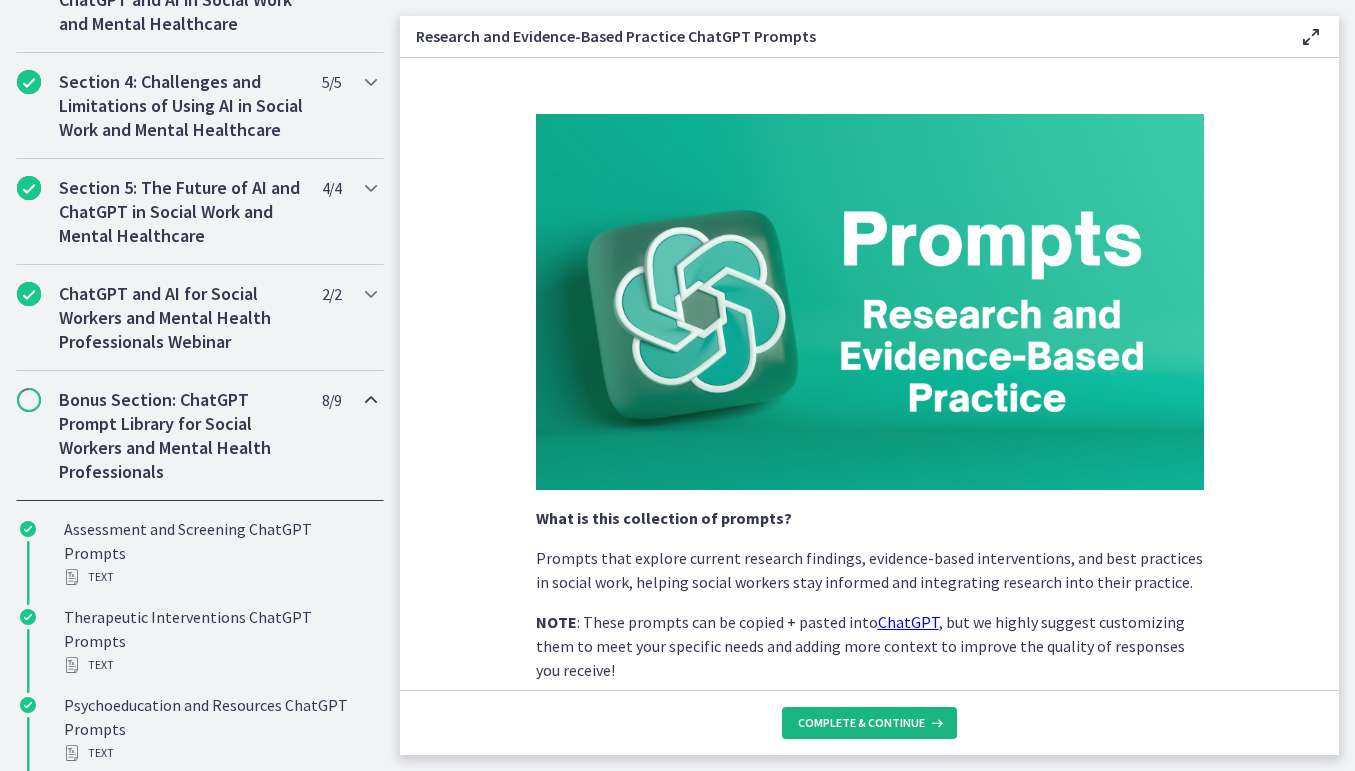 click on "Complete & continue" at bounding box center [861, 723] 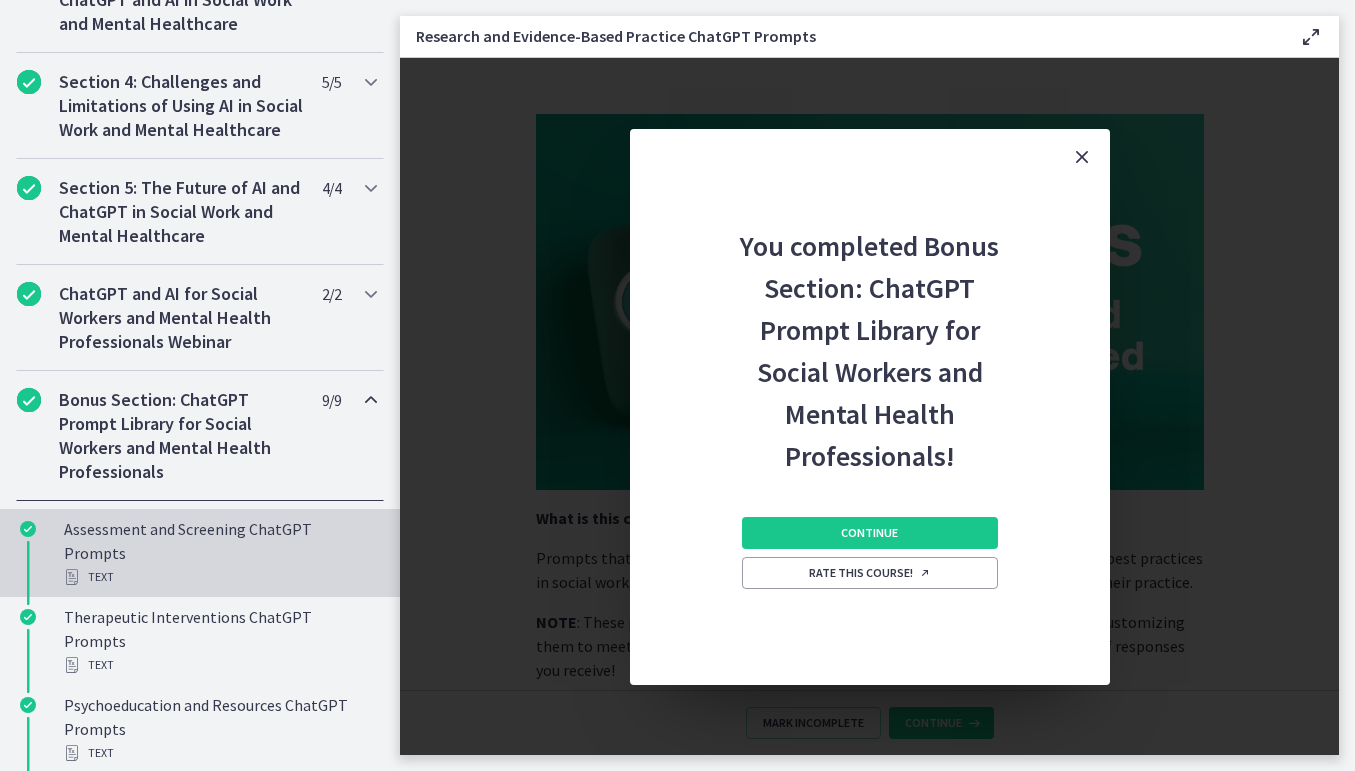 click on "Text" at bounding box center [220, 577] 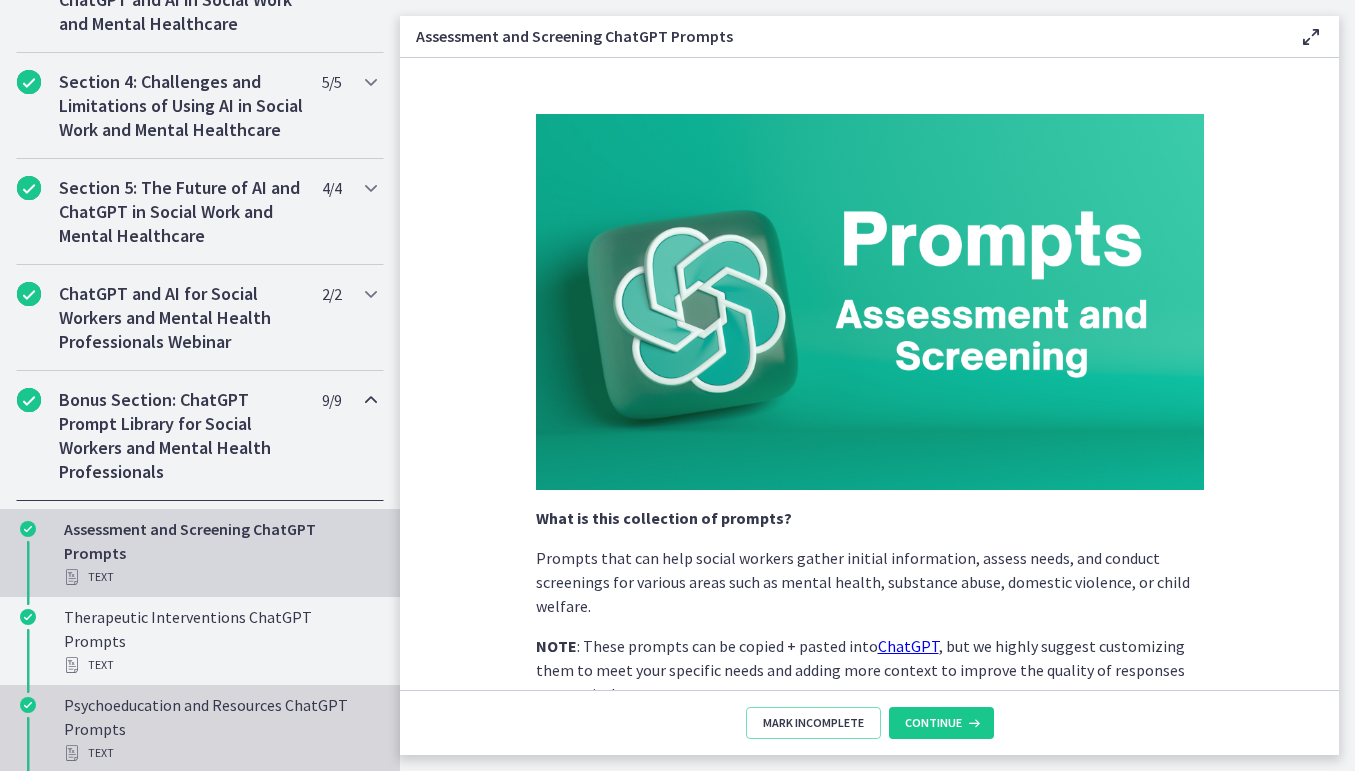 click on "Psychoeducation and Resources ChatGPT Prompts
Text" at bounding box center (220, 729) 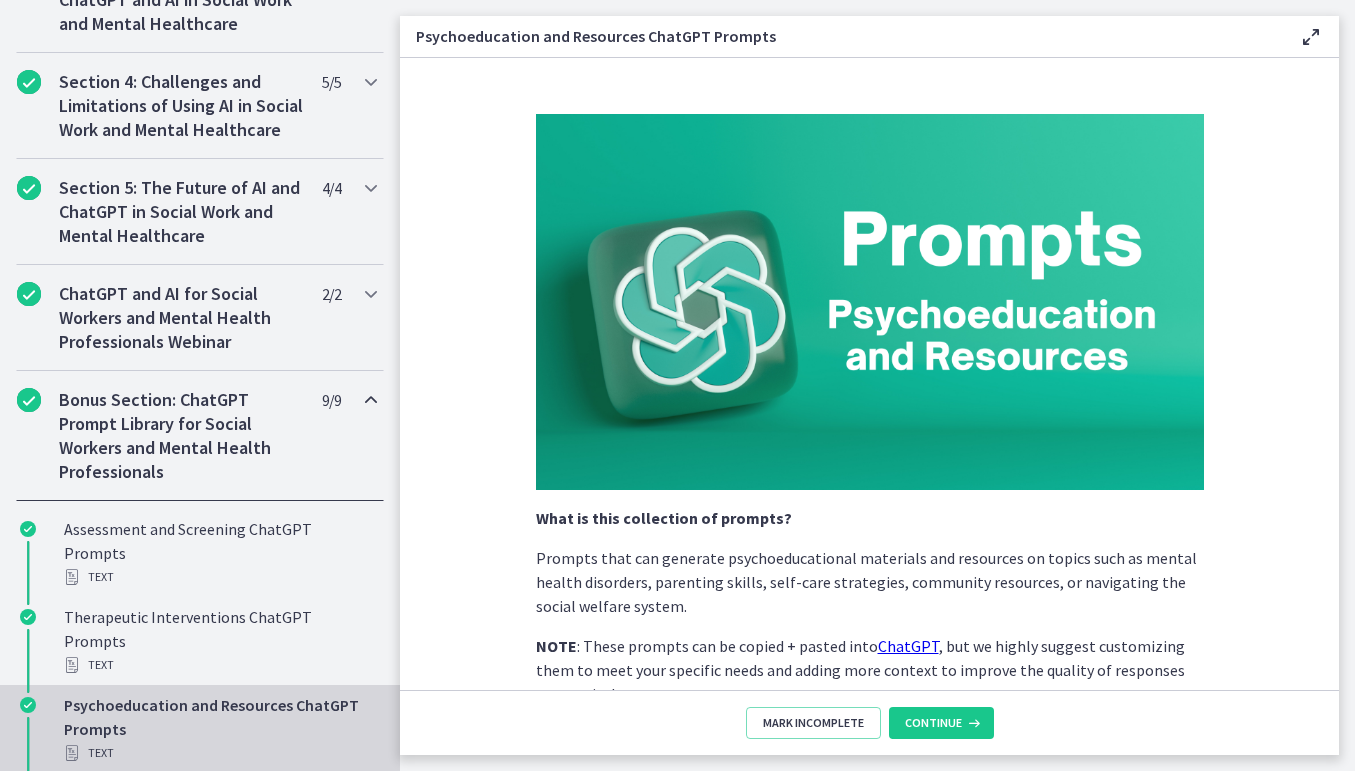click on "Case Management and Referrals ChatGPT Prompts
Text" at bounding box center (200, 817) 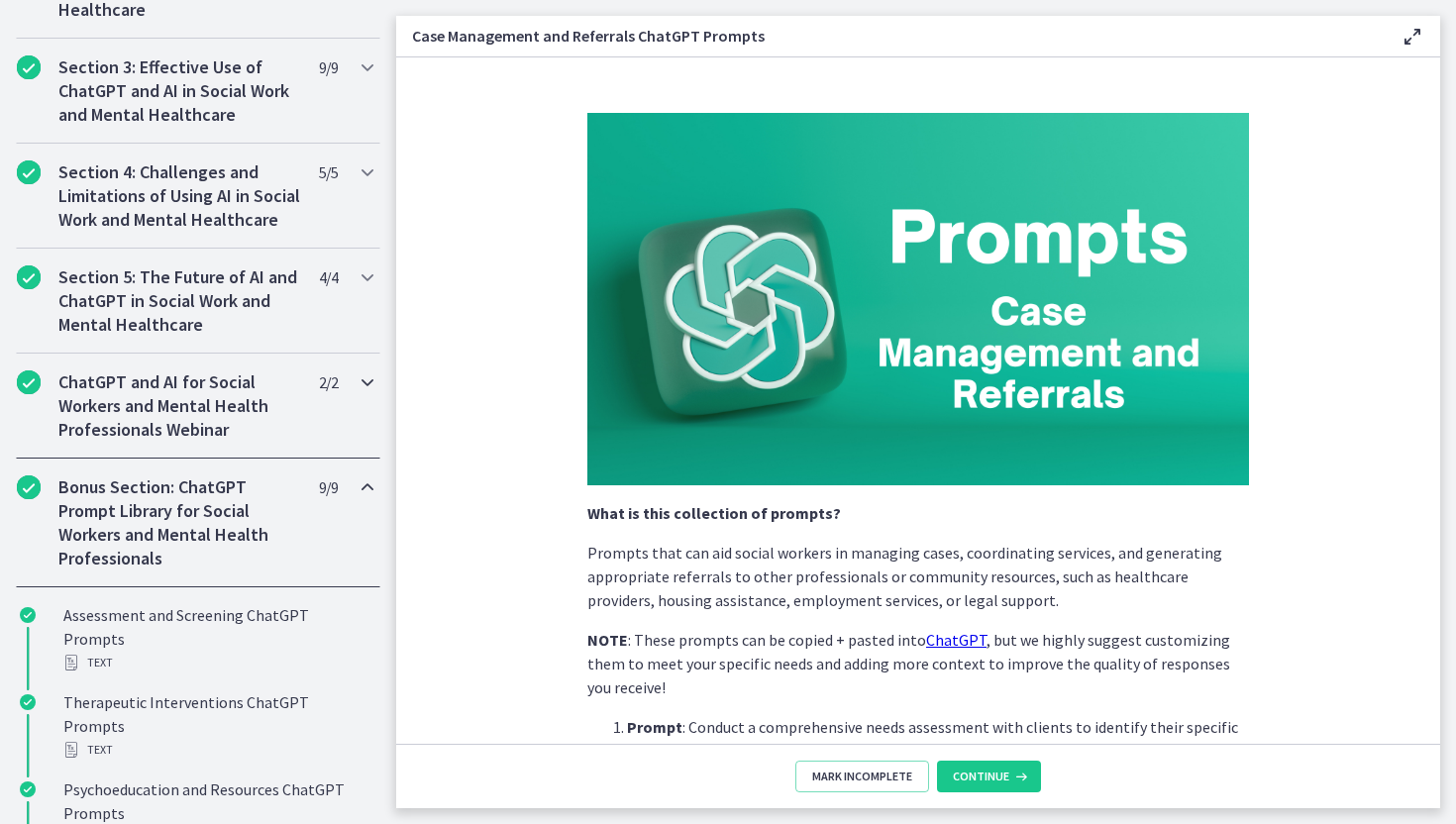 scroll, scrollTop: 738, scrollLeft: 0, axis: vertical 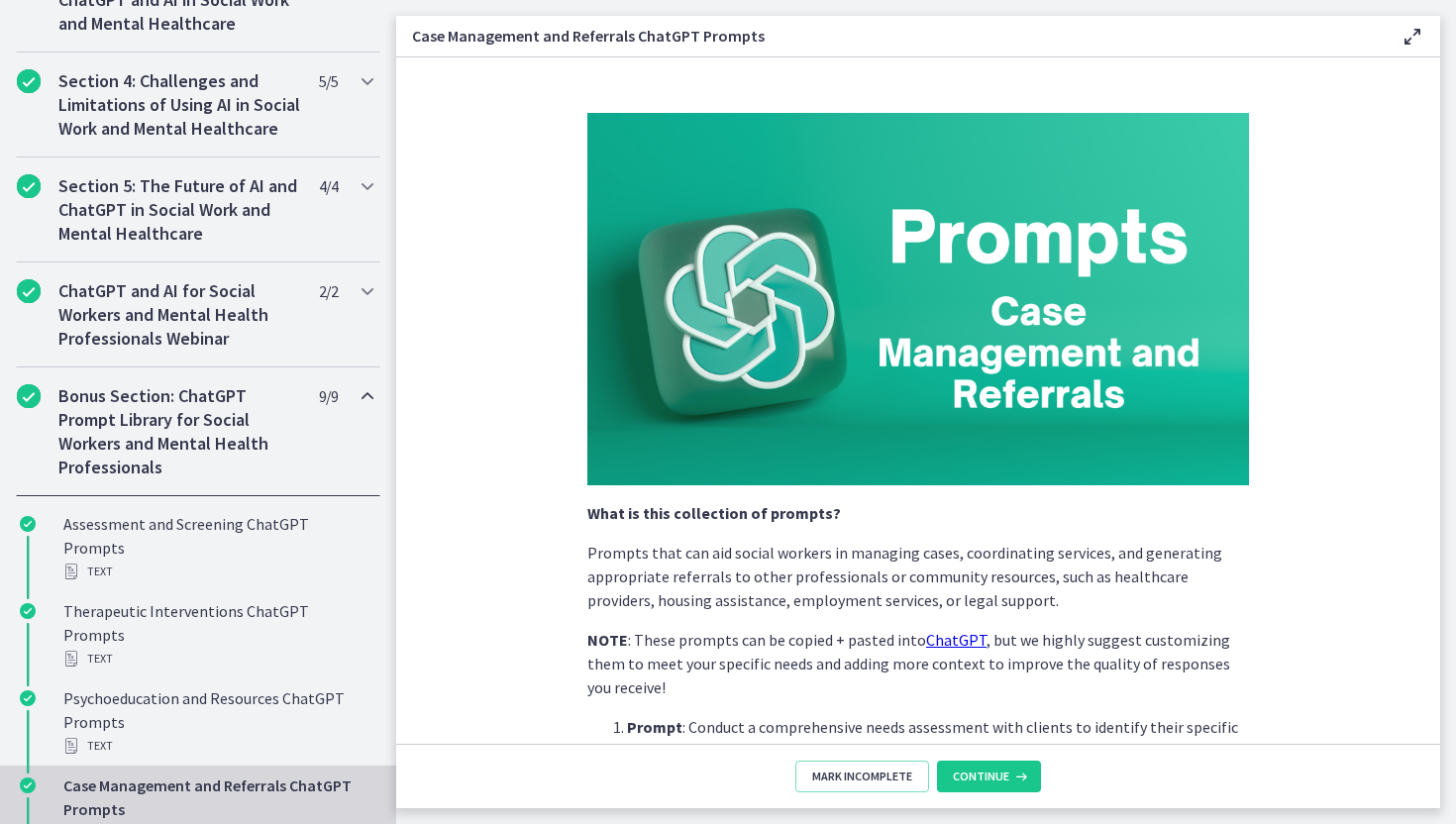 click on "Case Management and Referrals ChatGPT Prompts
Enable fullscreen
What is this collection of prompts?
Prompts that can aid social workers in managing cases, coordinating services, and generating appropriate referrals to other professionals or community resources, such as healthcare providers, housing assistance, employment services, or legal support.
NOTE : These prompts can be copied + pasted into  ChatGPT , but we highly suggest customizing them to meet your specific needs and adding more context to improve the quality of responses you receive!
Prompt : Conduct a comprehensive needs assessment with clients to identify their specific needs, goals, and resources available to them, ensuring a holistic approach to case management.
Prompt
Prompt" at bounding box center (926, 412) 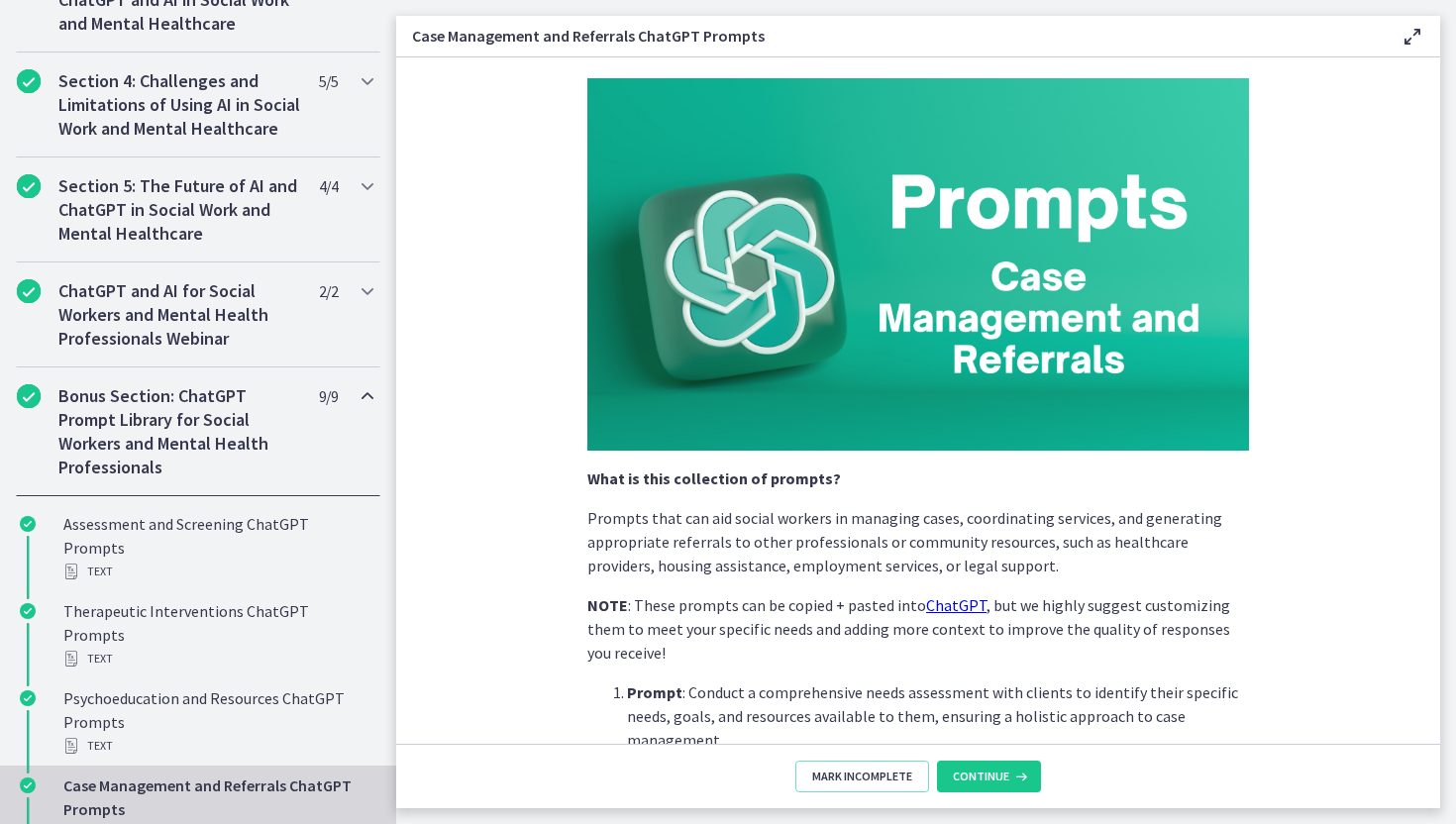scroll, scrollTop: 40, scrollLeft: 0, axis: vertical 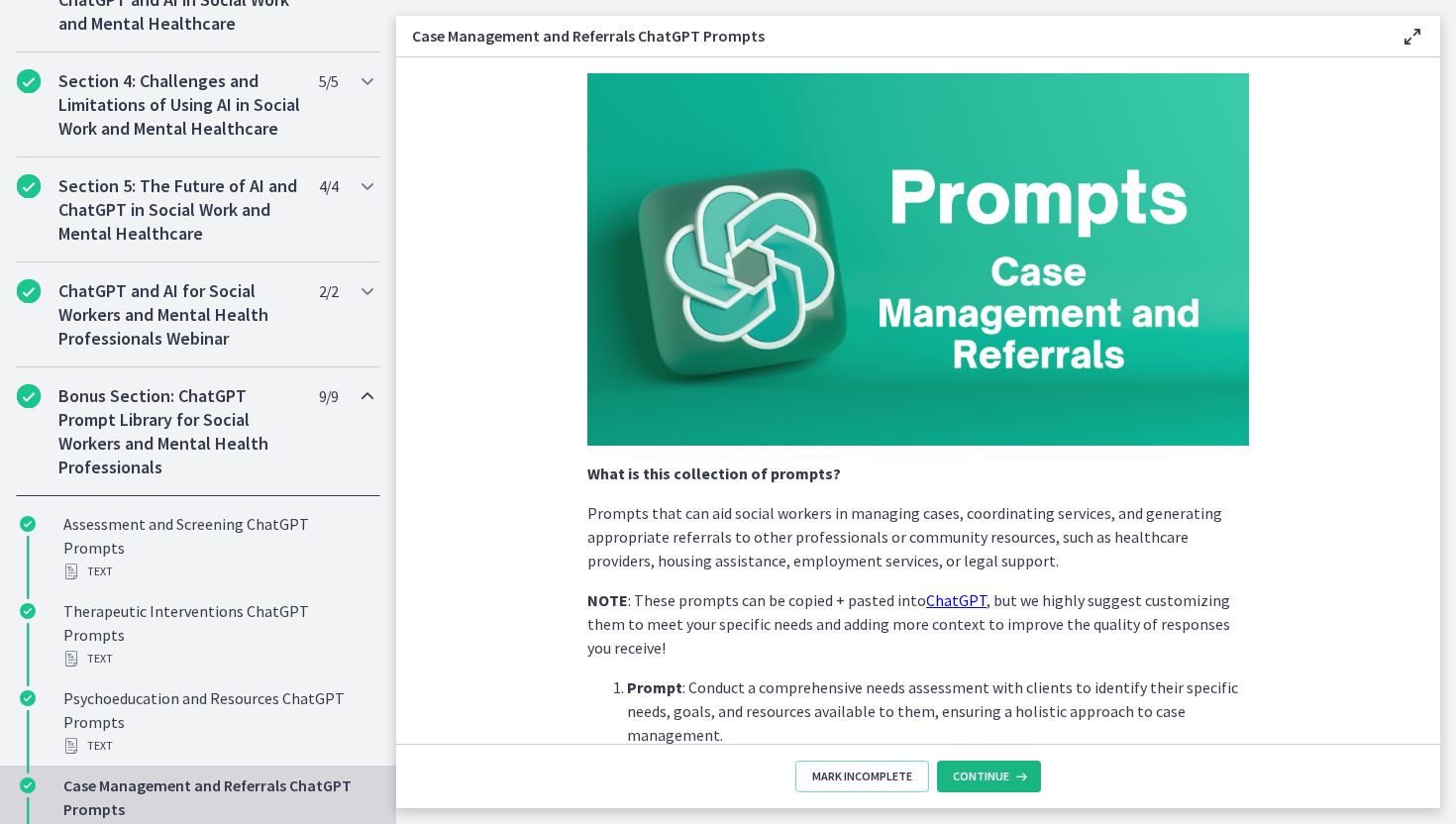 click on "Continue" at bounding box center [981, 776] 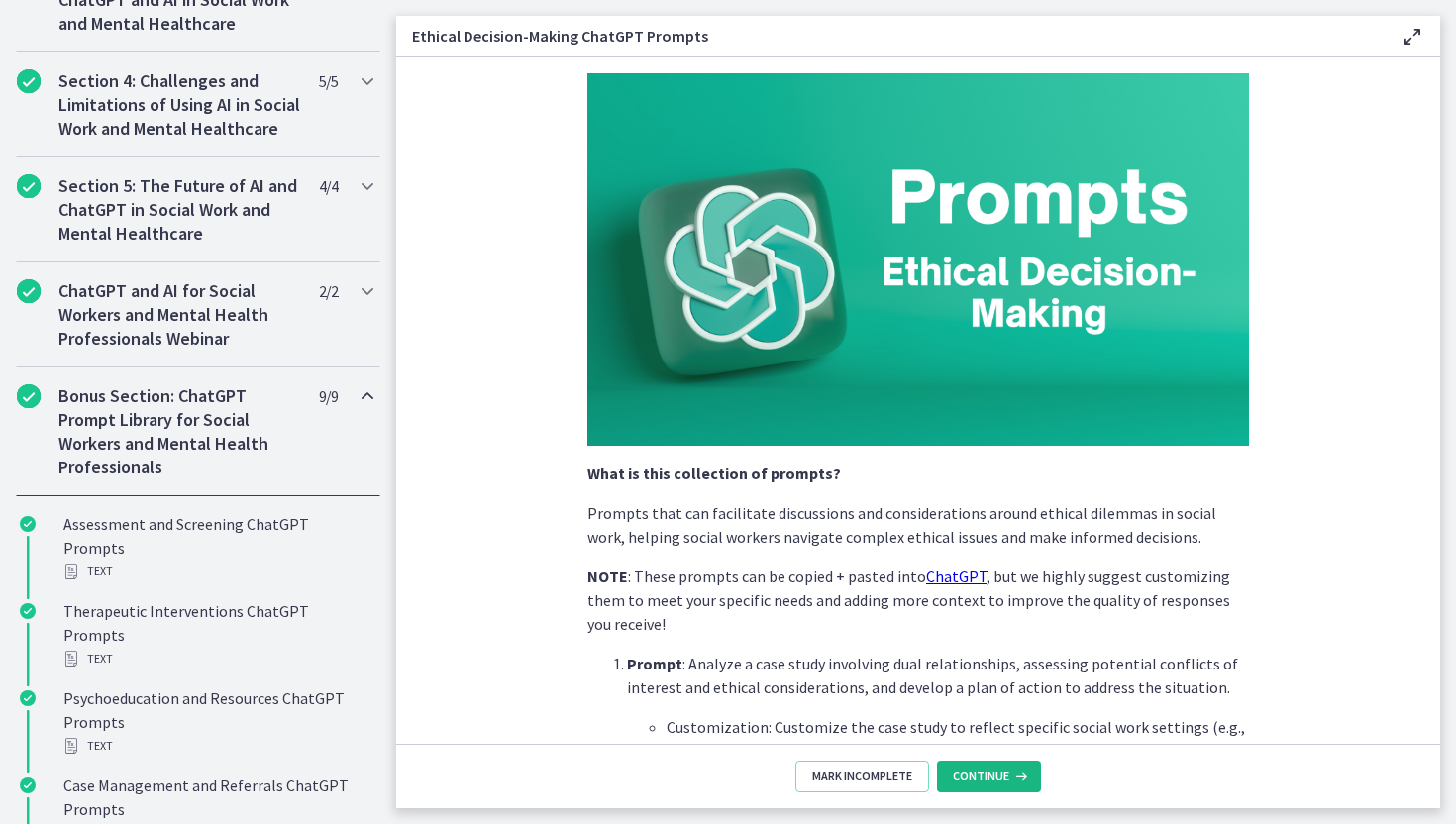 scroll, scrollTop: 0, scrollLeft: 0, axis: both 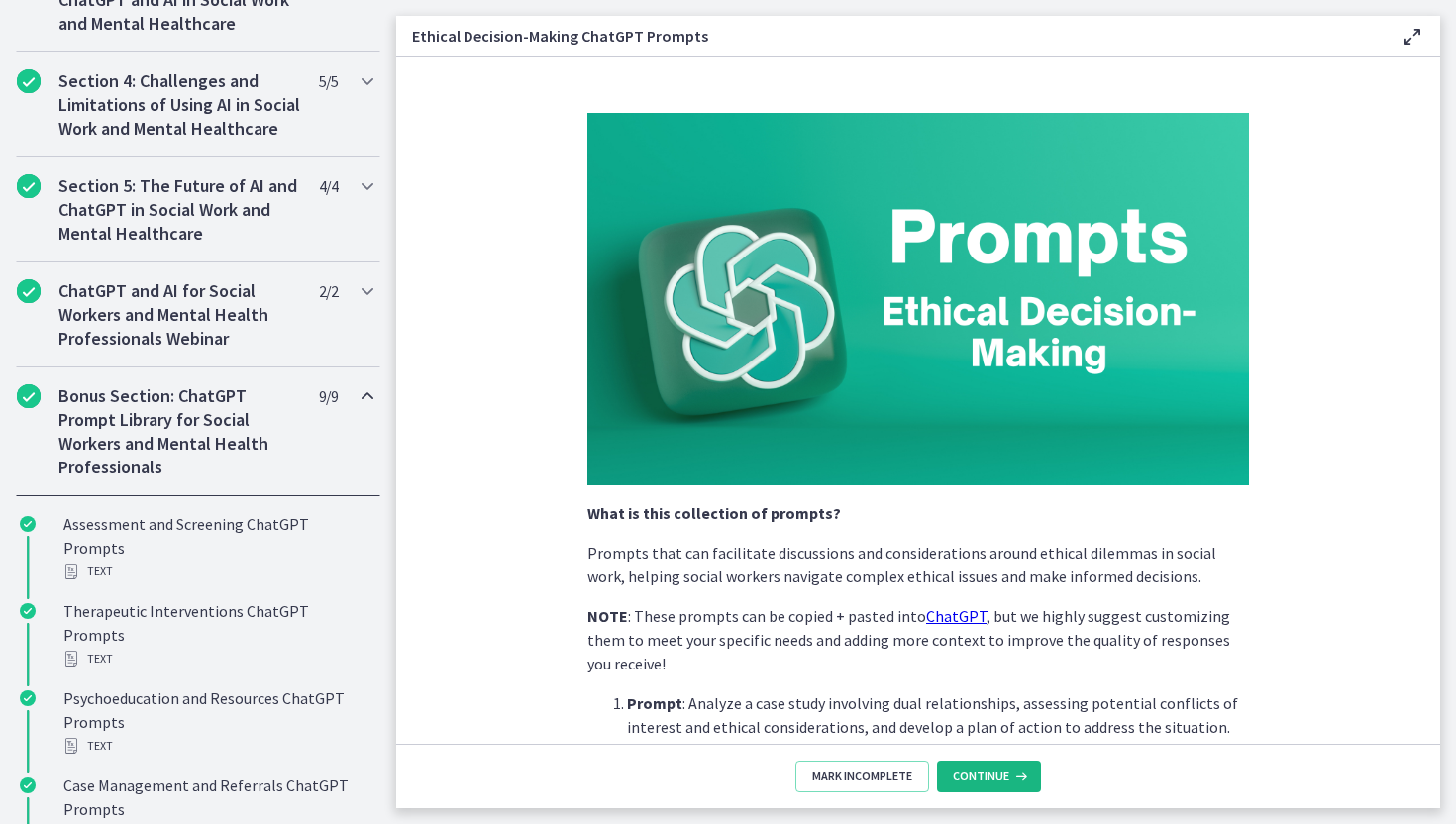 click on "Continue" at bounding box center (981, 776) 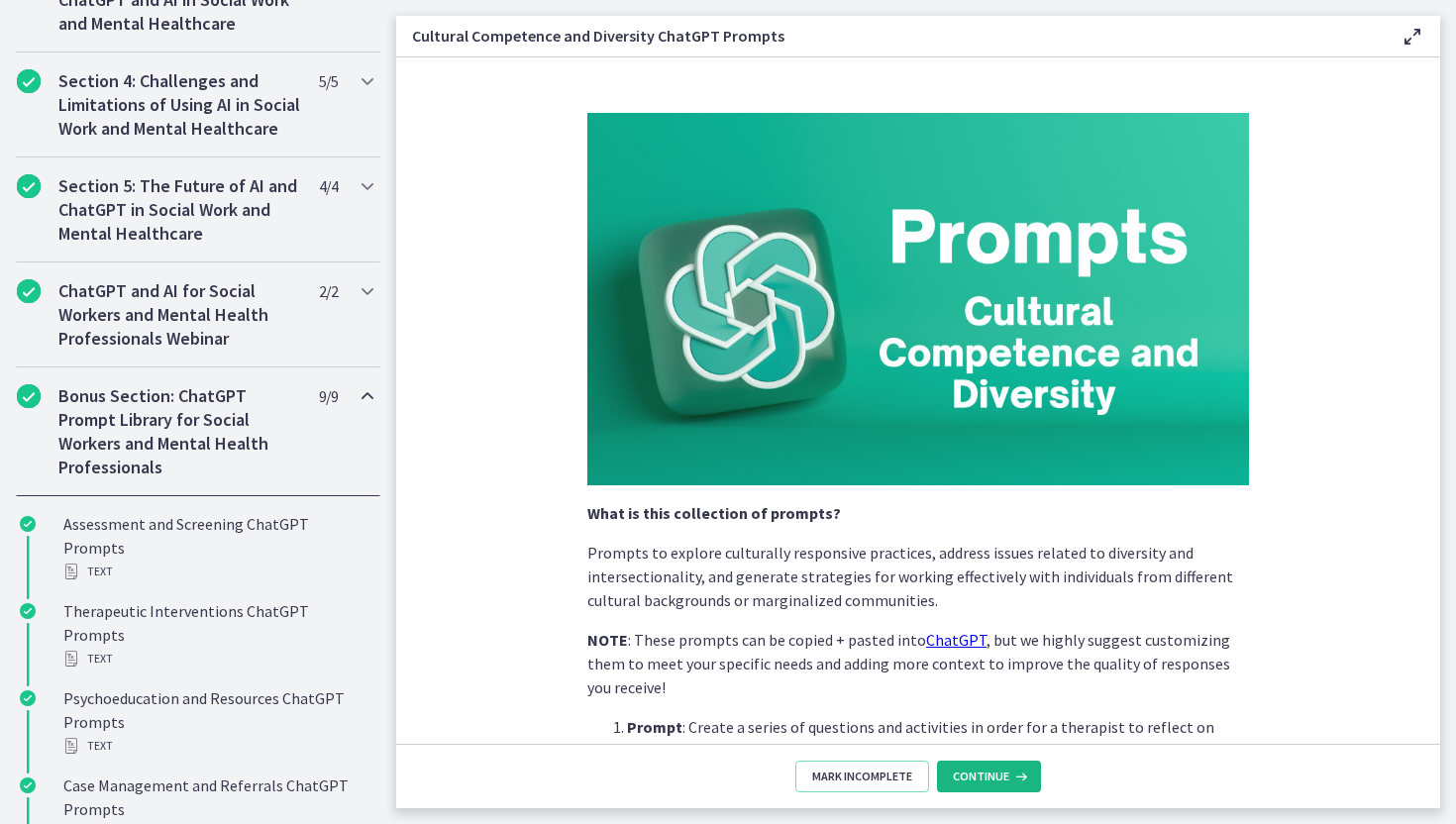 click on "Continue" at bounding box center [981, 776] 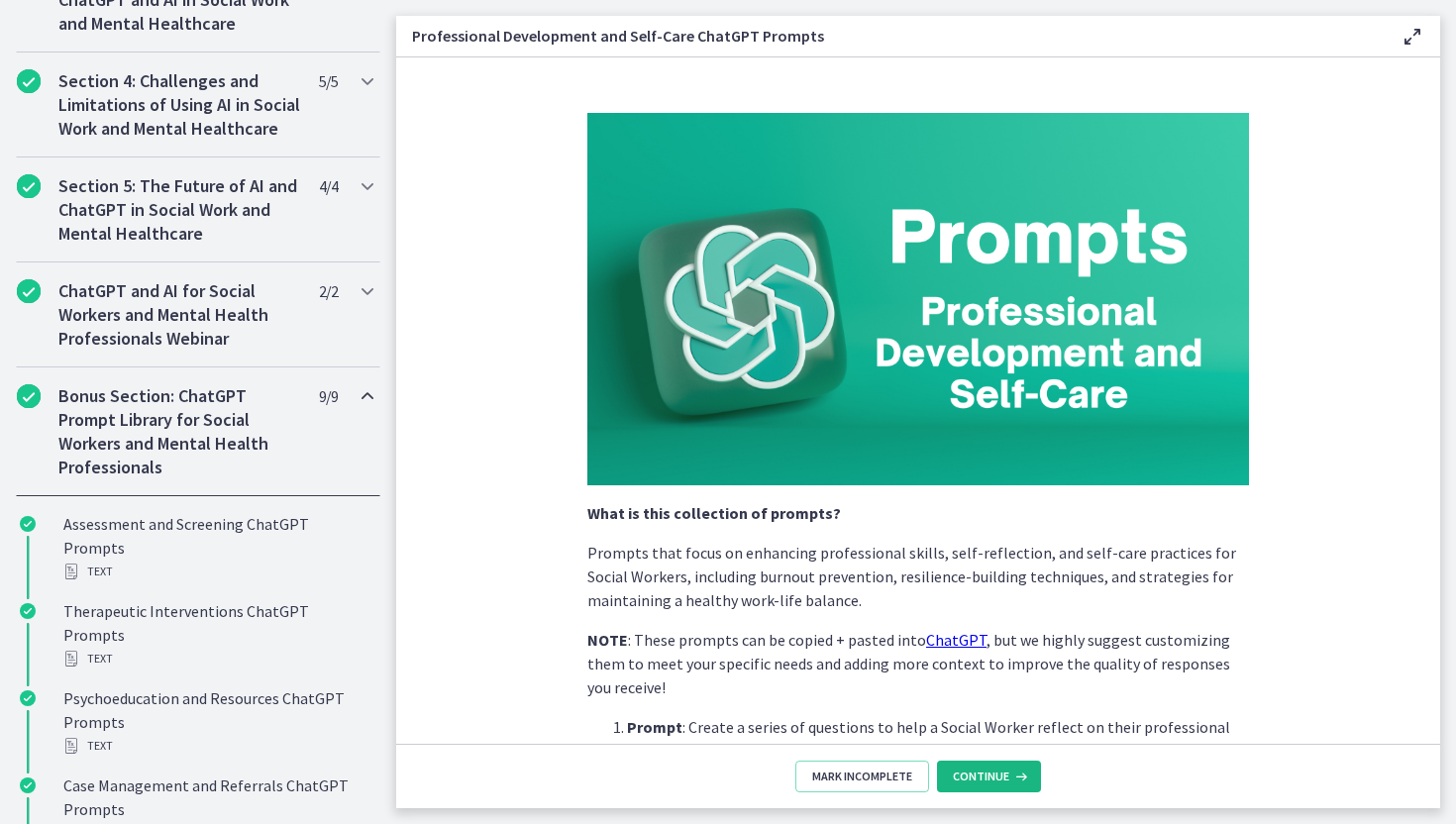 click on "Continue" at bounding box center [981, 776] 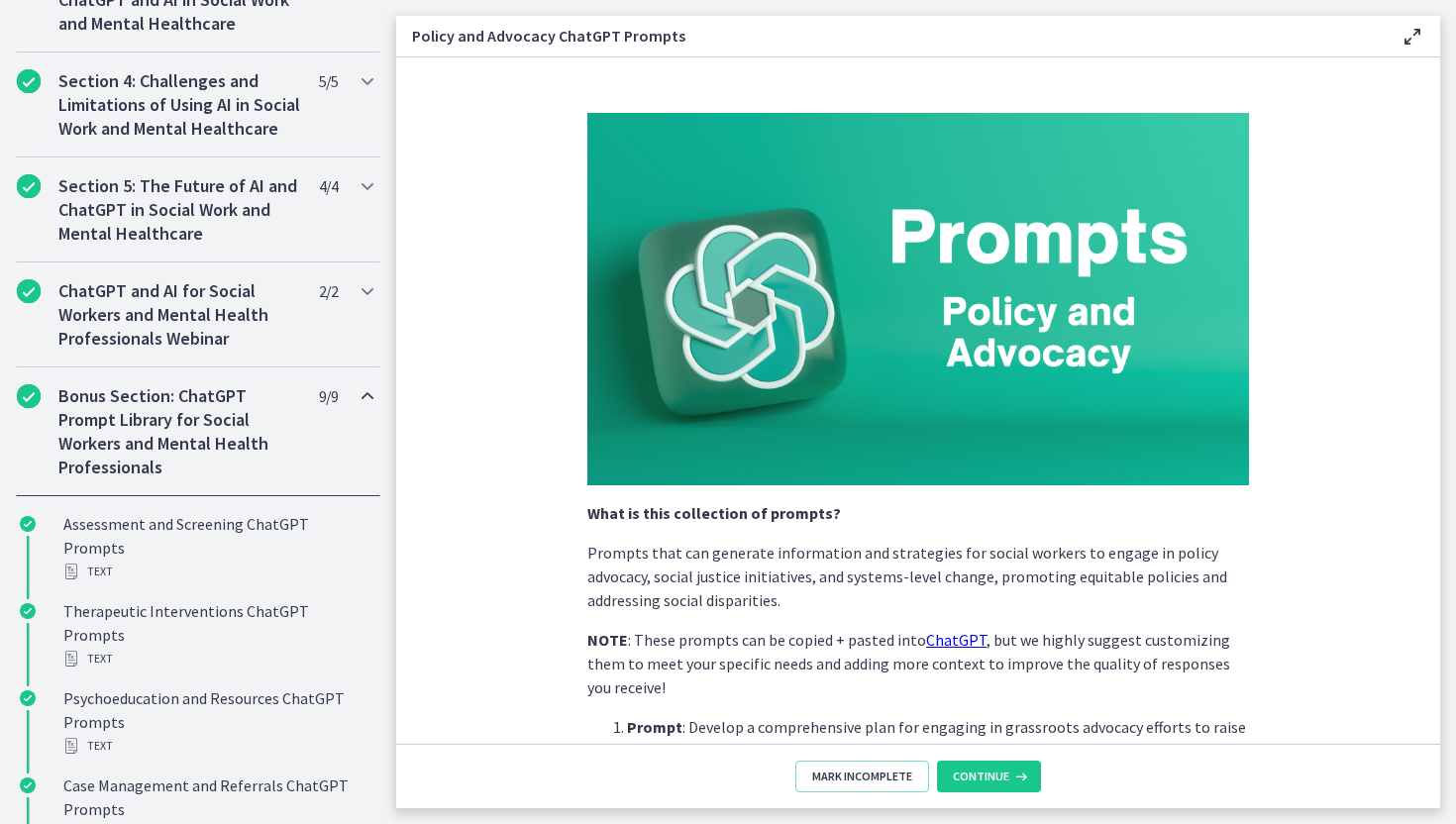 click on "NOTE : These prompts can be copied + pasted into ChatGPT, but we highly suggest customizing them to meet your specific needs and adding more context to improve the quality of responses you receive!" at bounding box center (918, 664) 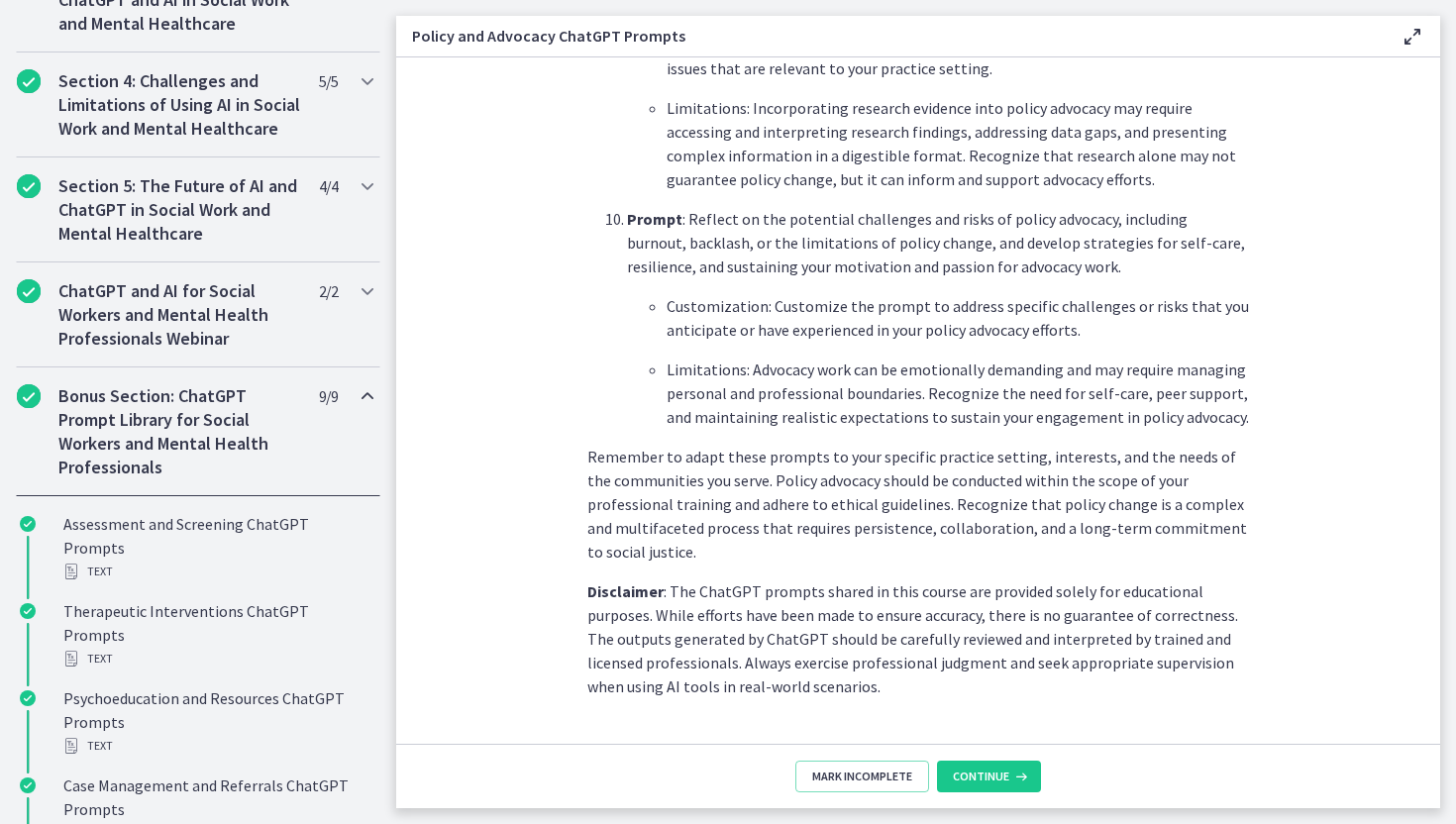 scroll, scrollTop: 2816, scrollLeft: 0, axis: vertical 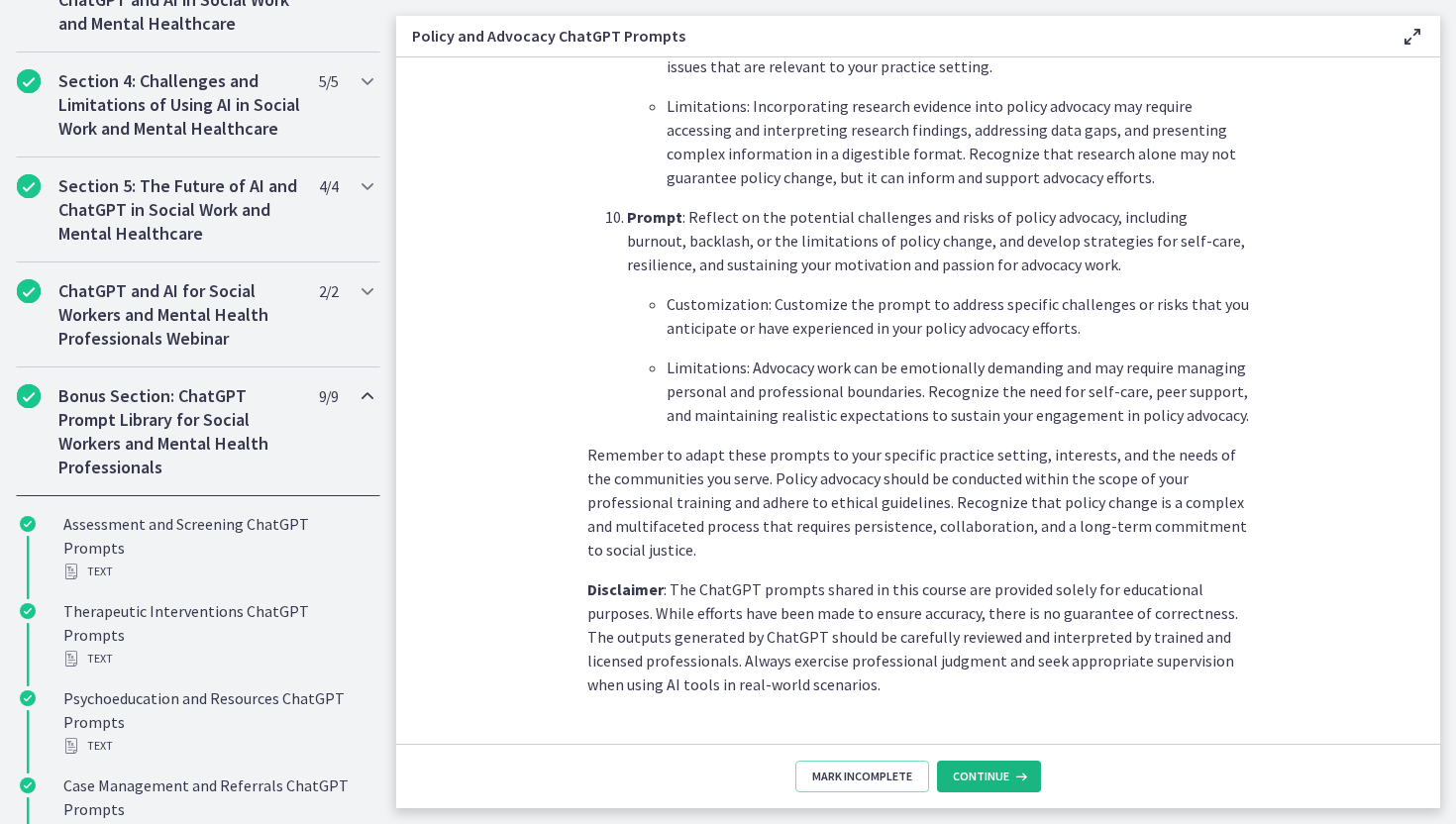 click at bounding box center (1019, 776) 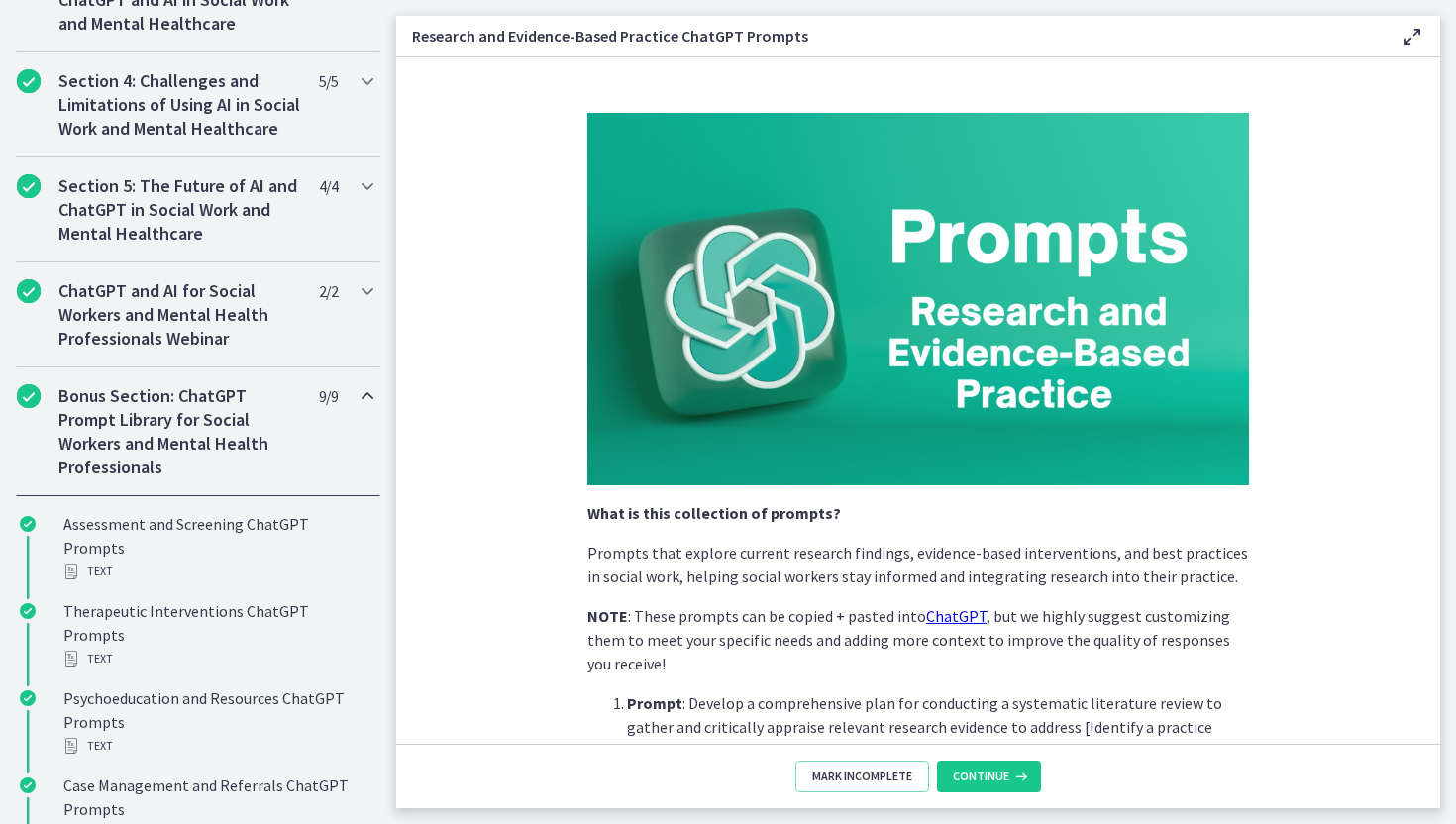 click at bounding box center [1412, 37] 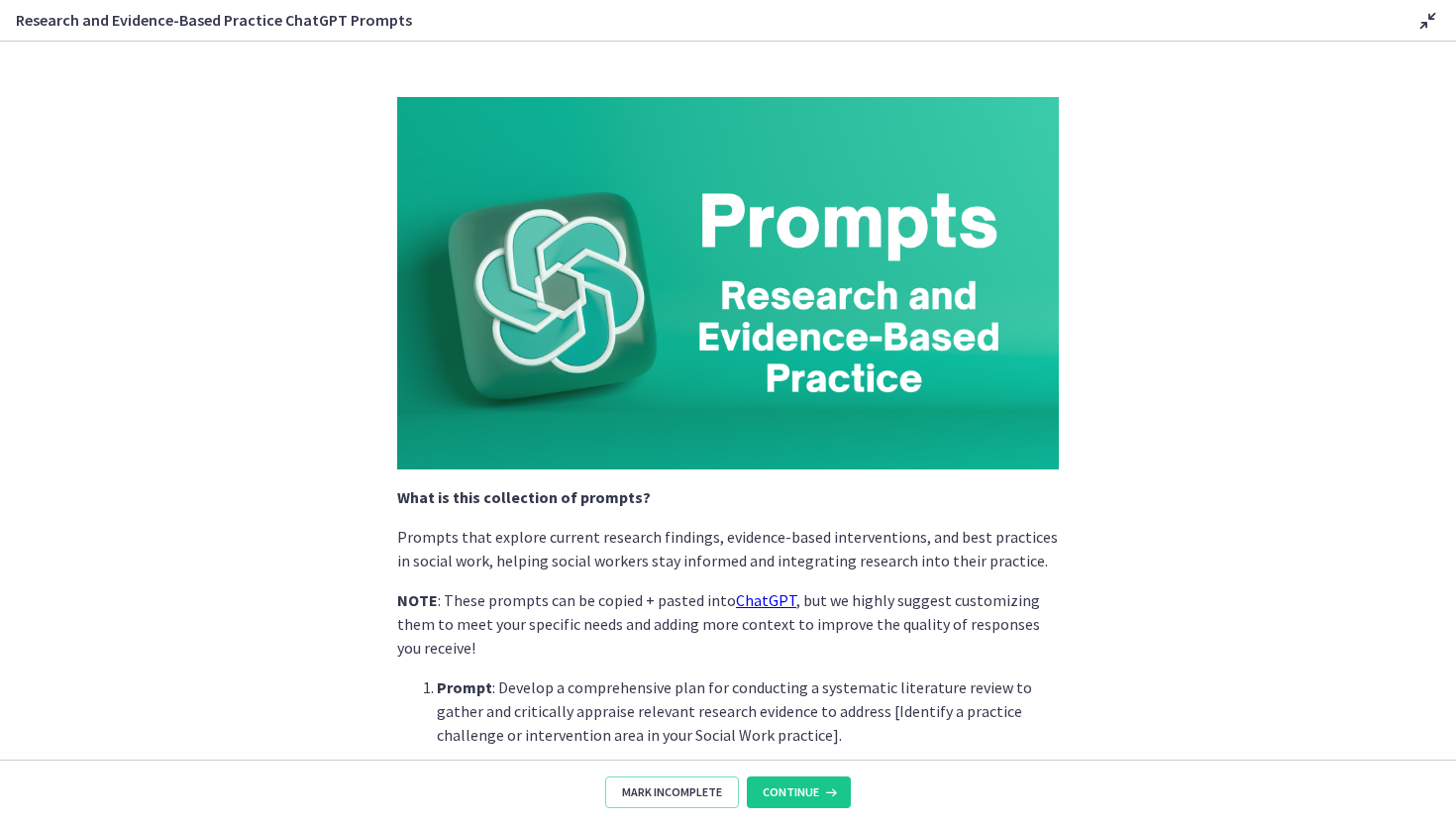 click on "Research and Evidence-Based Practice ChatGPT Prompts
Disable fullscreen" at bounding box center [728, 21] 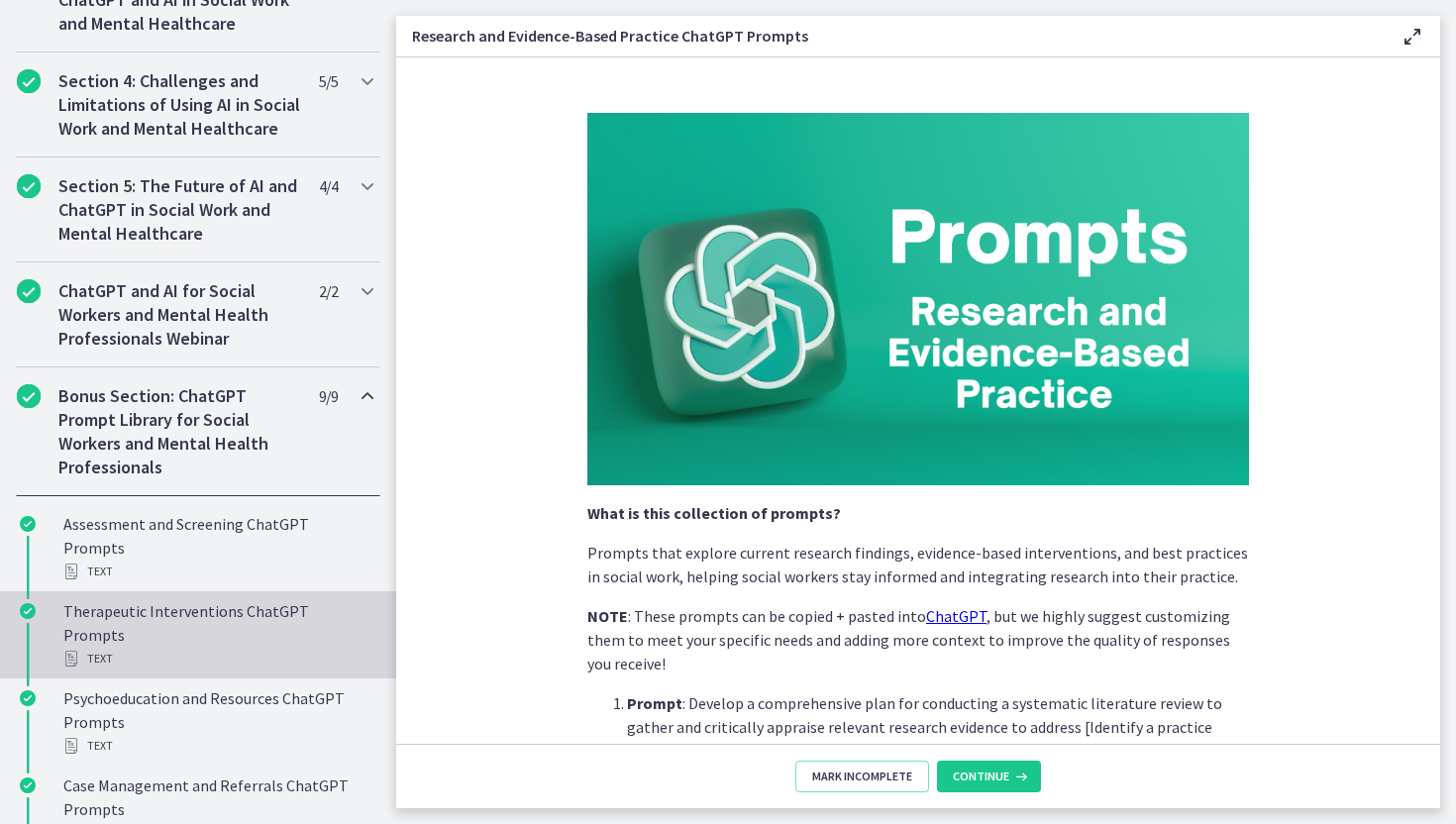 click on "Therapeutic Interventions ChatGPT Prompts
Text" at bounding box center [218, 635] 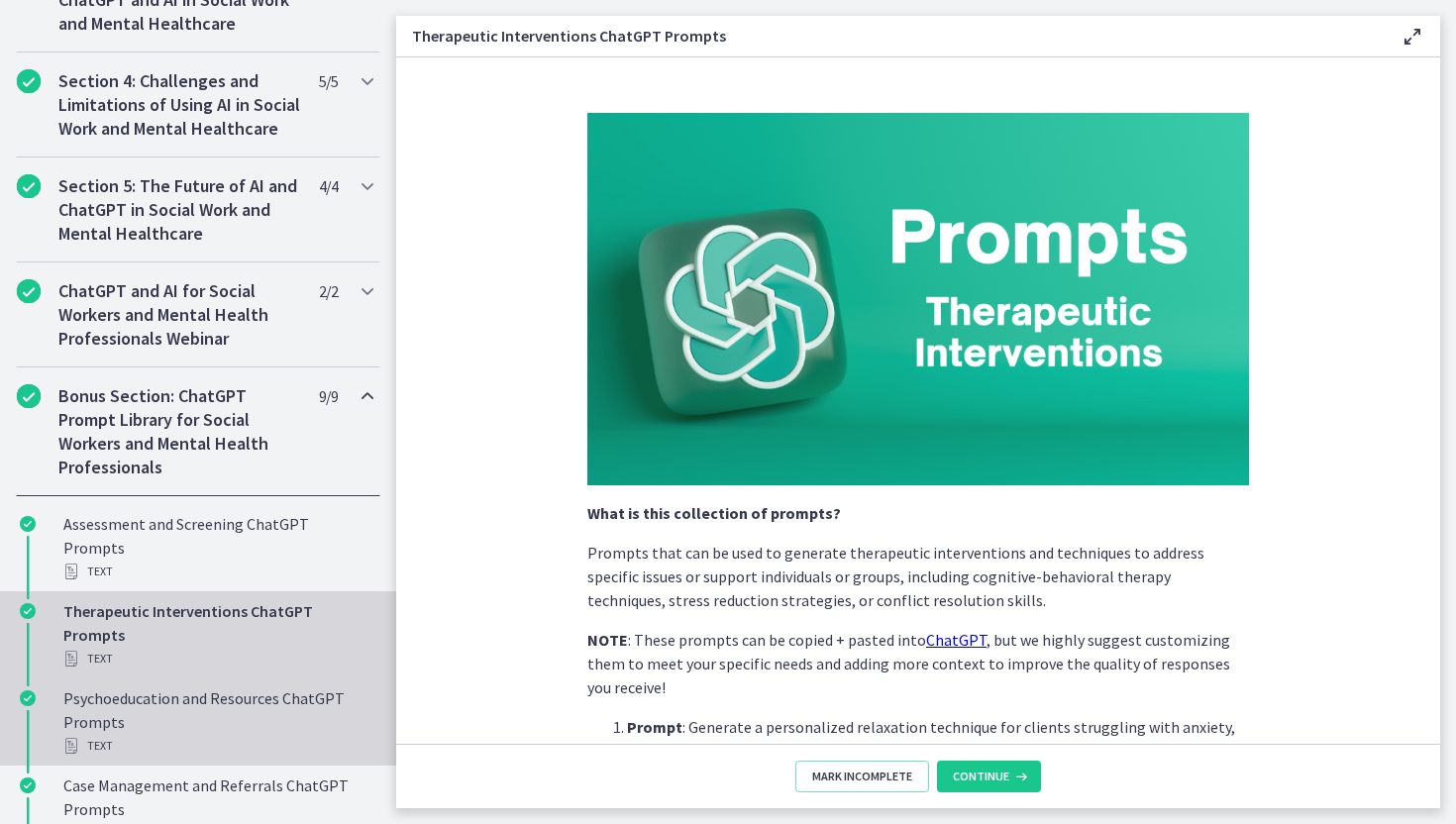 click on "Psychoeducation and Resources ChatGPT Prompts
Text" at bounding box center (218, 722) 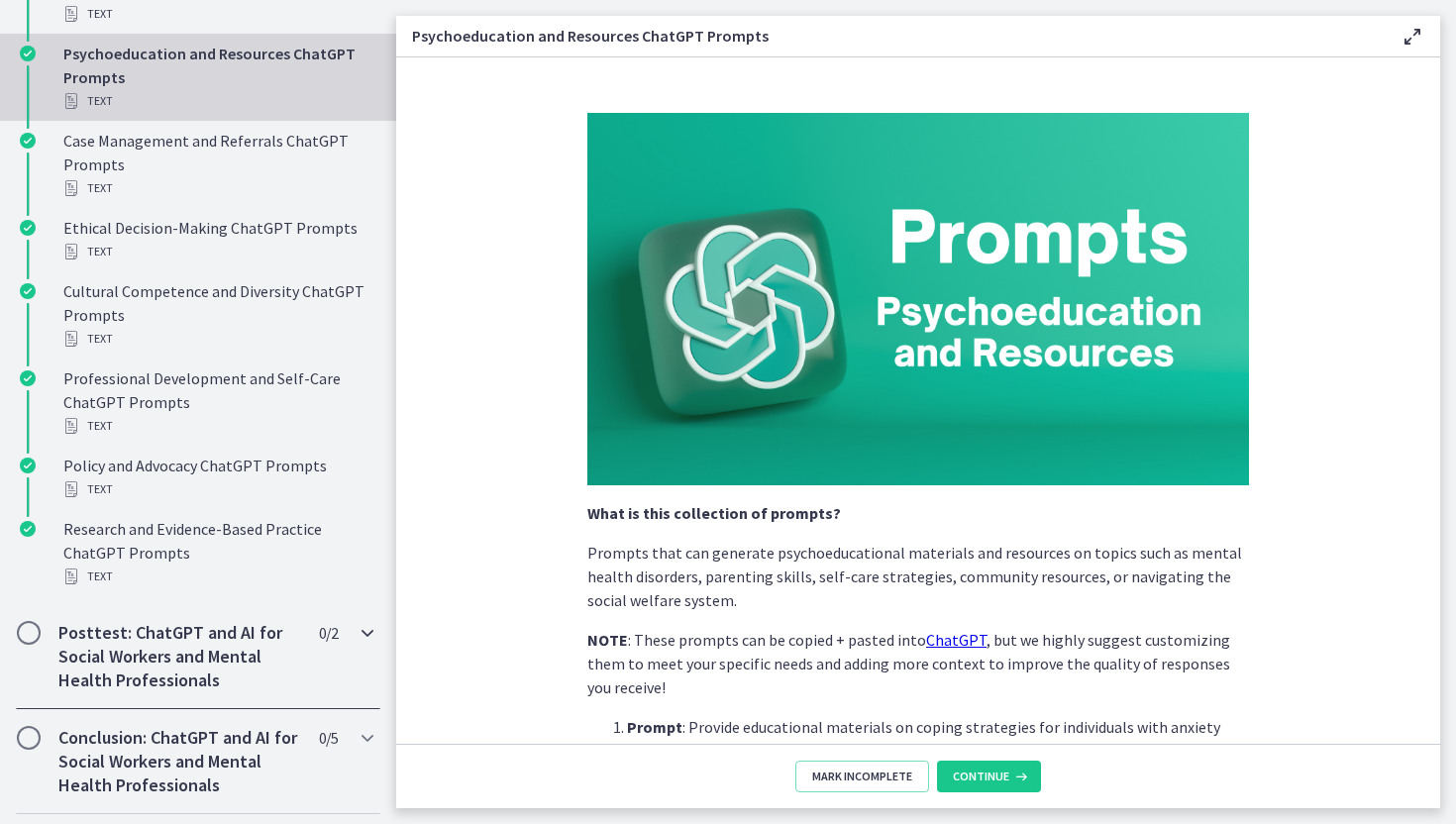 click on "Posttest: ChatGPT and AI for Social Workers and Mental Health Professionals" at bounding box center (179, 657) 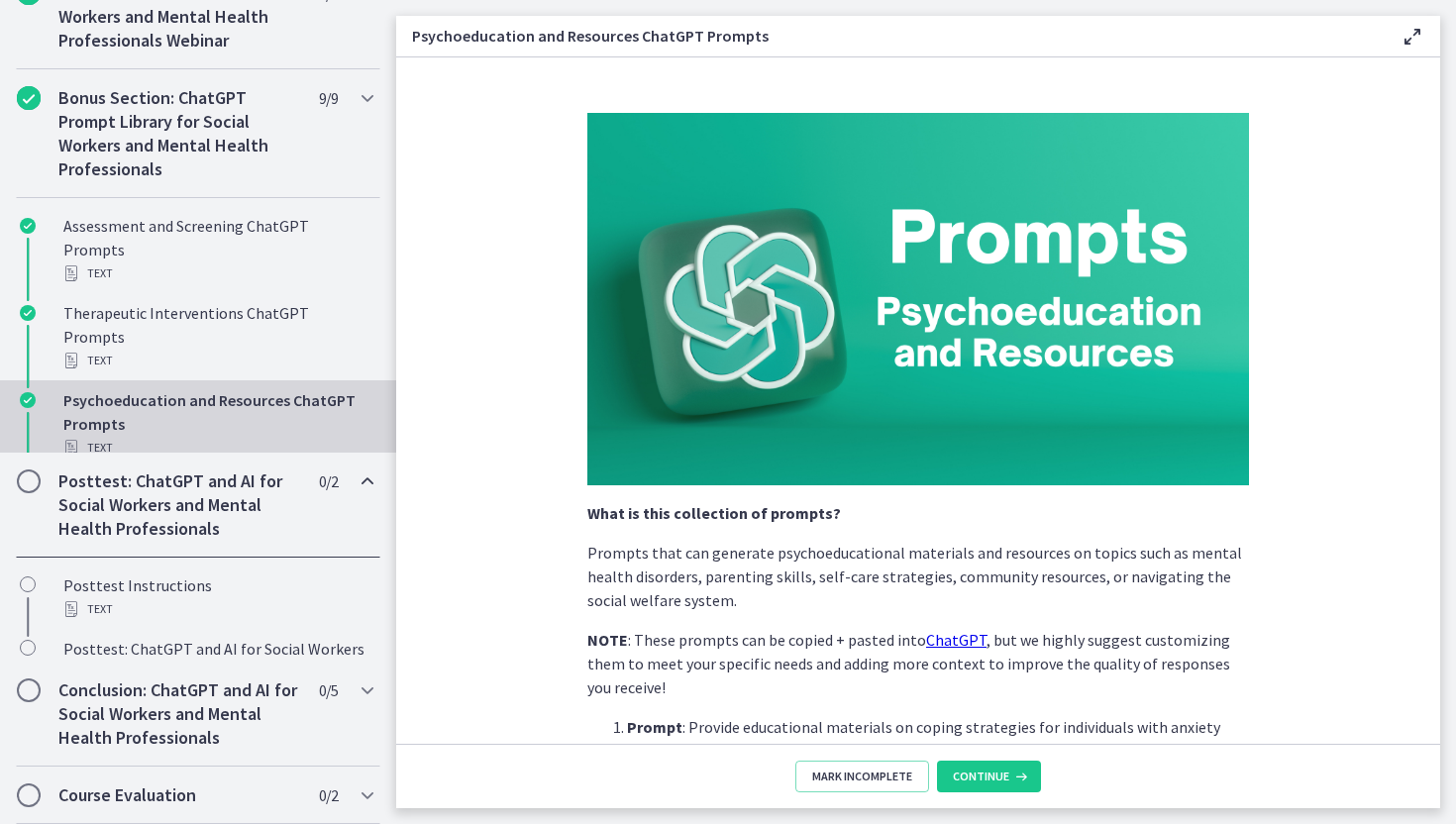 scroll, scrollTop: 844, scrollLeft: 0, axis: vertical 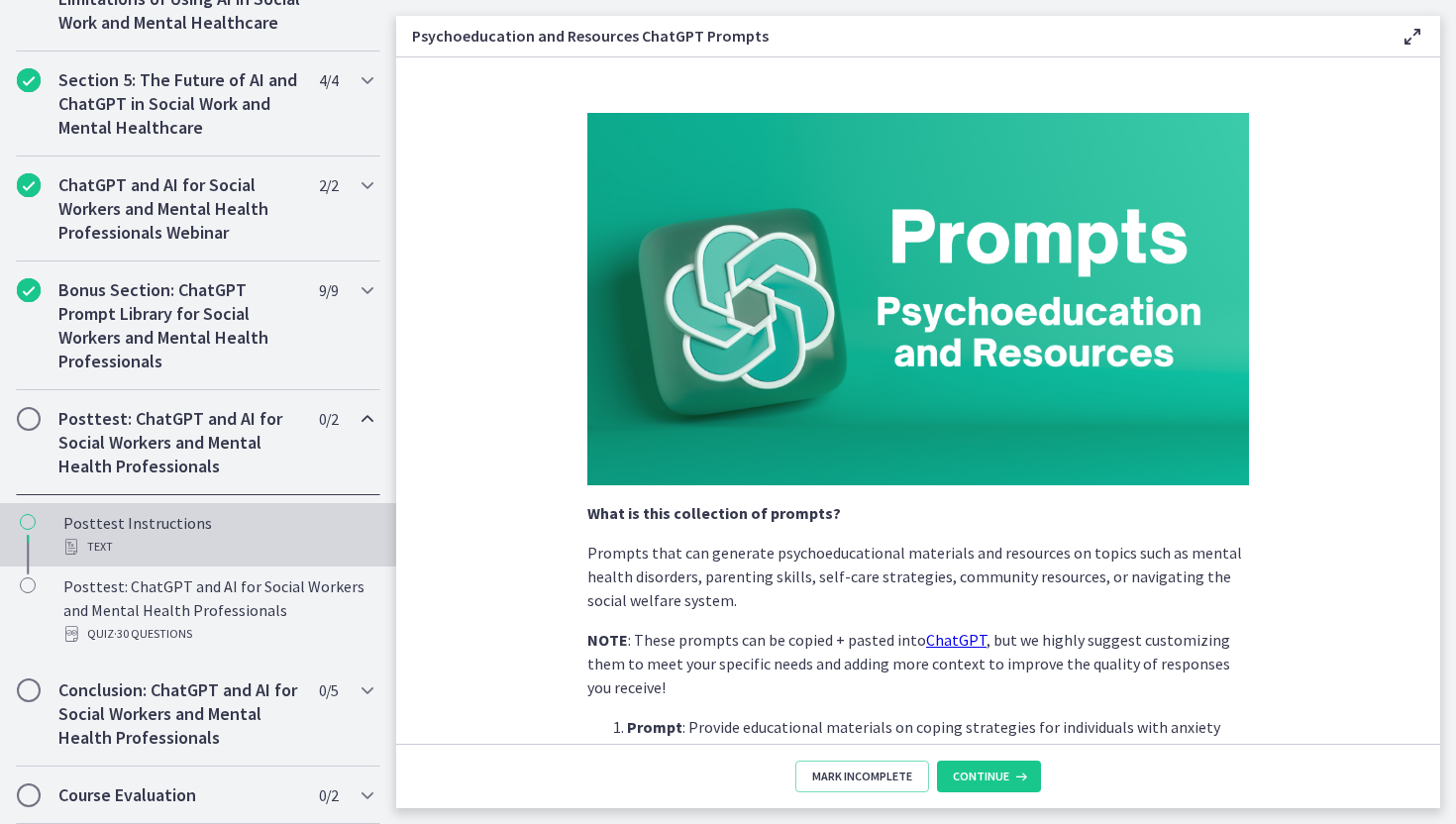 click on "Text" at bounding box center (218, 547) 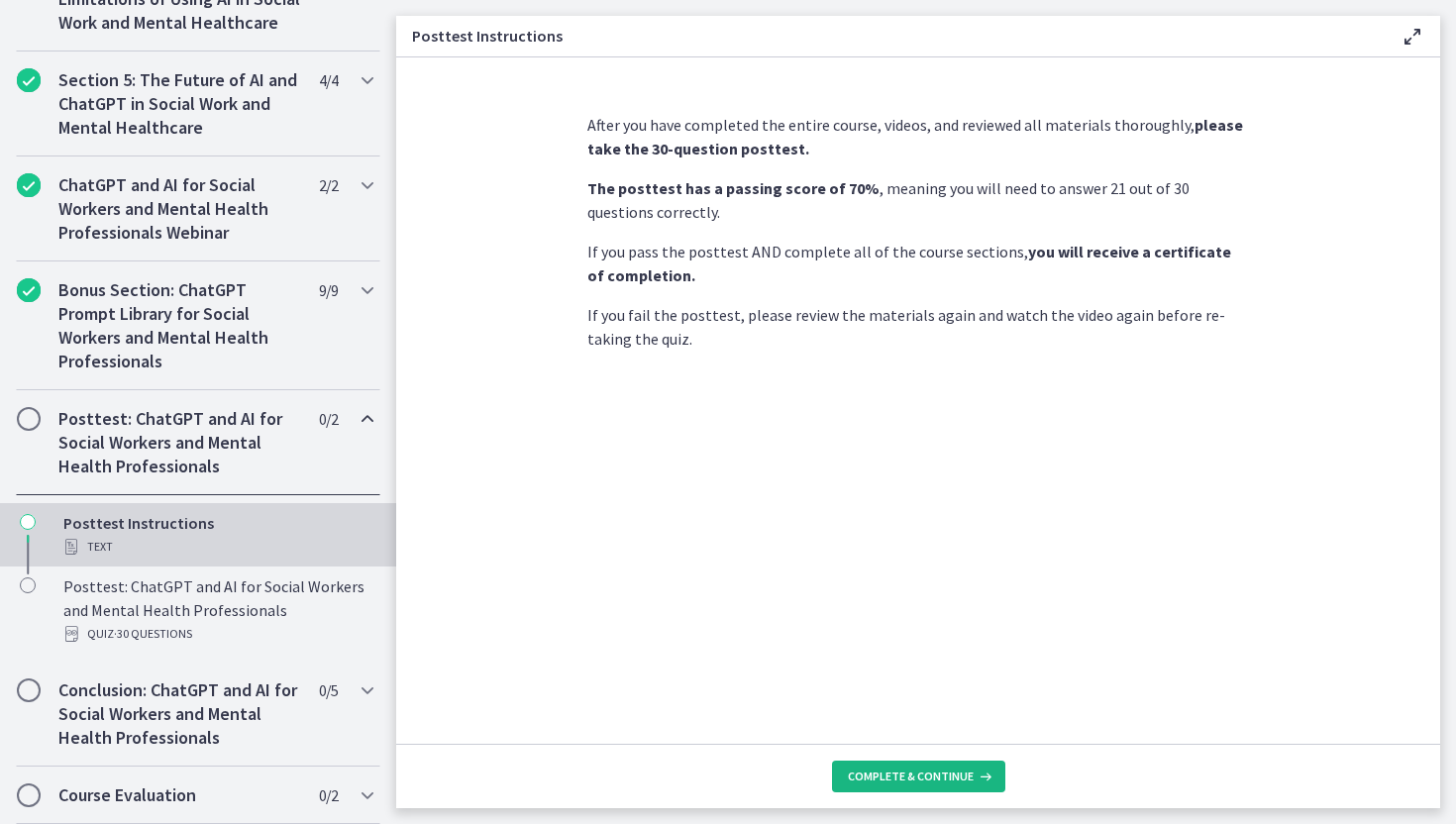 click on "Complete & continue" at bounding box center (910, 776) 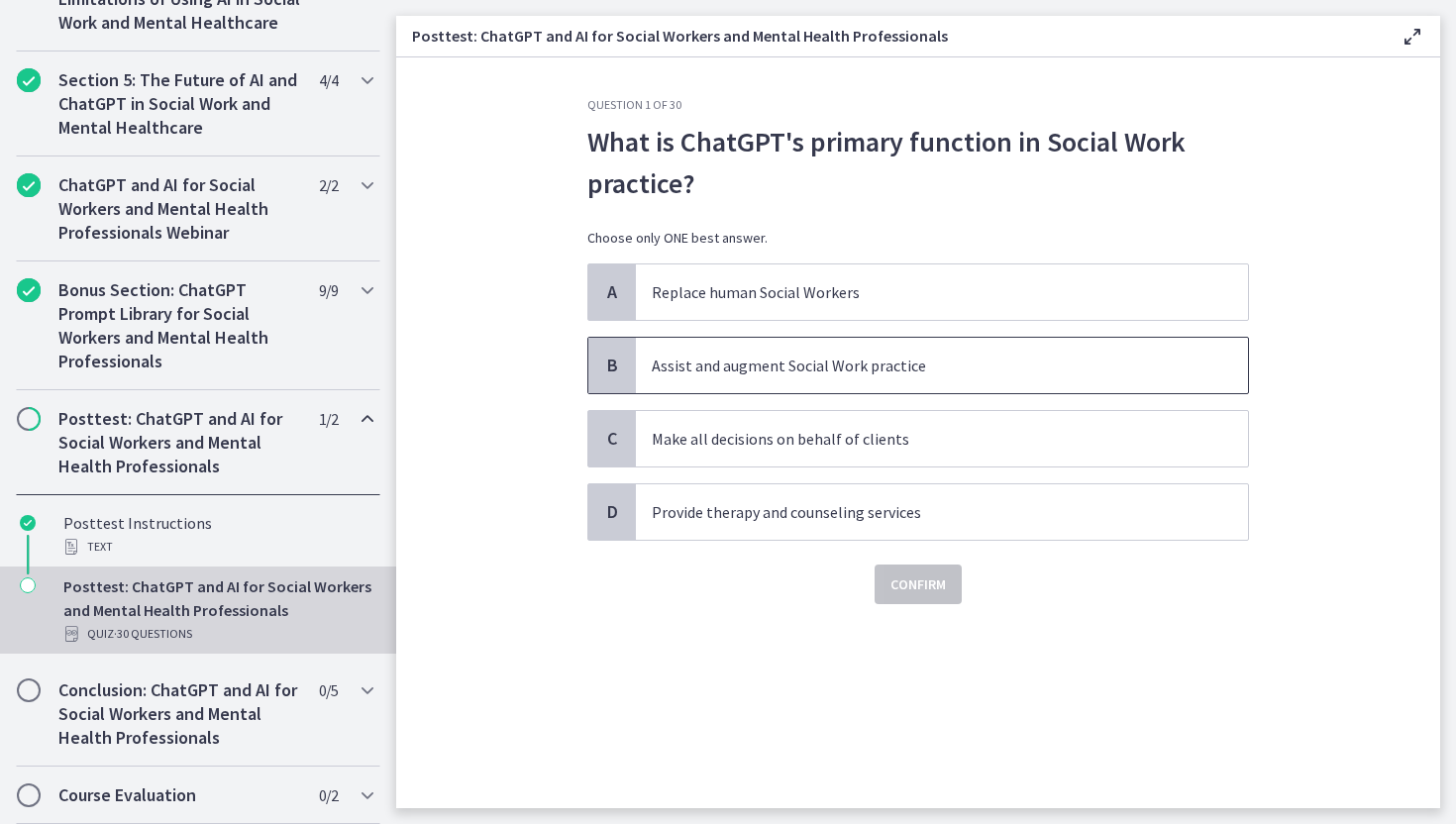 click on "Assist and augment Social Work practice" at bounding box center (922, 365) 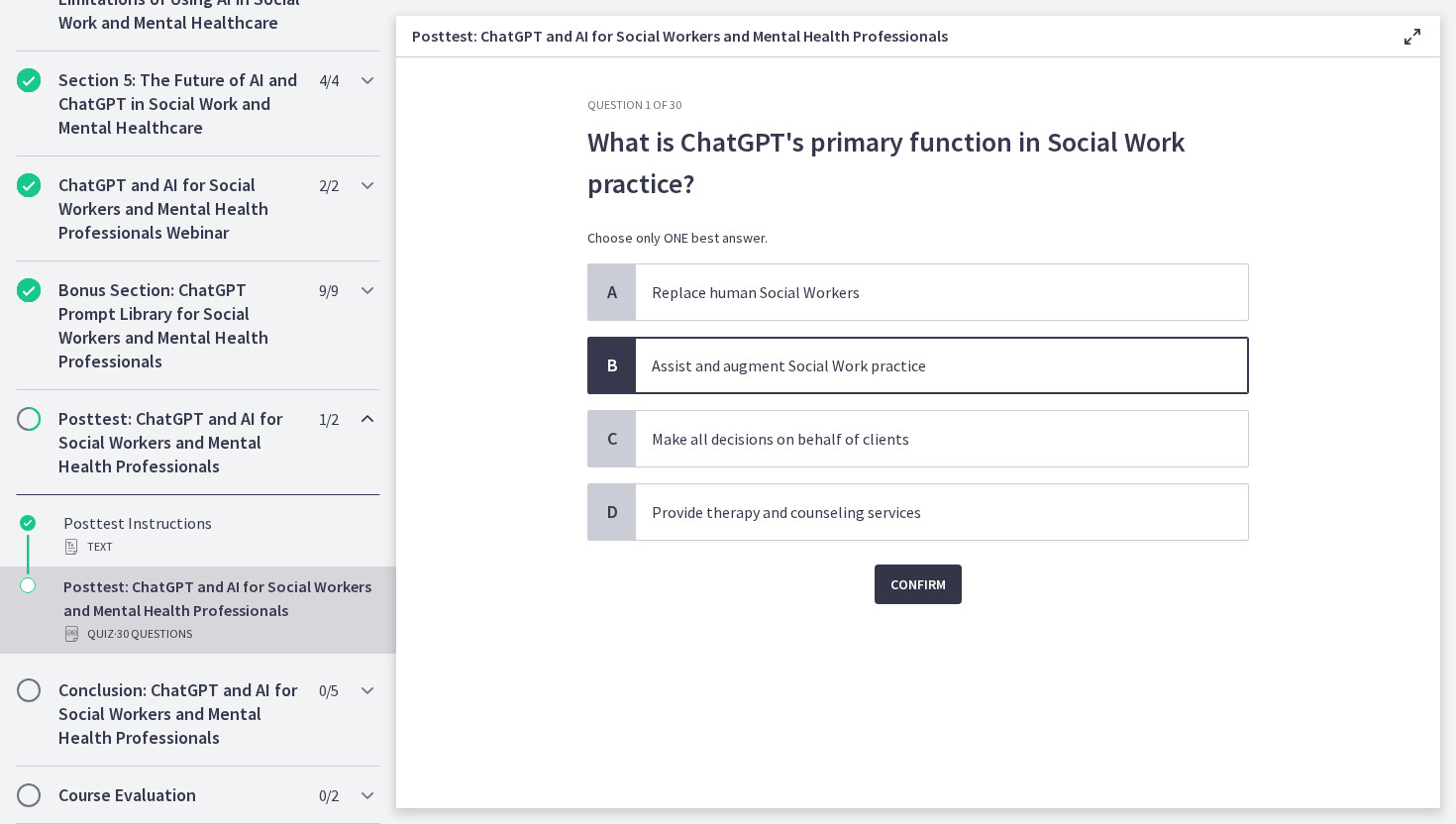 click on "Confirm" at bounding box center (918, 584) 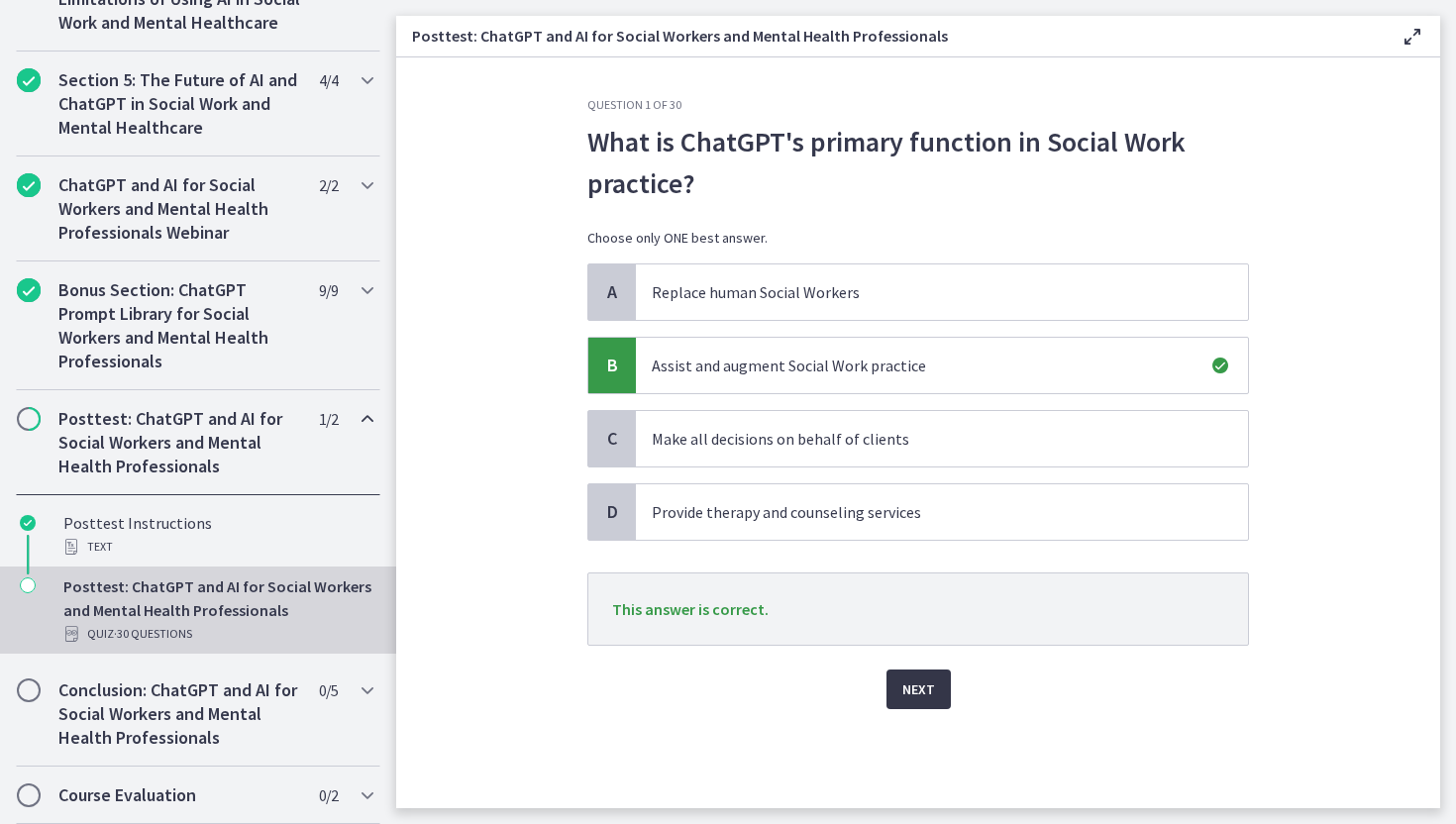 click on "Next" at bounding box center (918, 689) 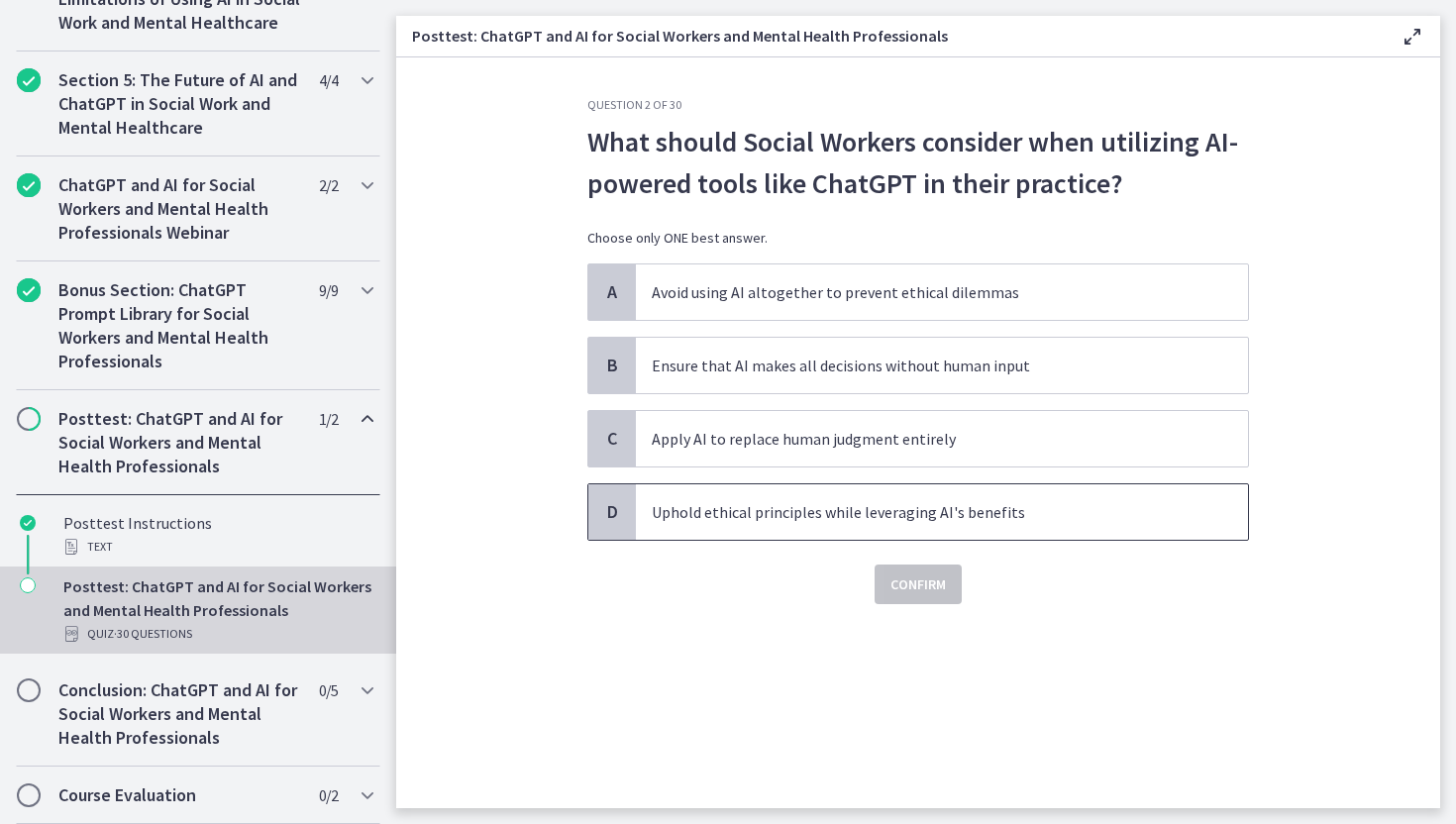 click on "Uphold ethical principles while leveraging AI's benefits" at bounding box center [922, 512] 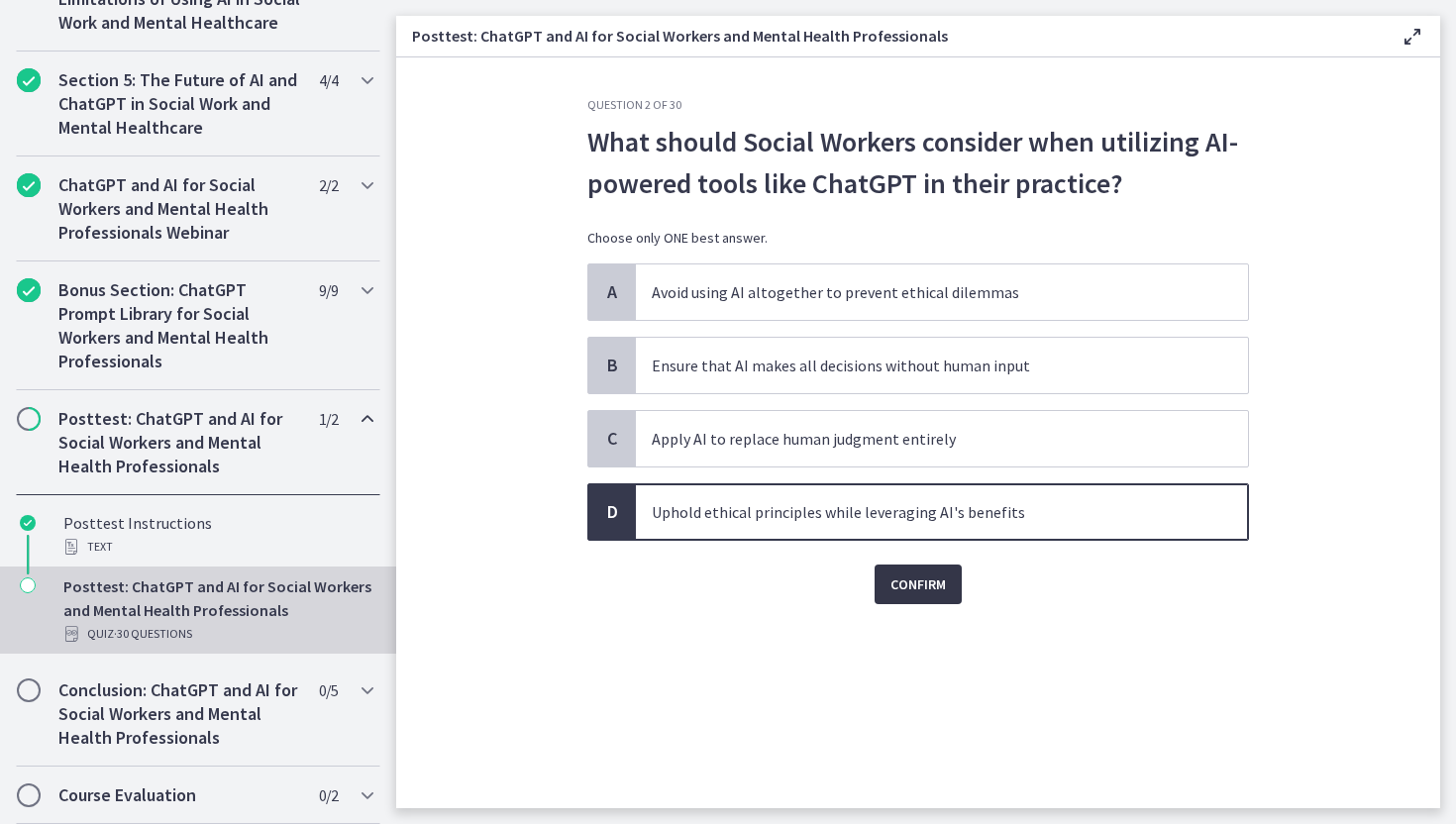 click on "Confirm" at bounding box center (918, 584) 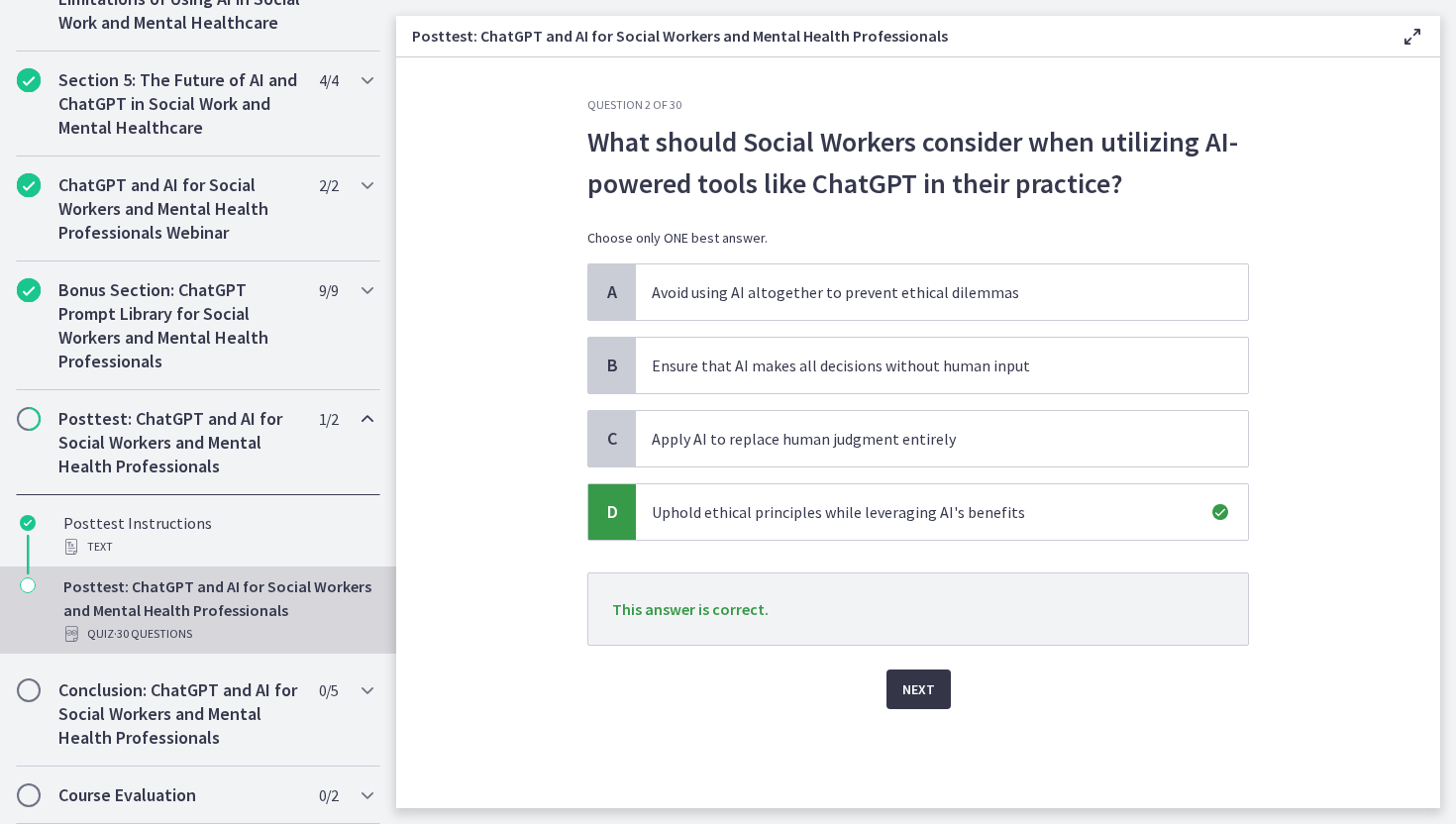 click on "Next" at bounding box center (918, 689) 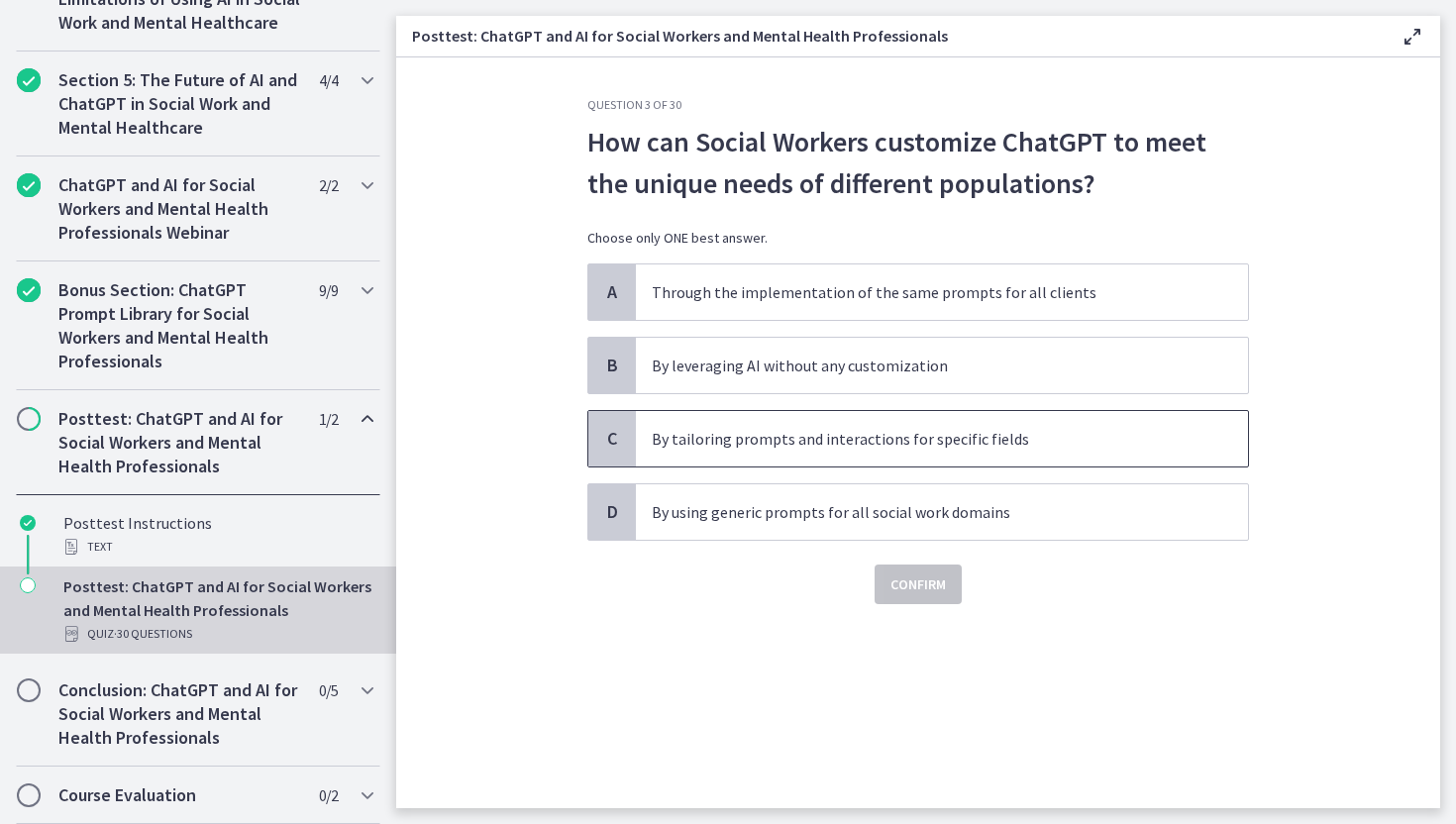 click on "By tailoring prompts and interactions for specific fields" at bounding box center [942, 439] 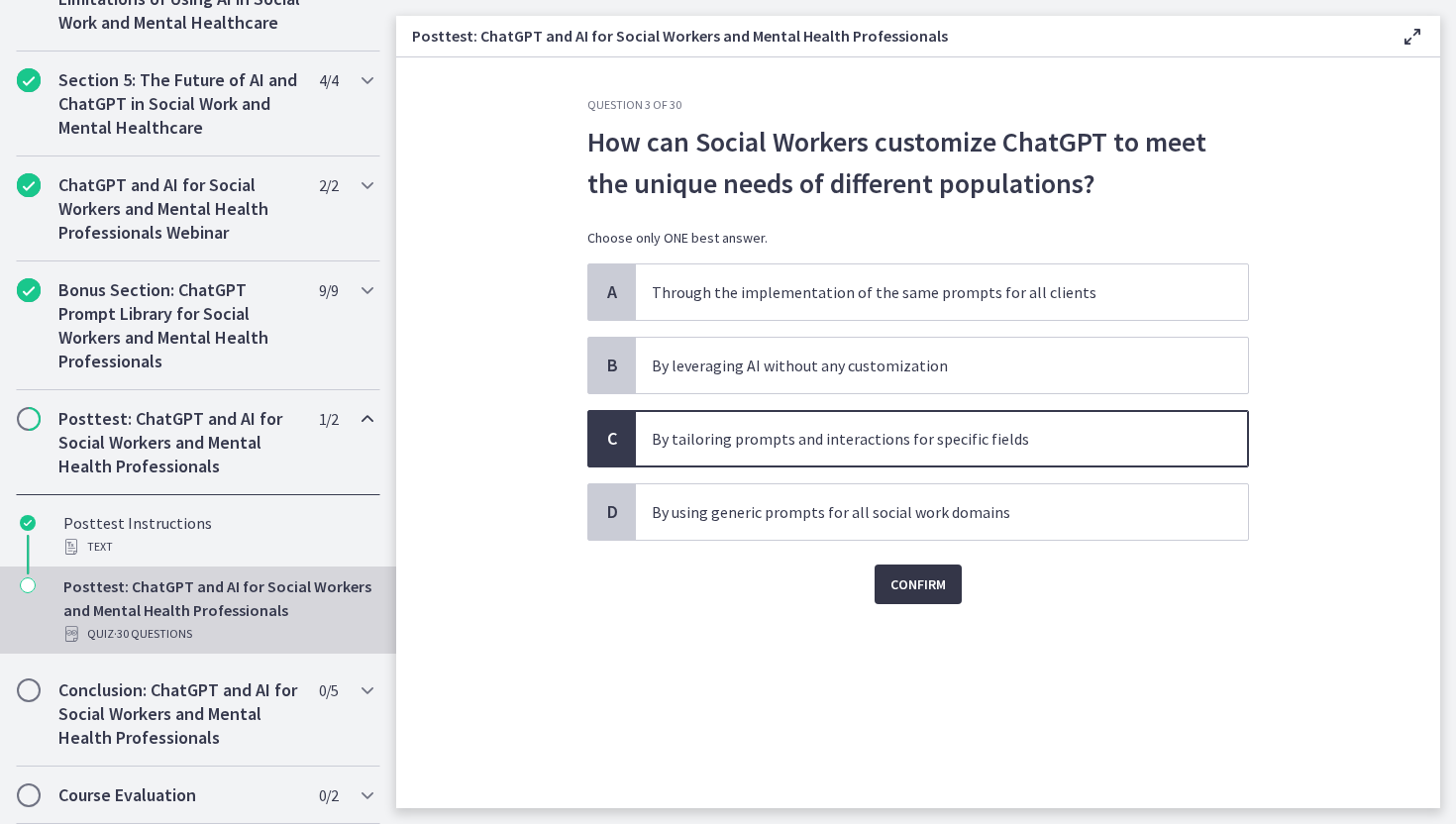click on "Confirm" at bounding box center [918, 584] 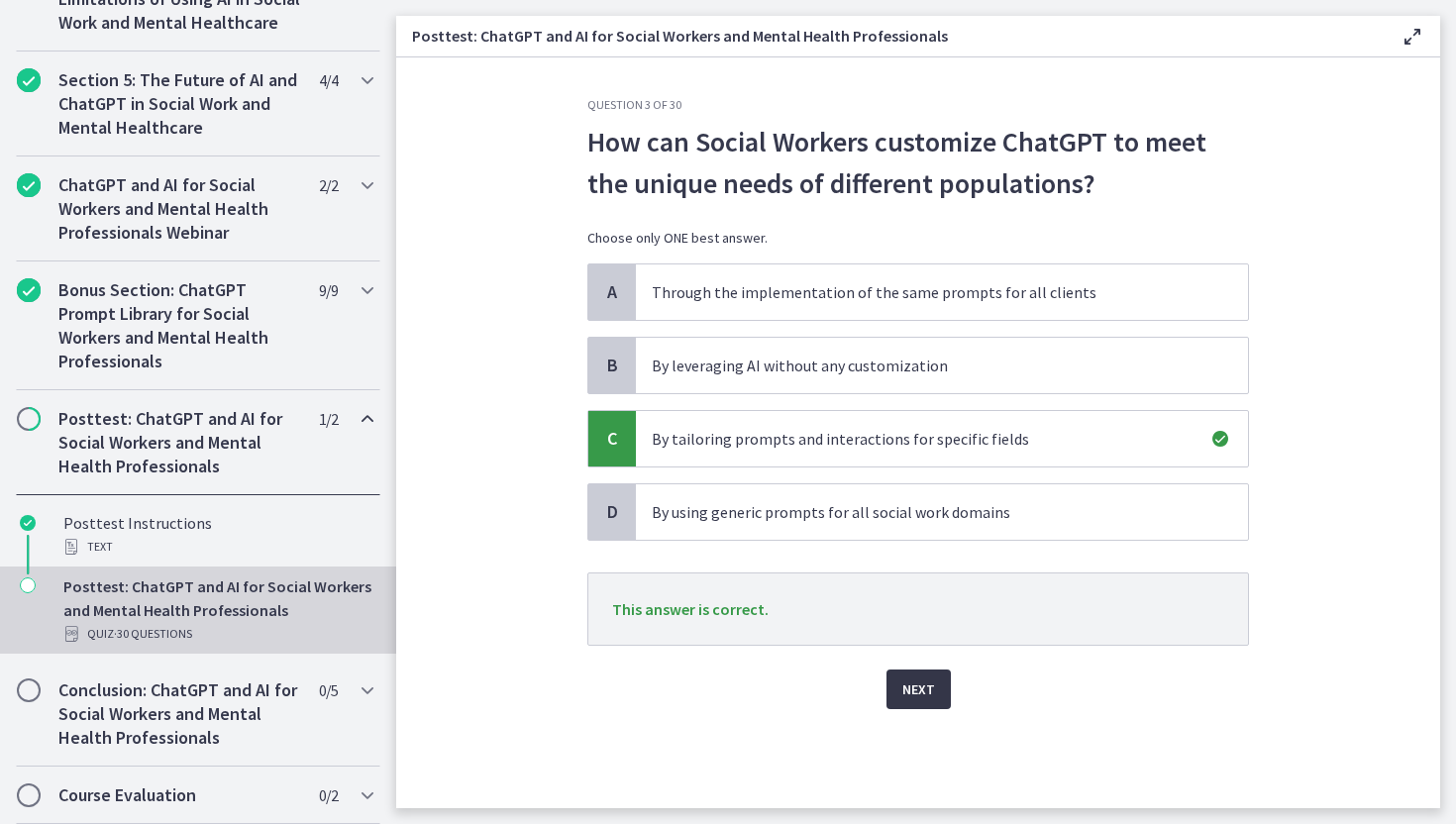 click on "Next" at bounding box center [918, 689] 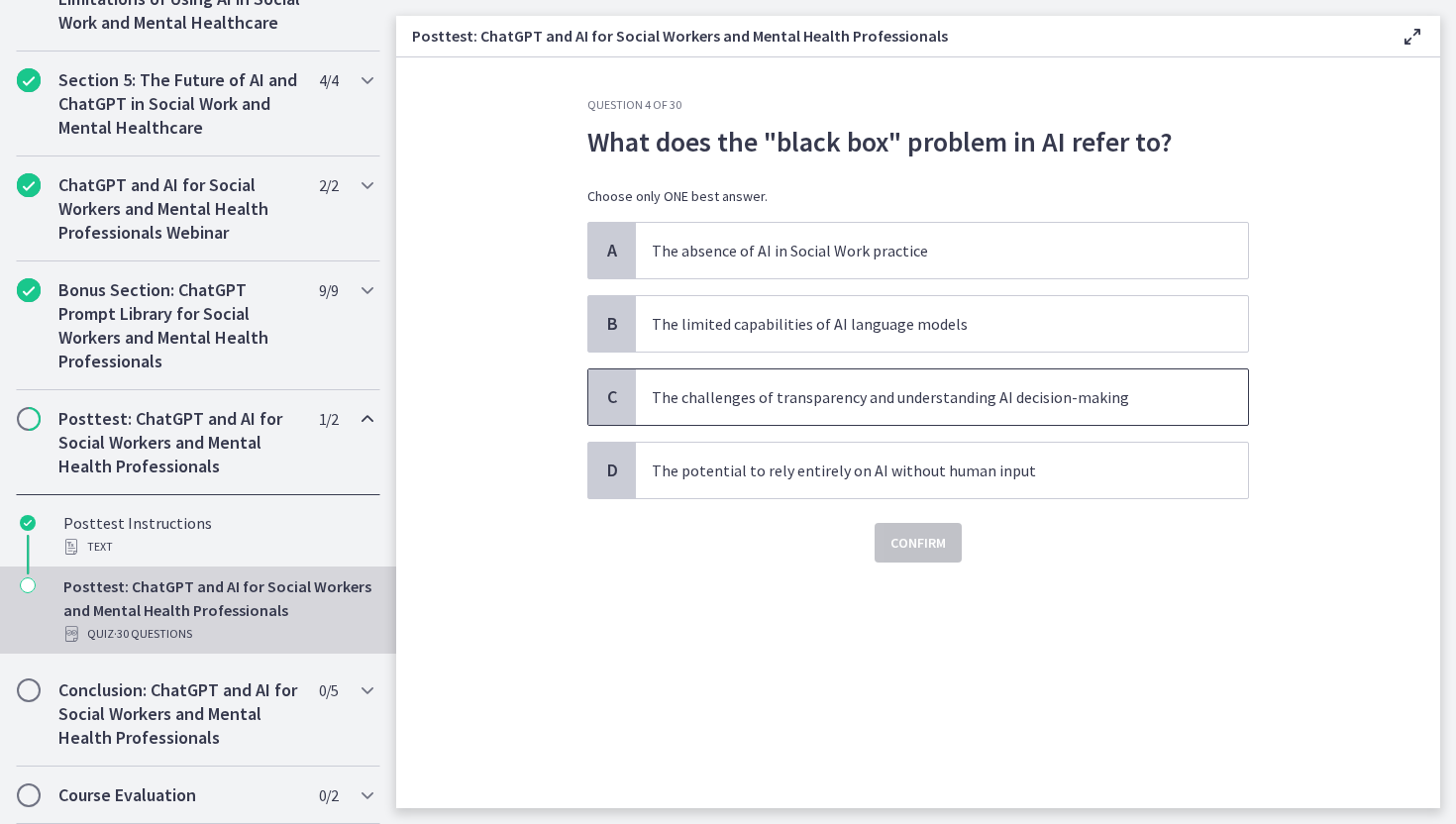 click on "The challenges of transparency and understanding AI decision-making" at bounding box center [942, 397] 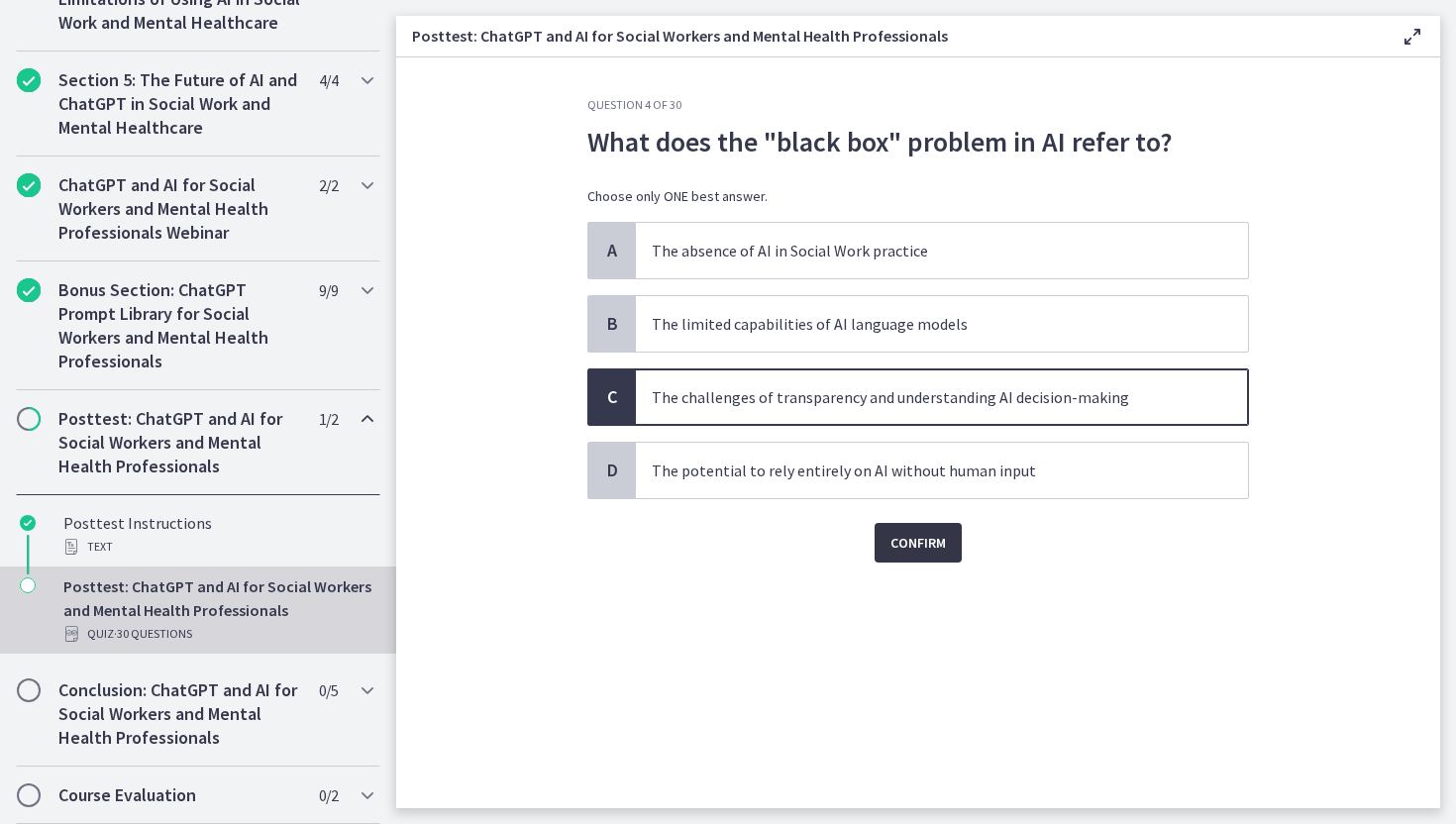 click on "Confirm" at bounding box center (918, 543) 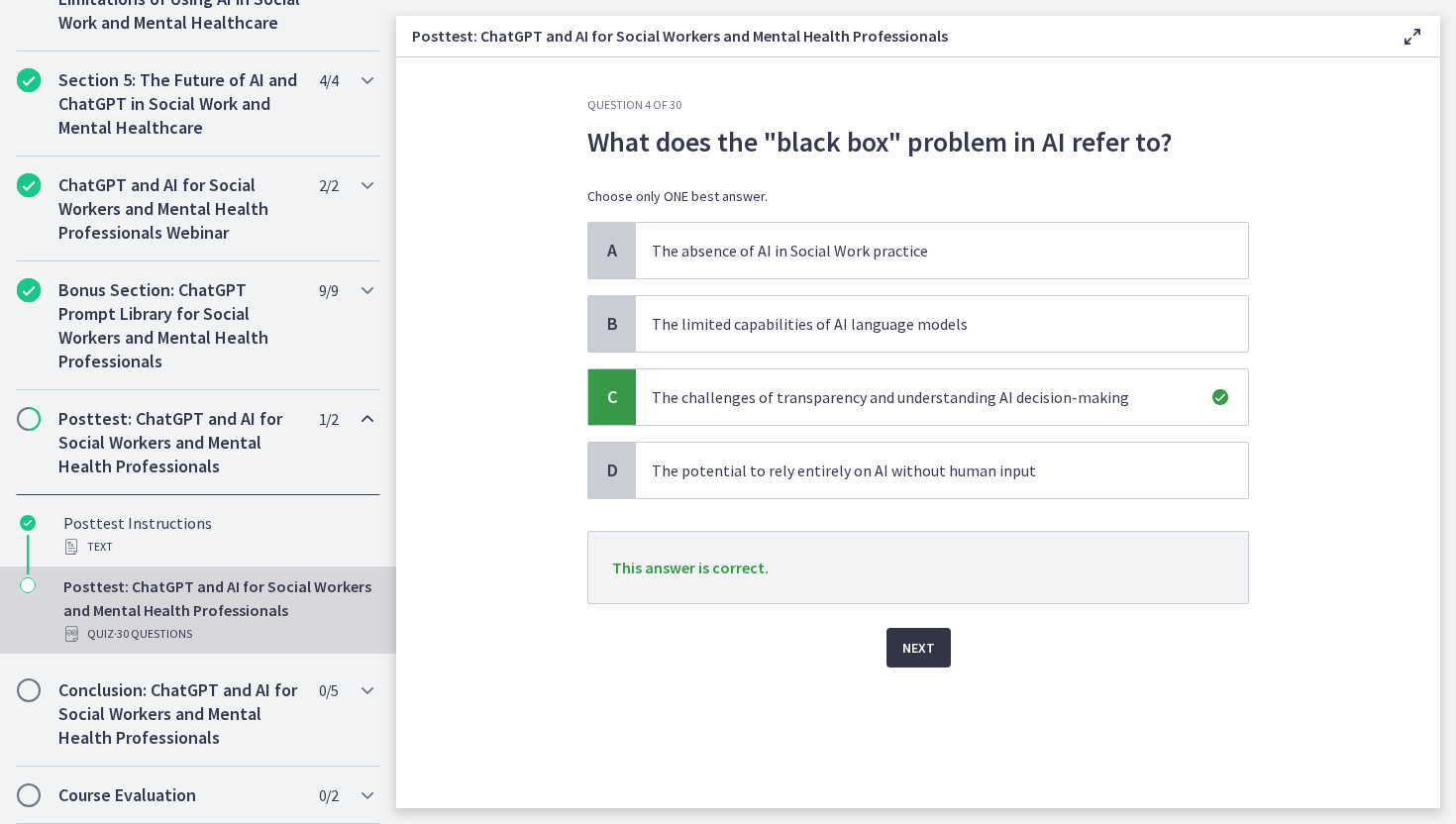 click on "Next" at bounding box center [918, 648] 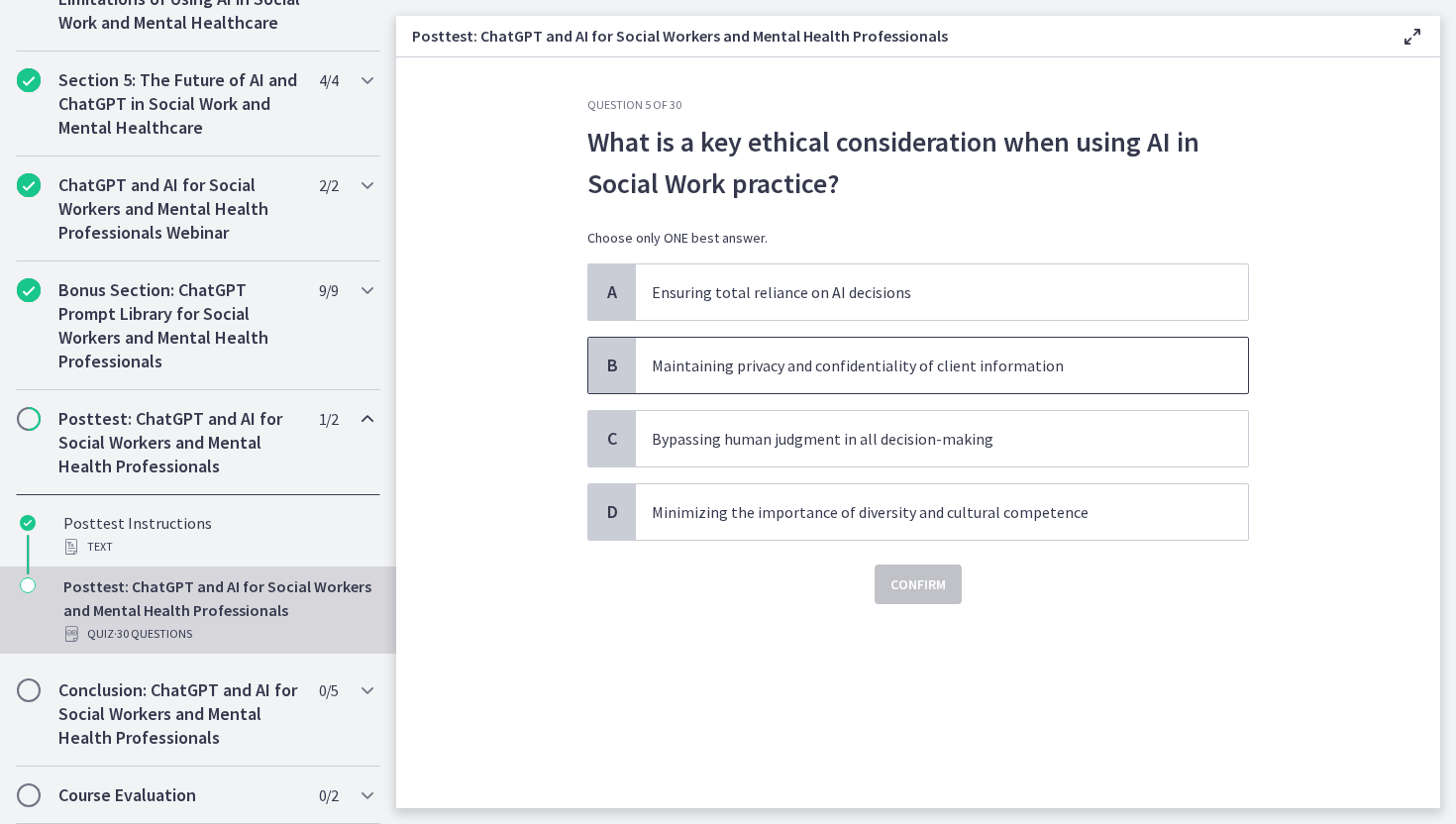 click on "Maintaining privacy and confidentiality of client information" at bounding box center [942, 365] 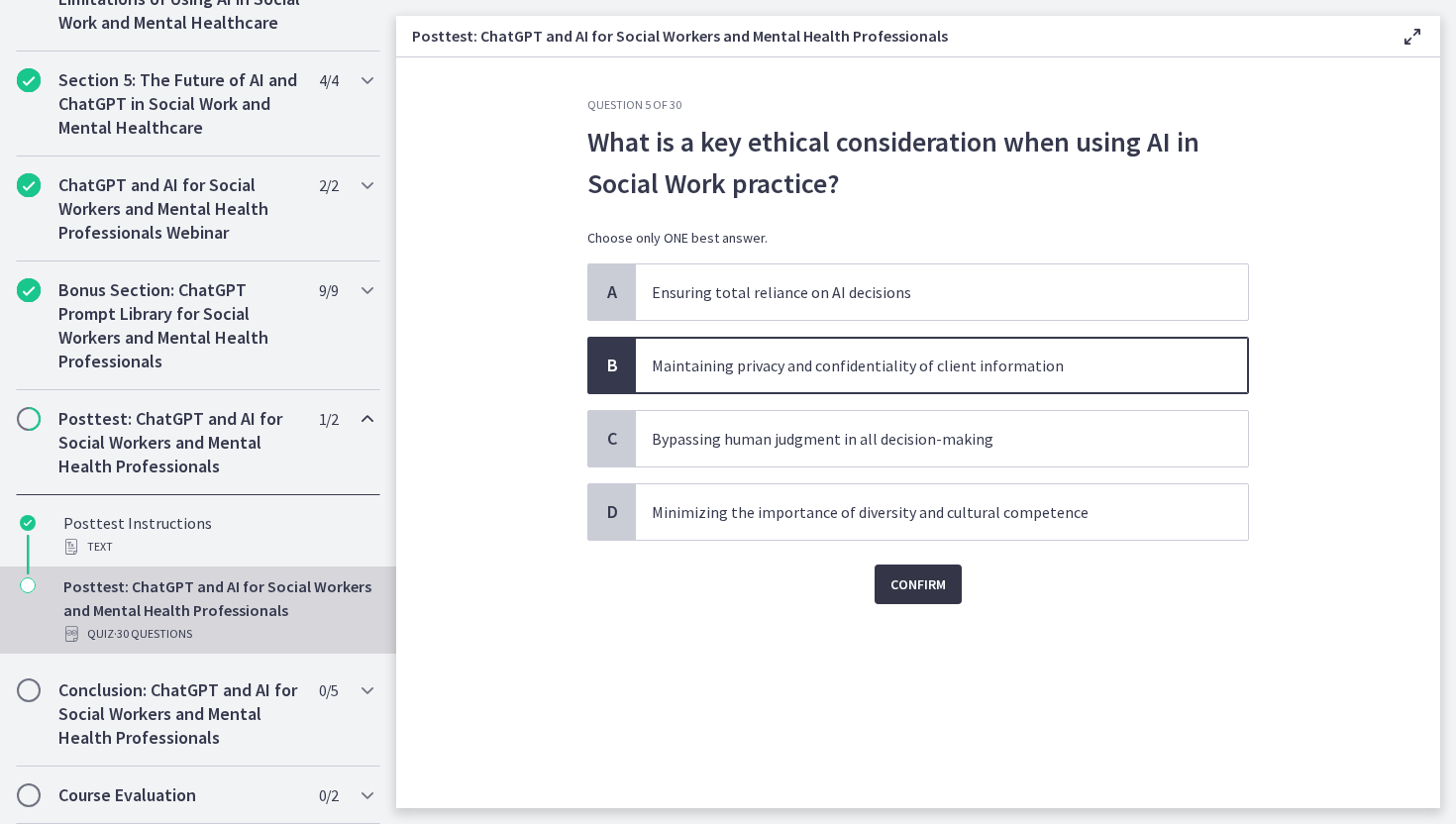 click on "Confirm" at bounding box center [918, 584] 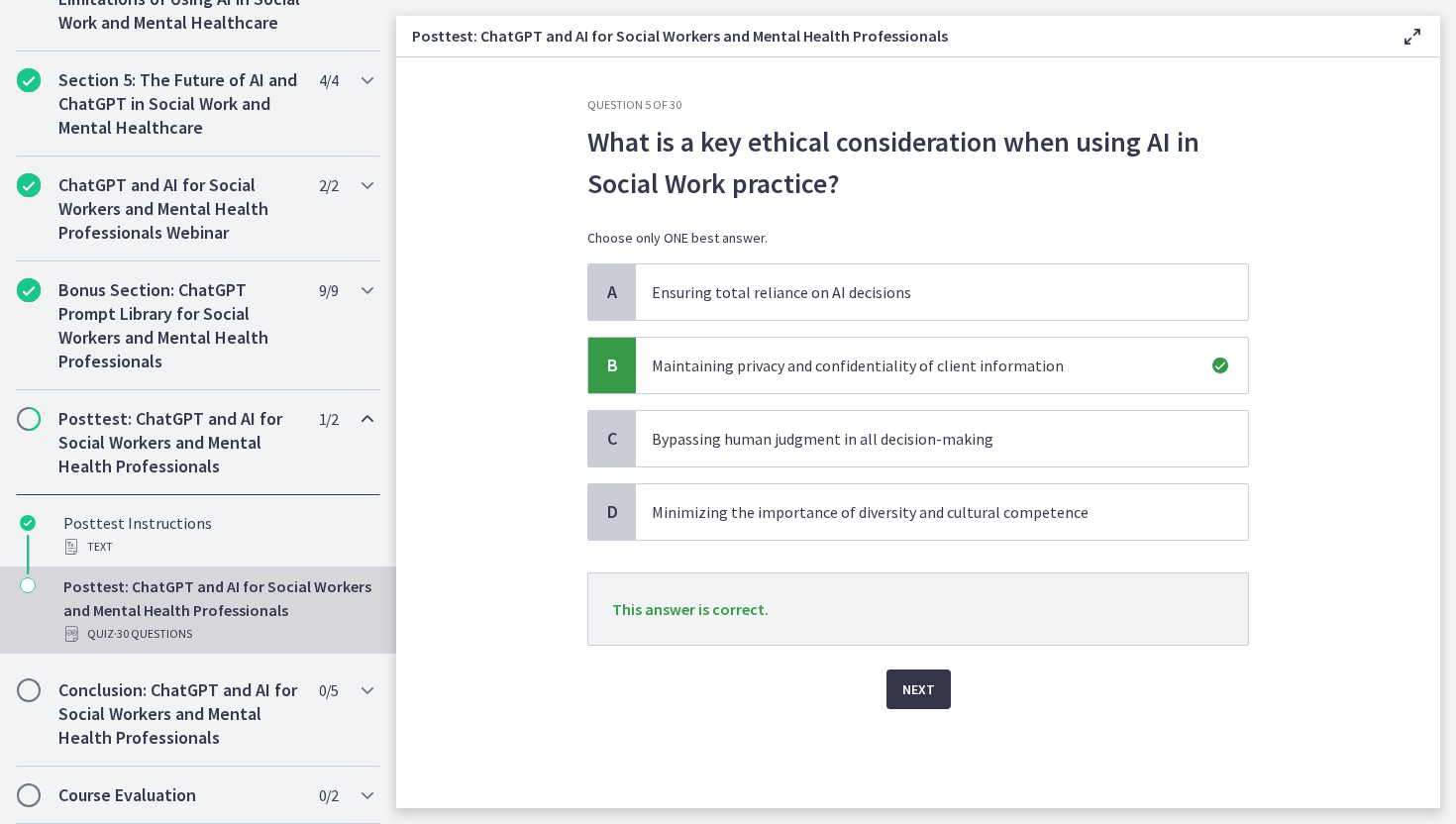 click on "Next" at bounding box center (918, 689) 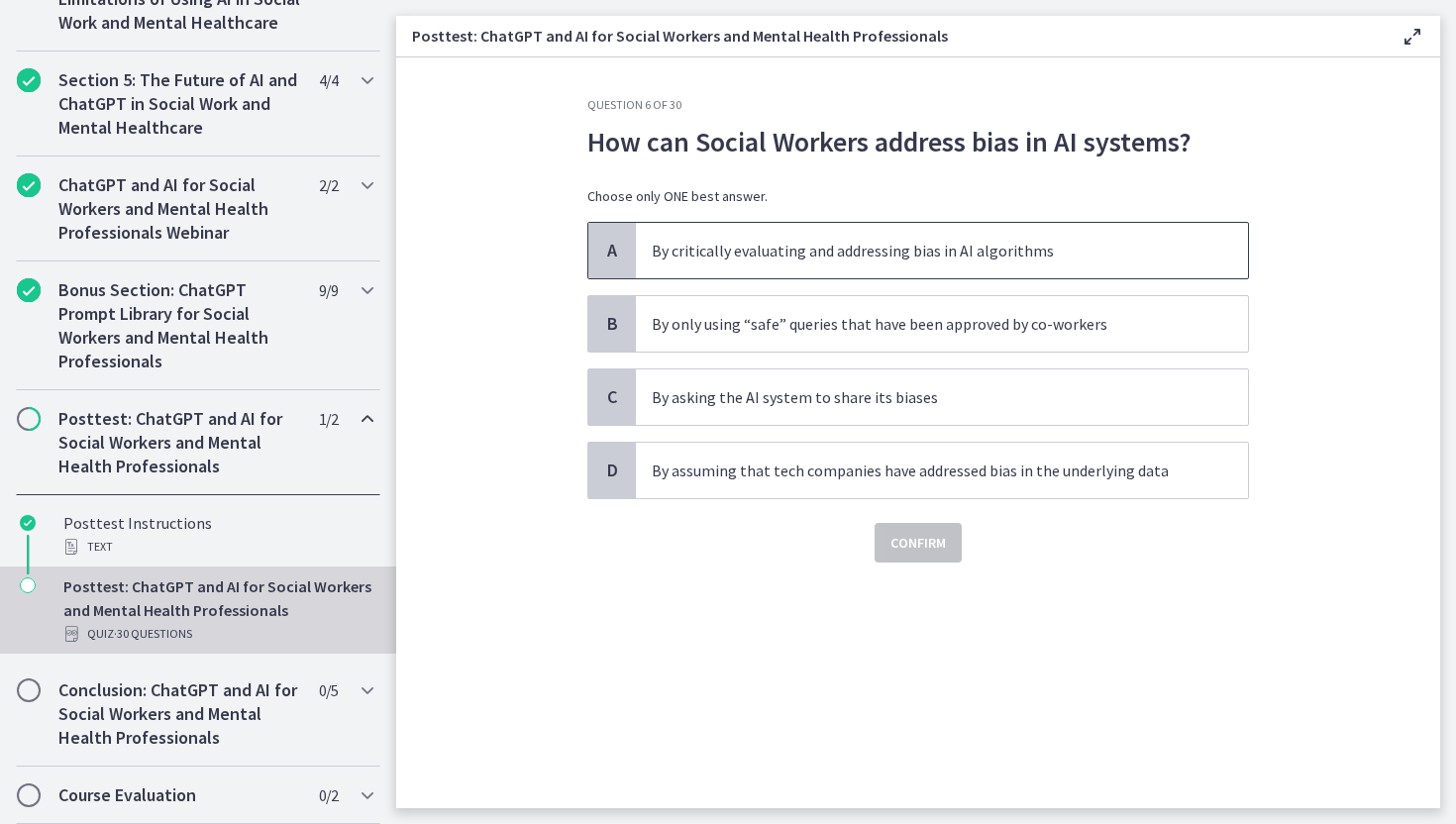 click on "By critically evaluating and addressing bias in AI algorithms" at bounding box center (942, 251) 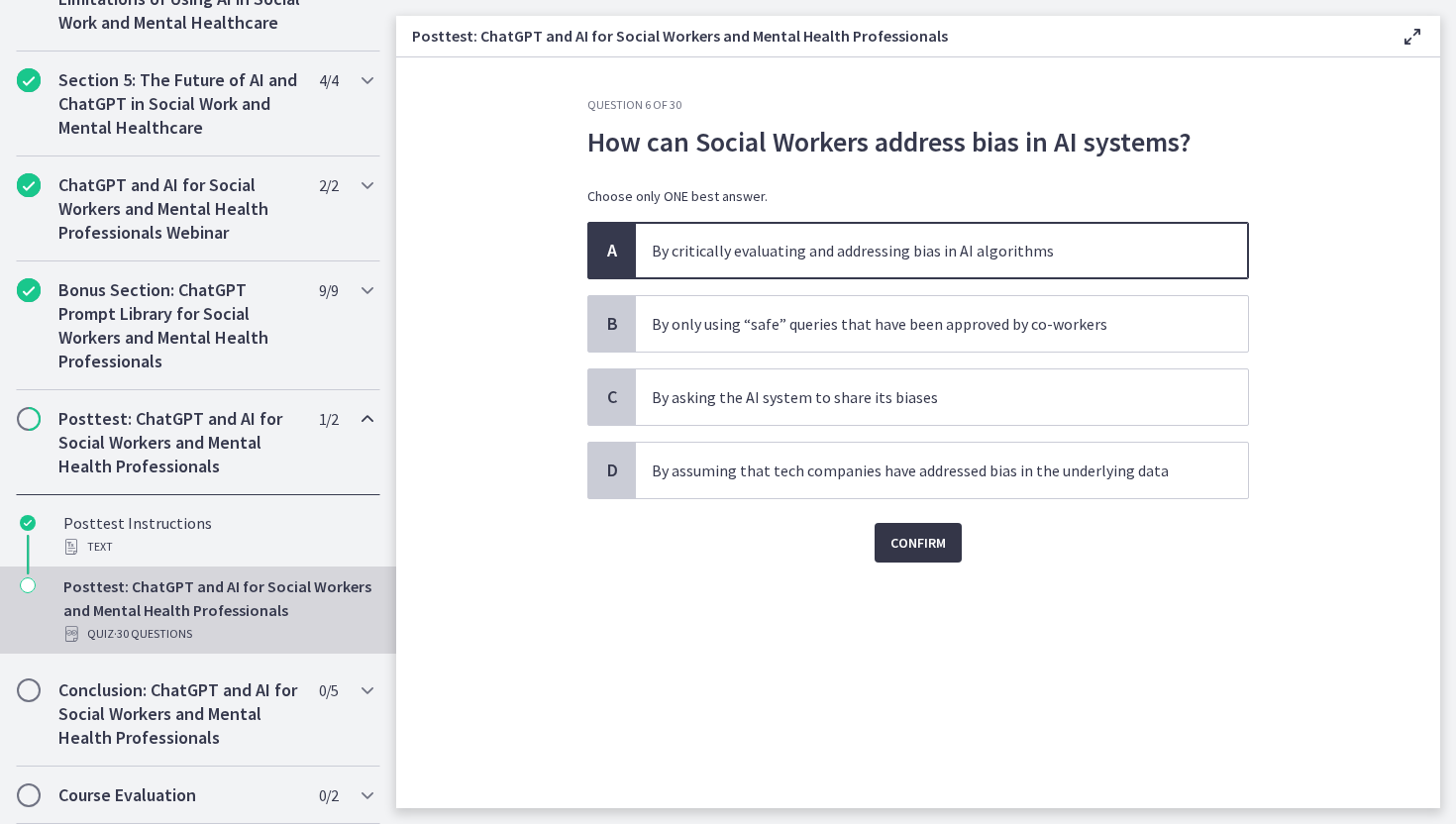 click on "Confirm" at bounding box center [918, 543] 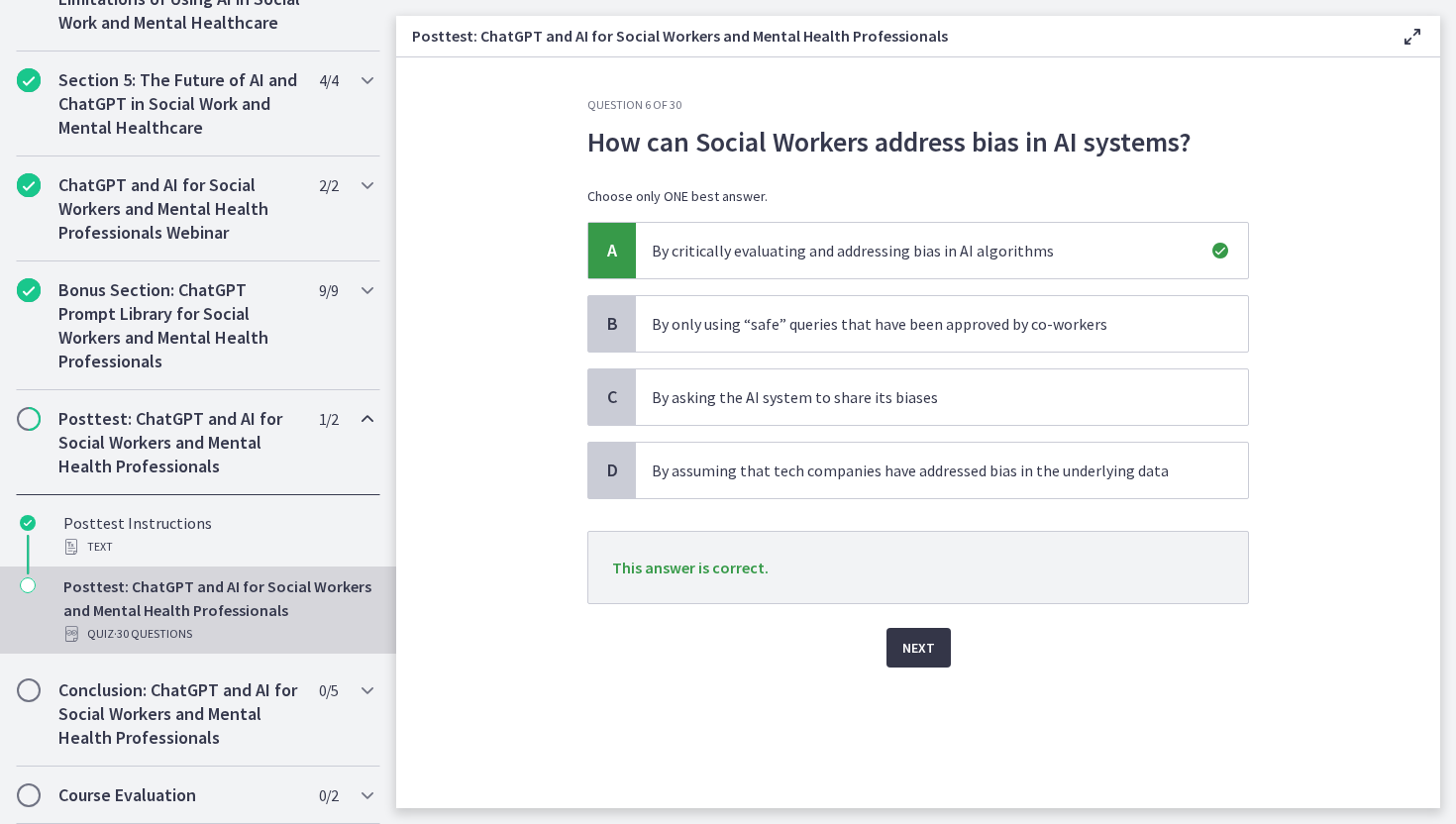 click on "Next" at bounding box center (918, 648) 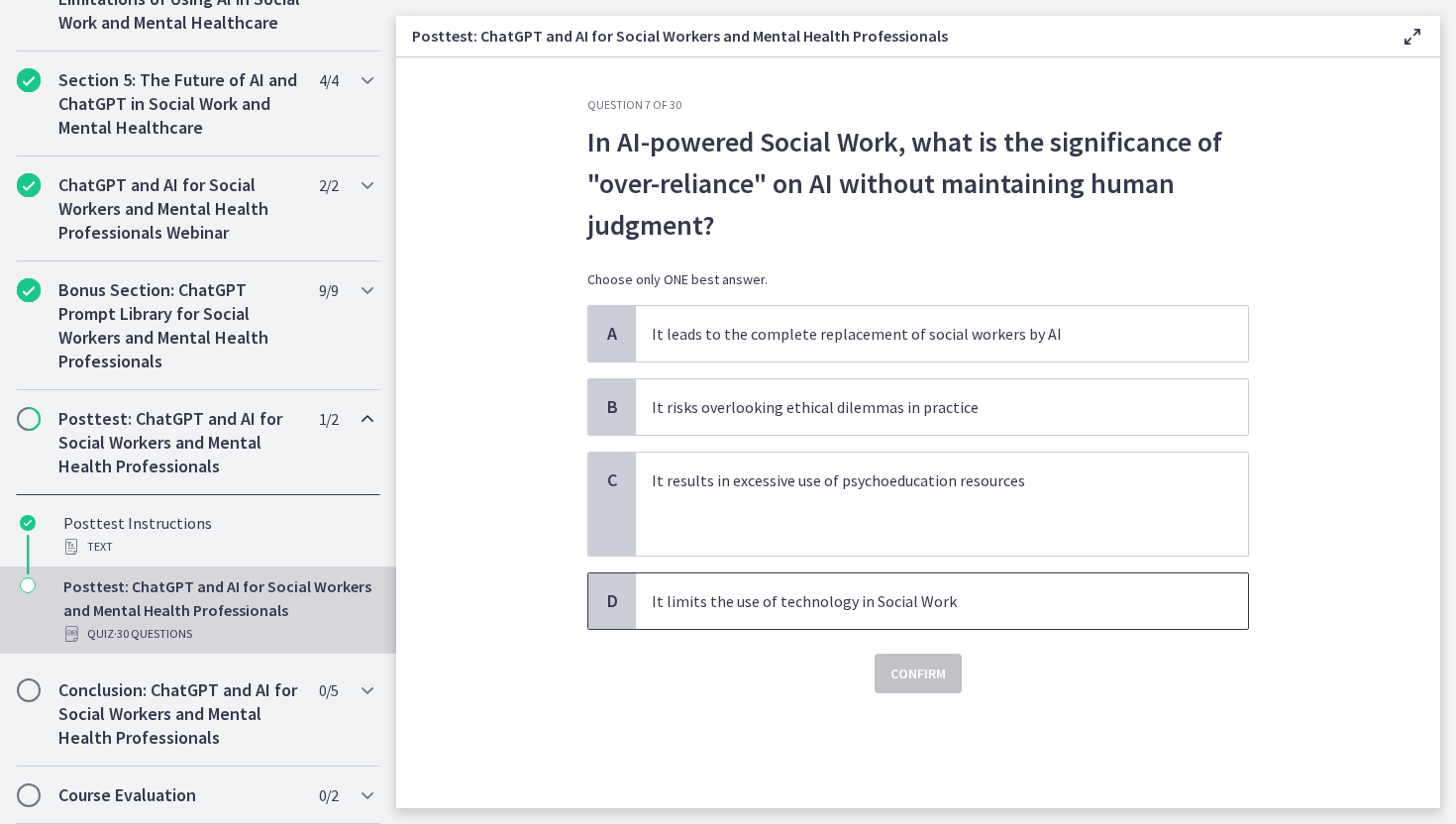 click on "It limits the use of technology in Social Work" at bounding box center (942, 601) 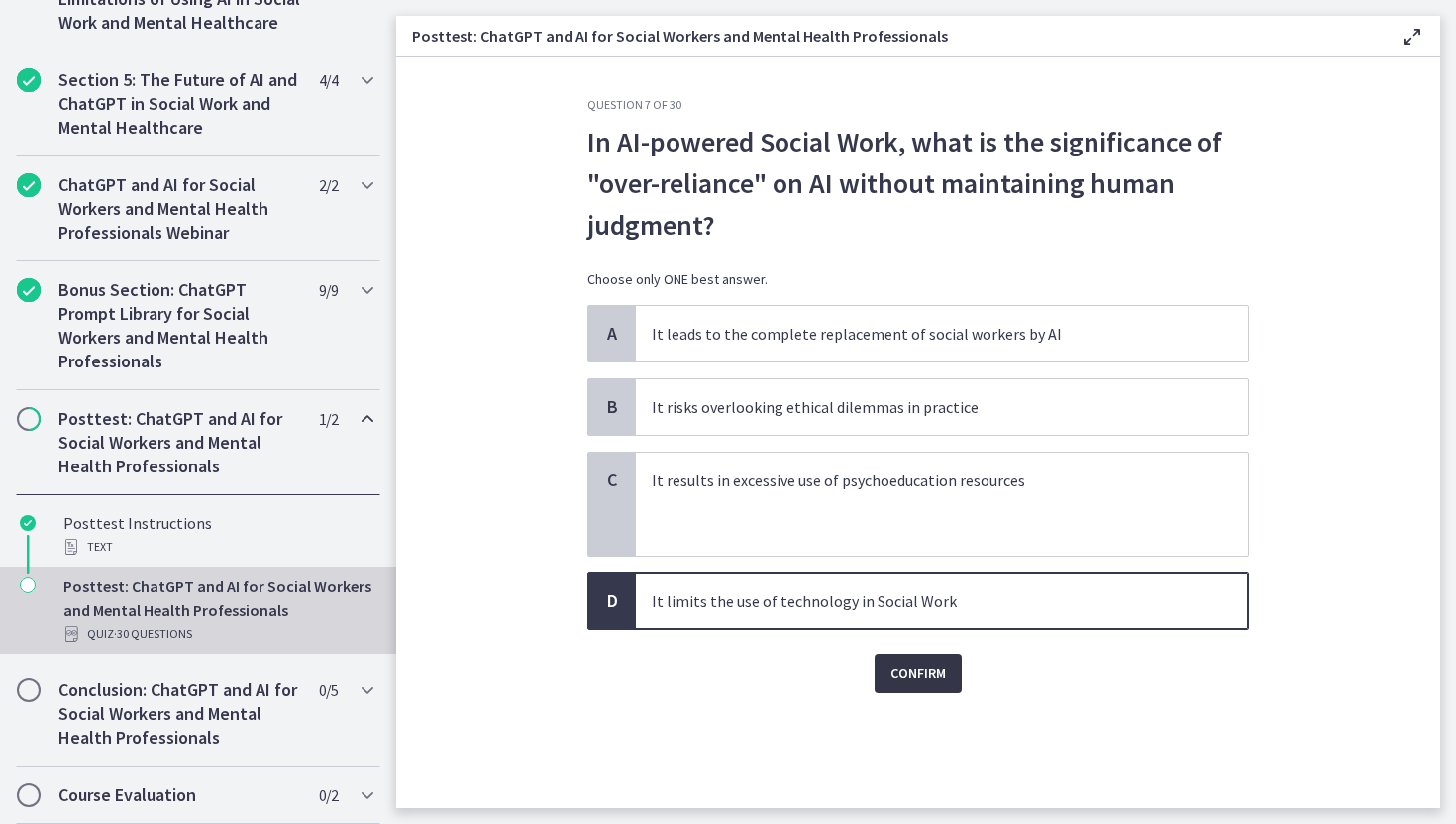 click on "Confirm" at bounding box center [918, 673] 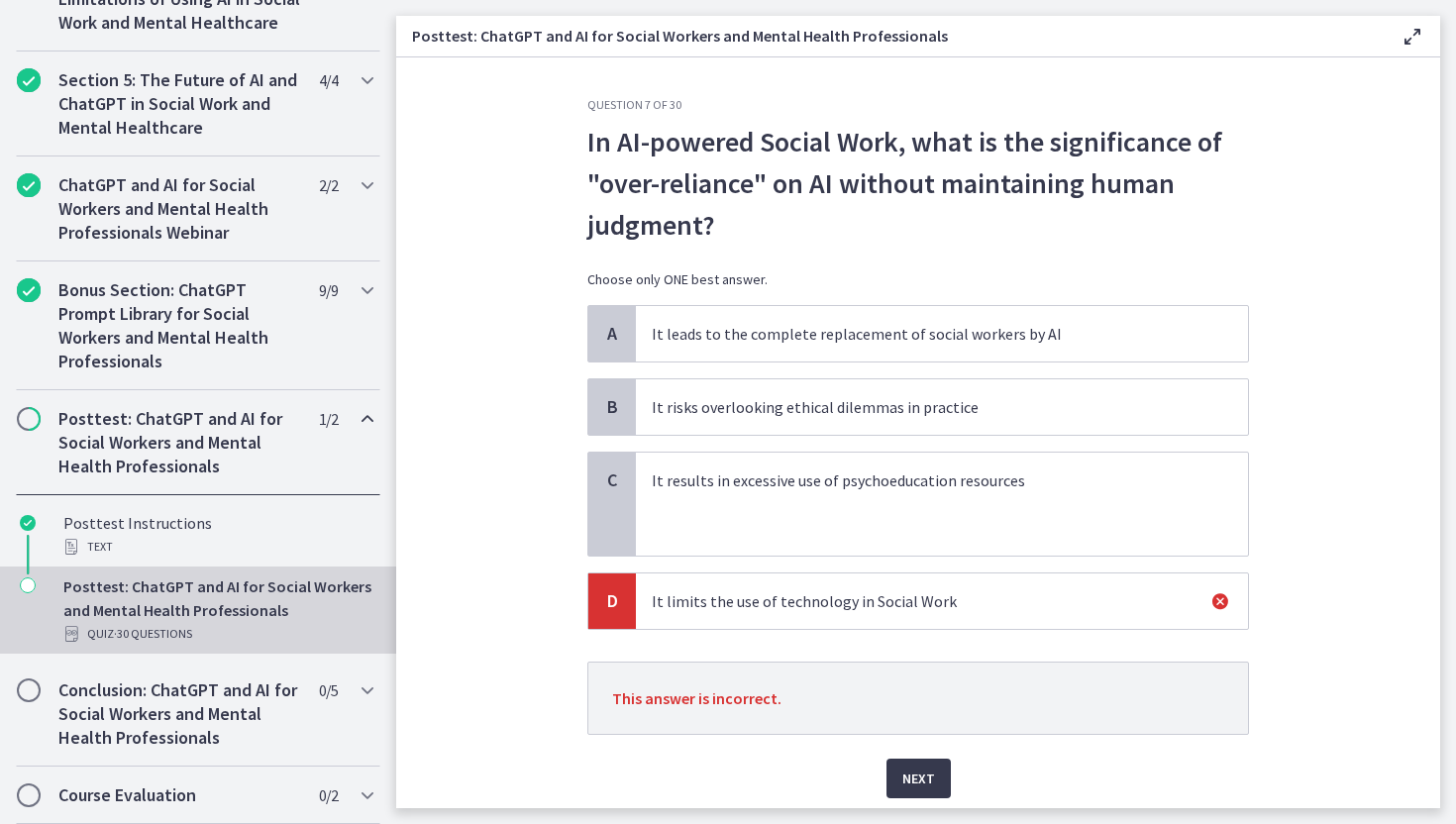 click on "A
It leads to the complete replacement of social workers by AI" at bounding box center (918, 334) 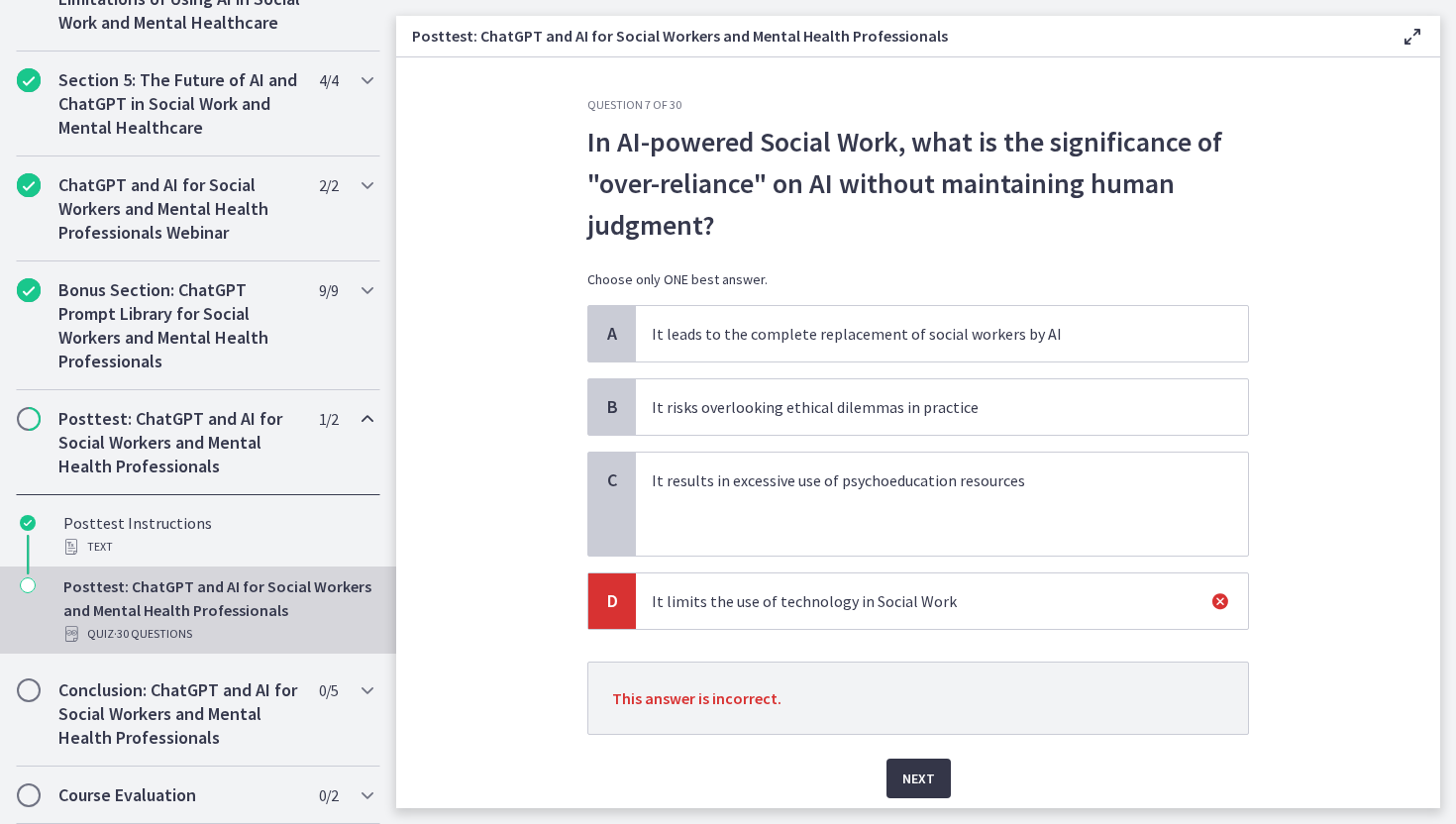 click on "Next" at bounding box center (918, 778) 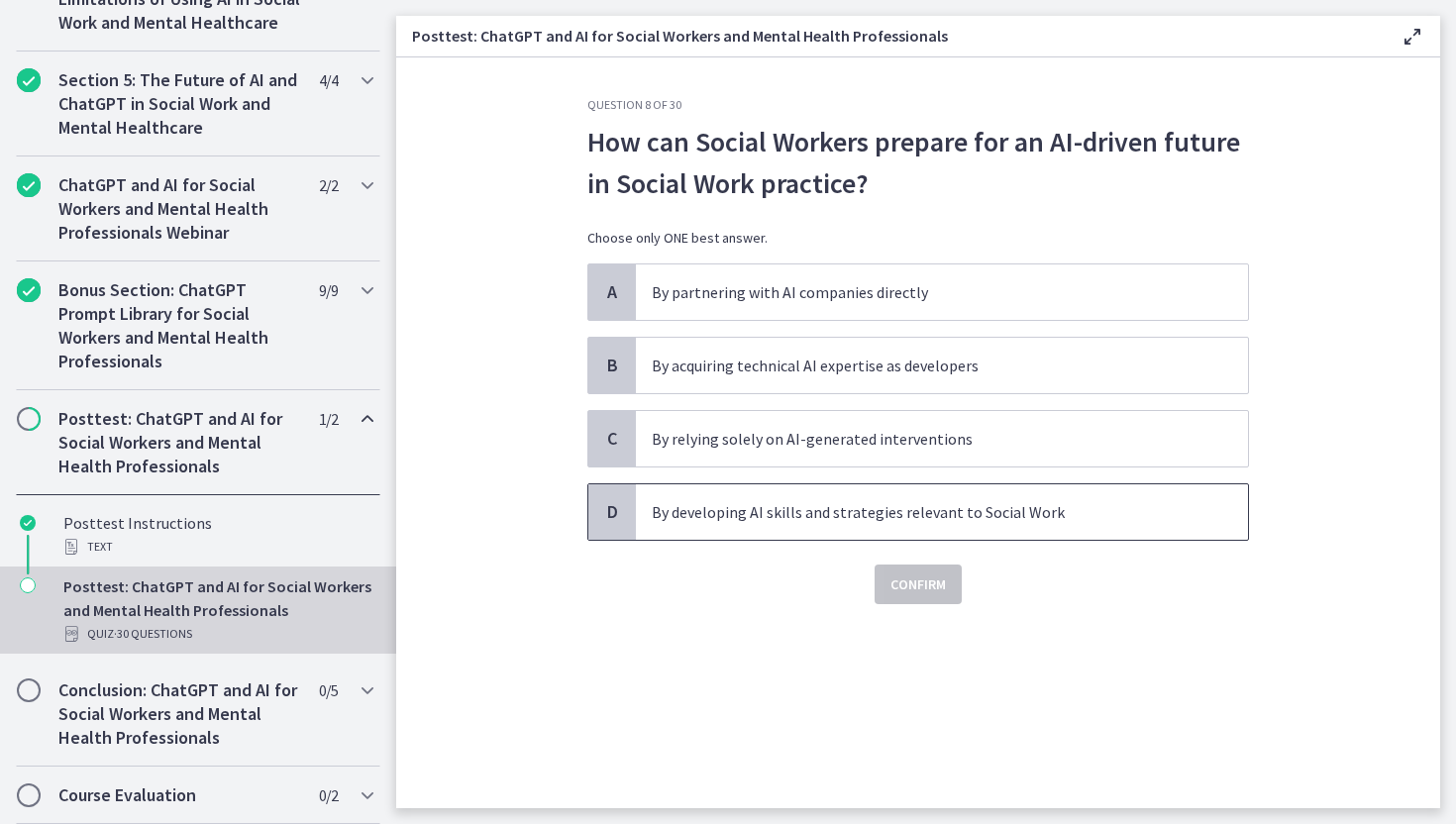 click on "By developing AI skills and strategies relevant to Social Work" at bounding box center [922, 512] 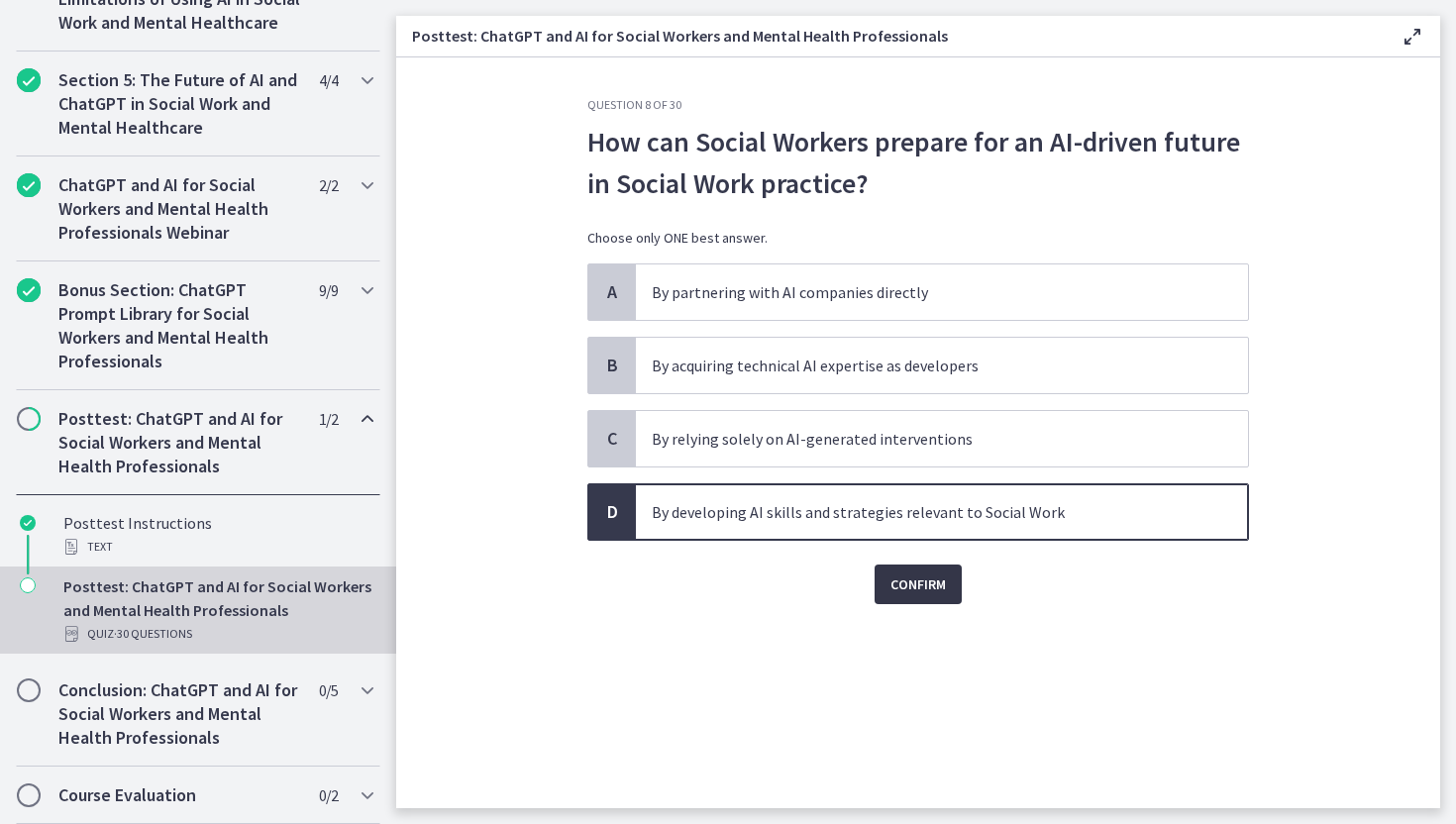 click on "Confirm" at bounding box center [918, 584] 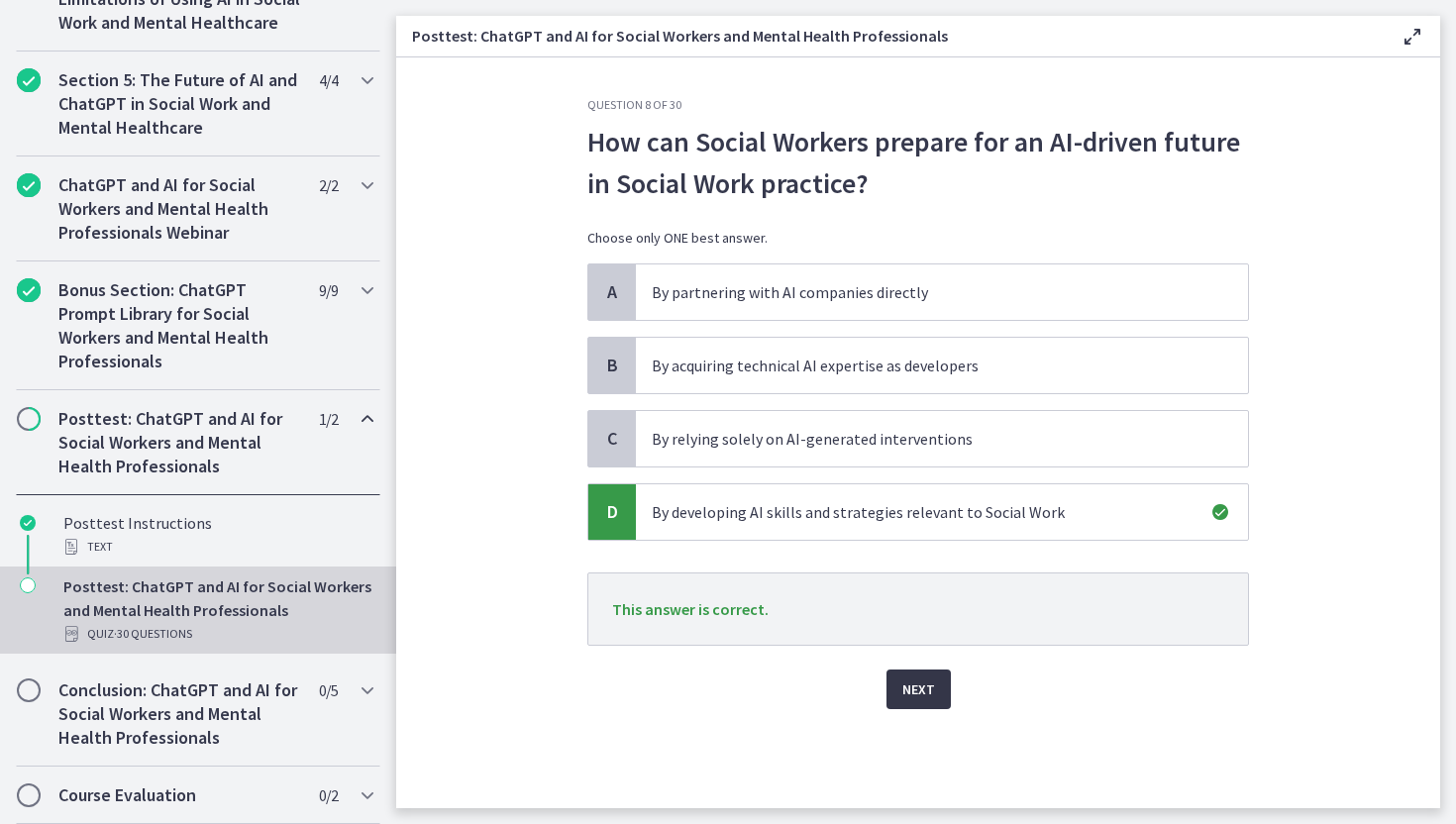 click on "Next" at bounding box center (918, 689) 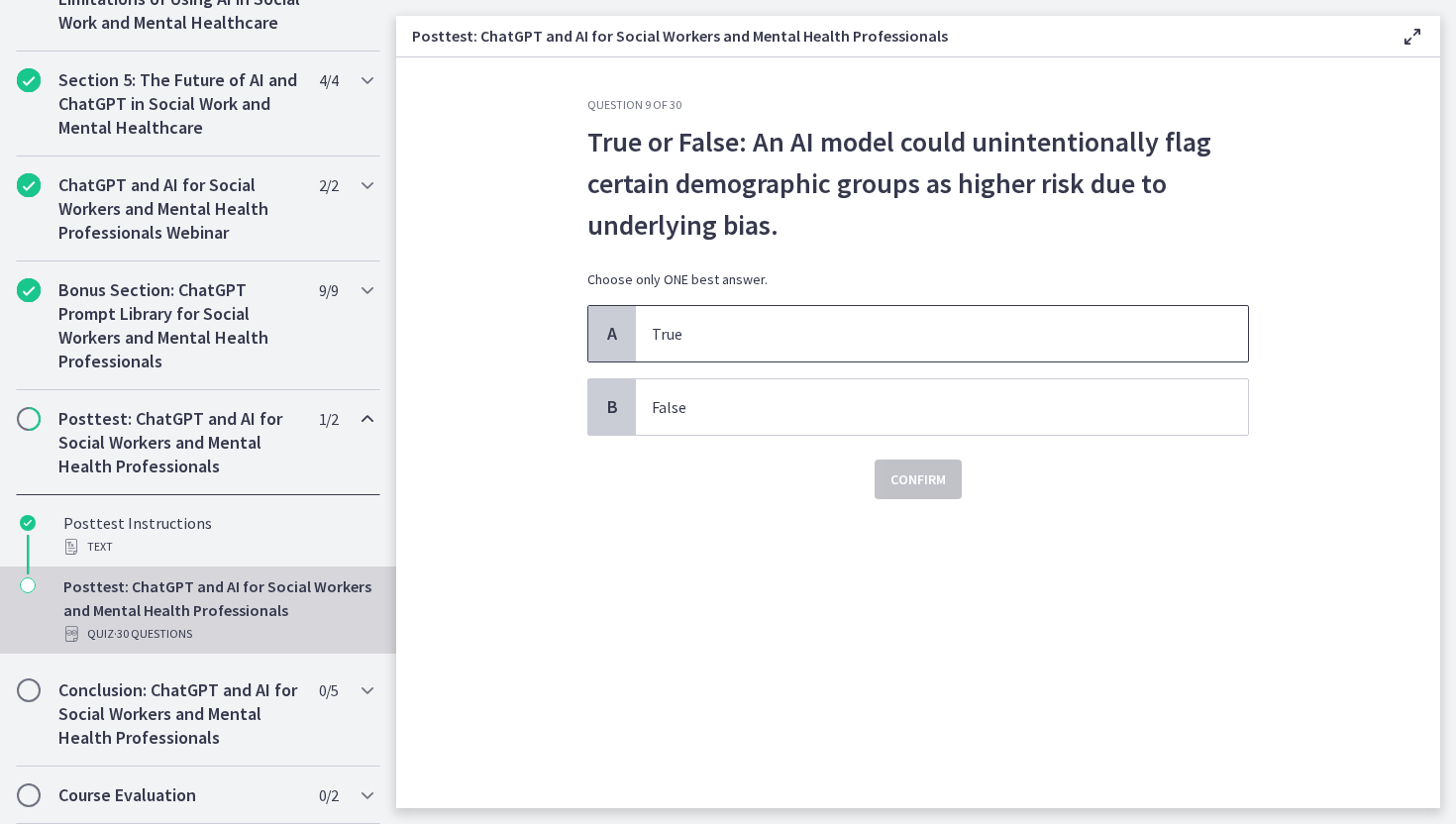 click on "True" at bounding box center [922, 334] 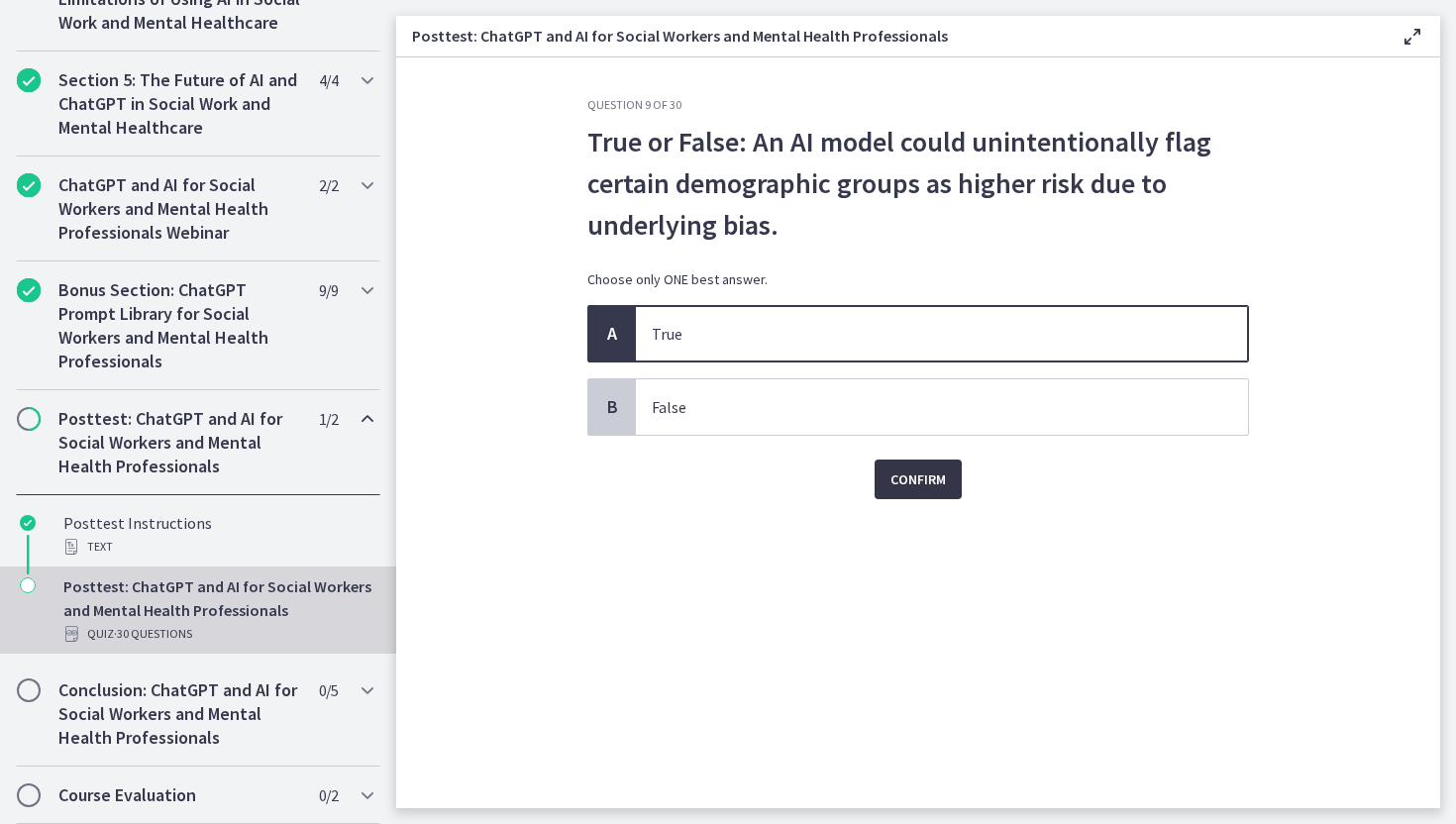 click on "Confirm" at bounding box center (918, 479) 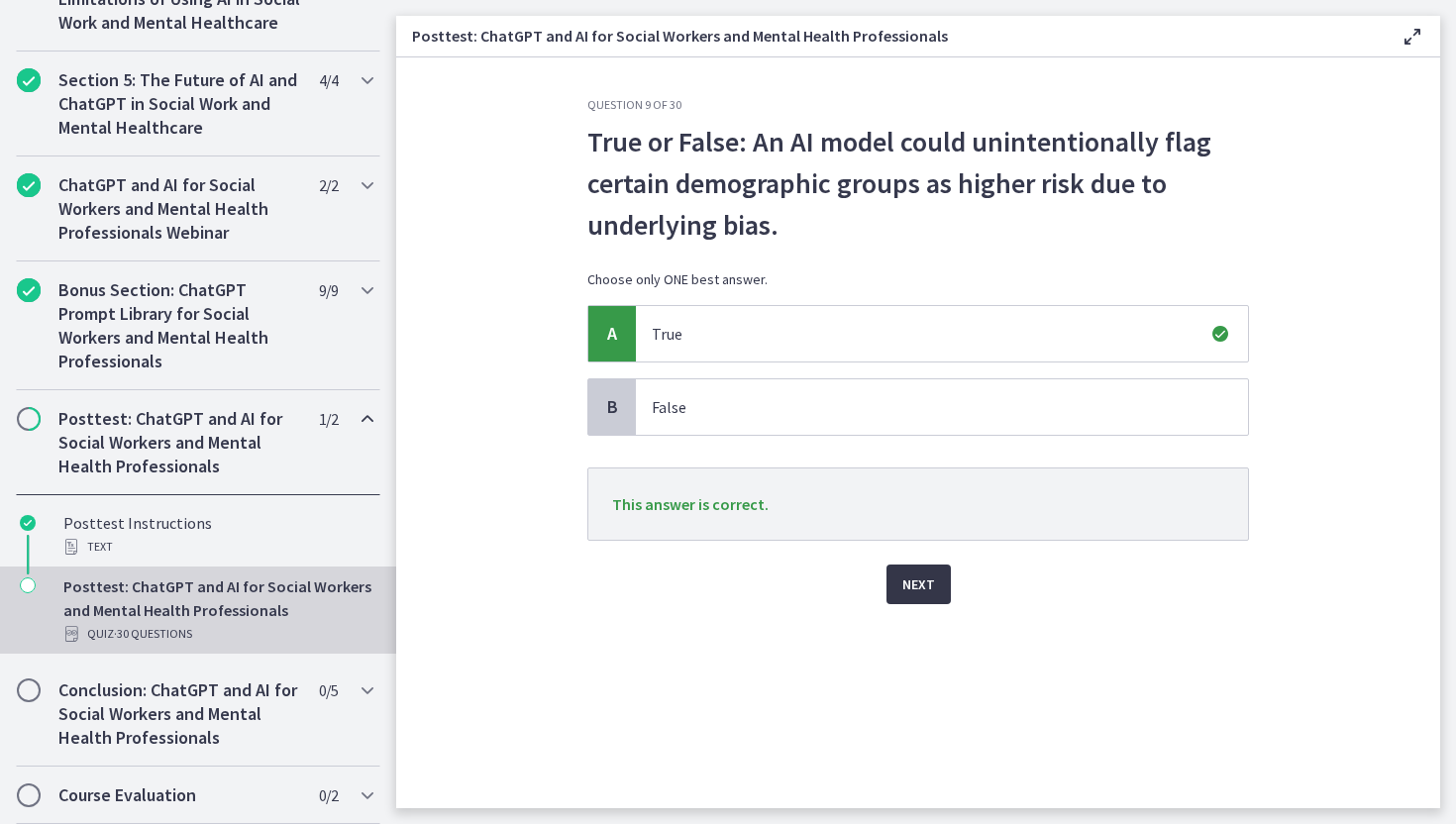 click on "Next" at bounding box center (918, 584) 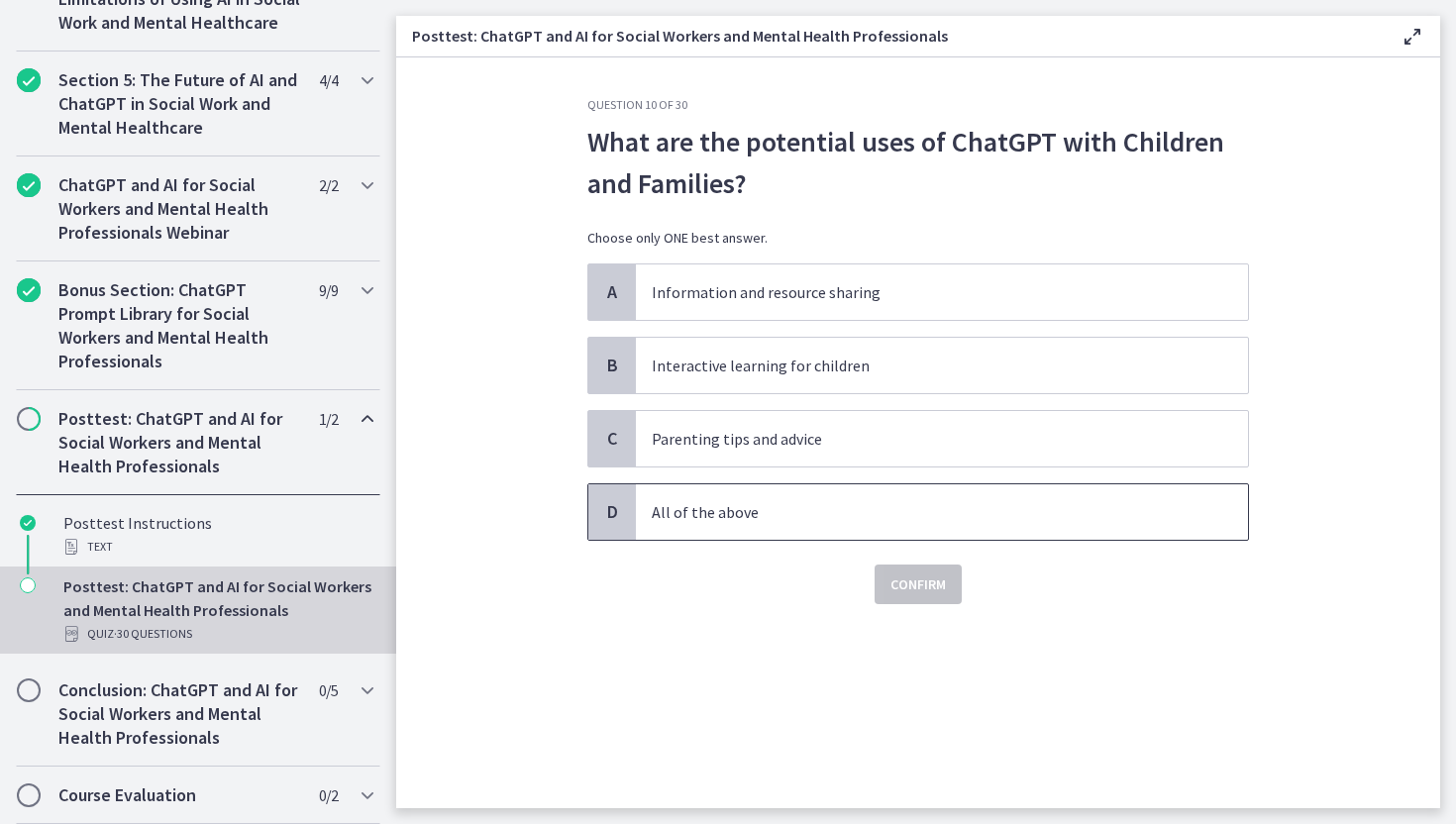 click on "All of the above" at bounding box center [922, 512] 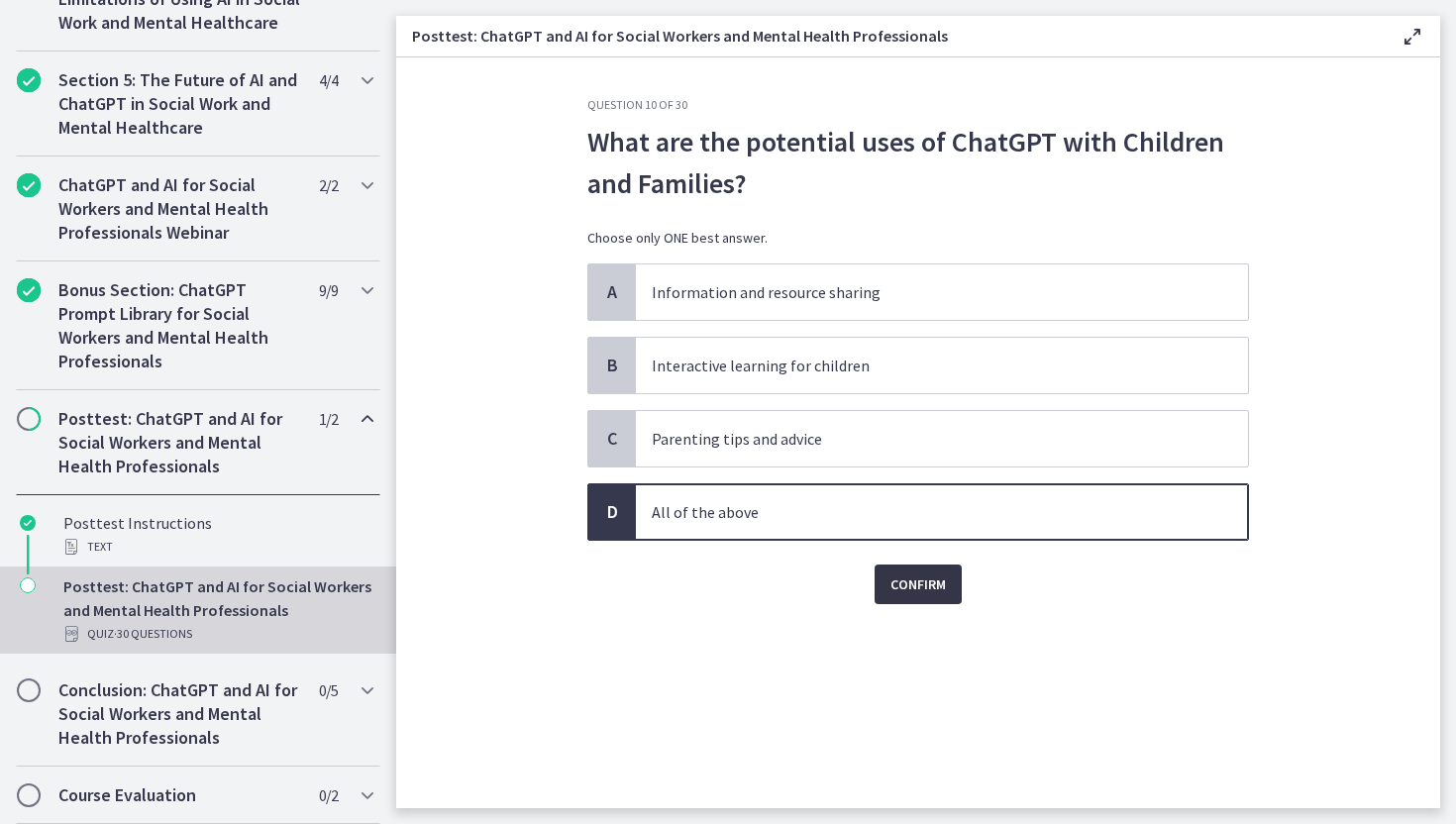 click on "Confirm" at bounding box center [918, 584] 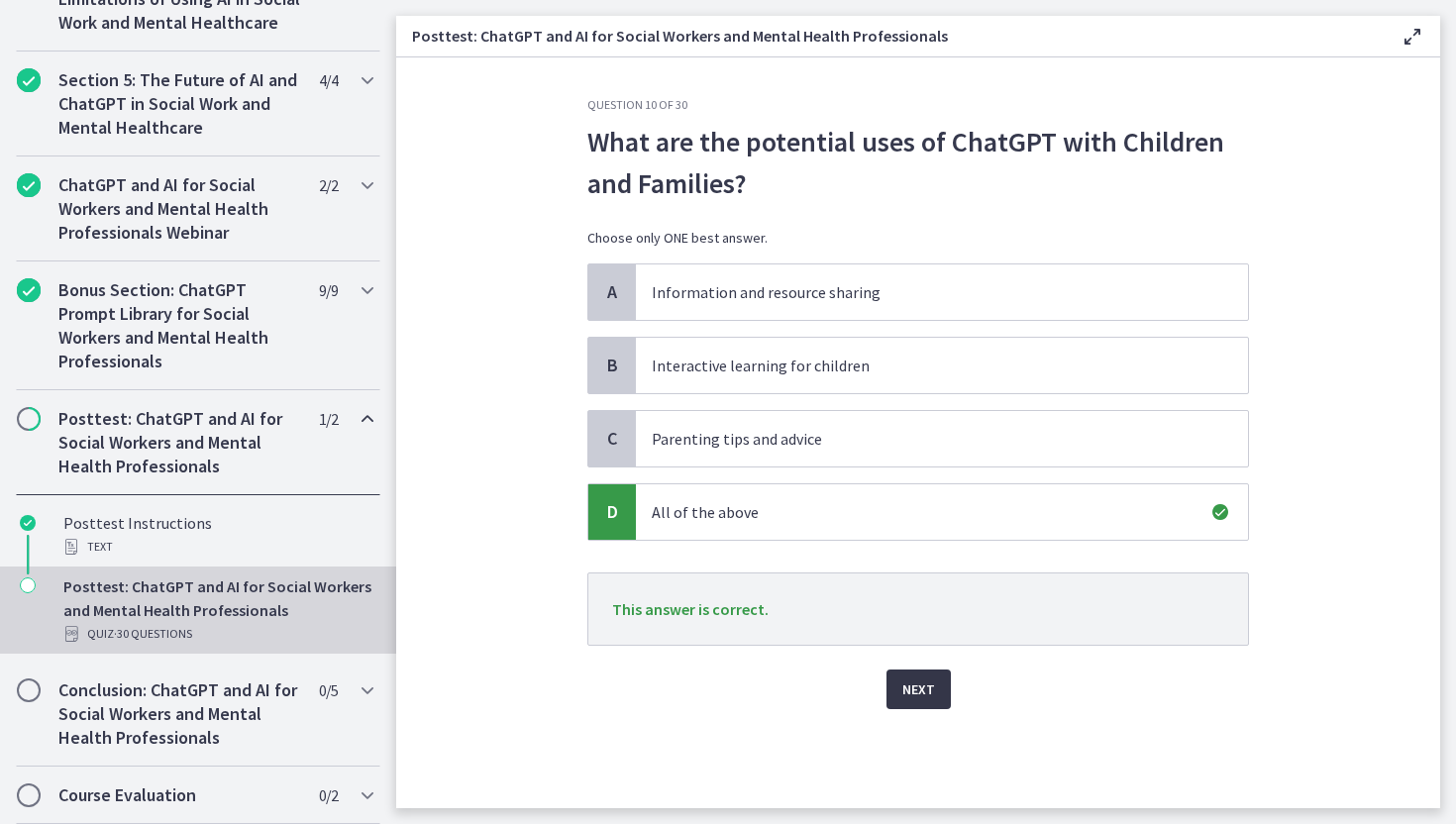click on "Next" at bounding box center (918, 689) 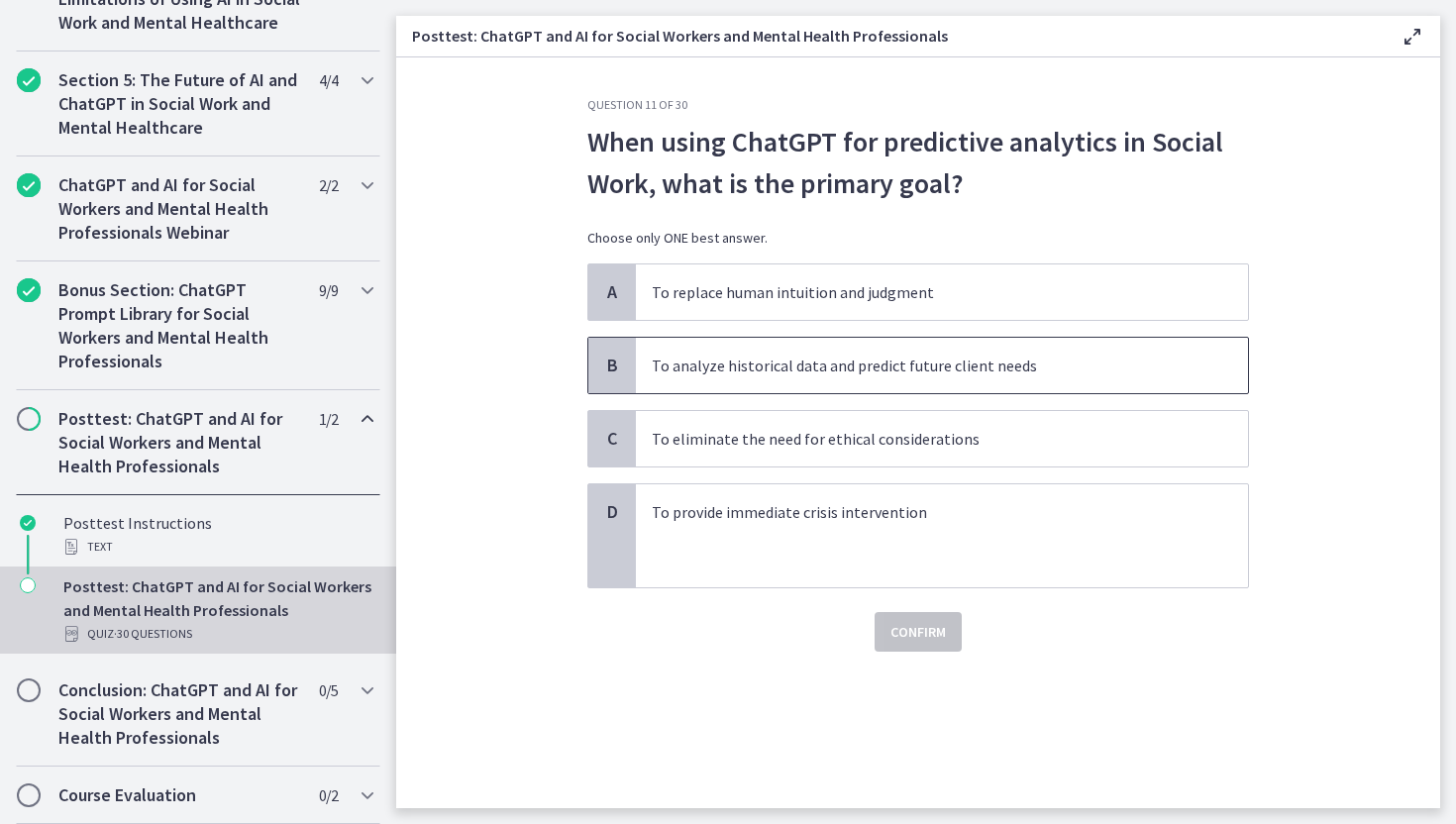 click on "To analyze historical data and predict future client needs" at bounding box center (922, 365) 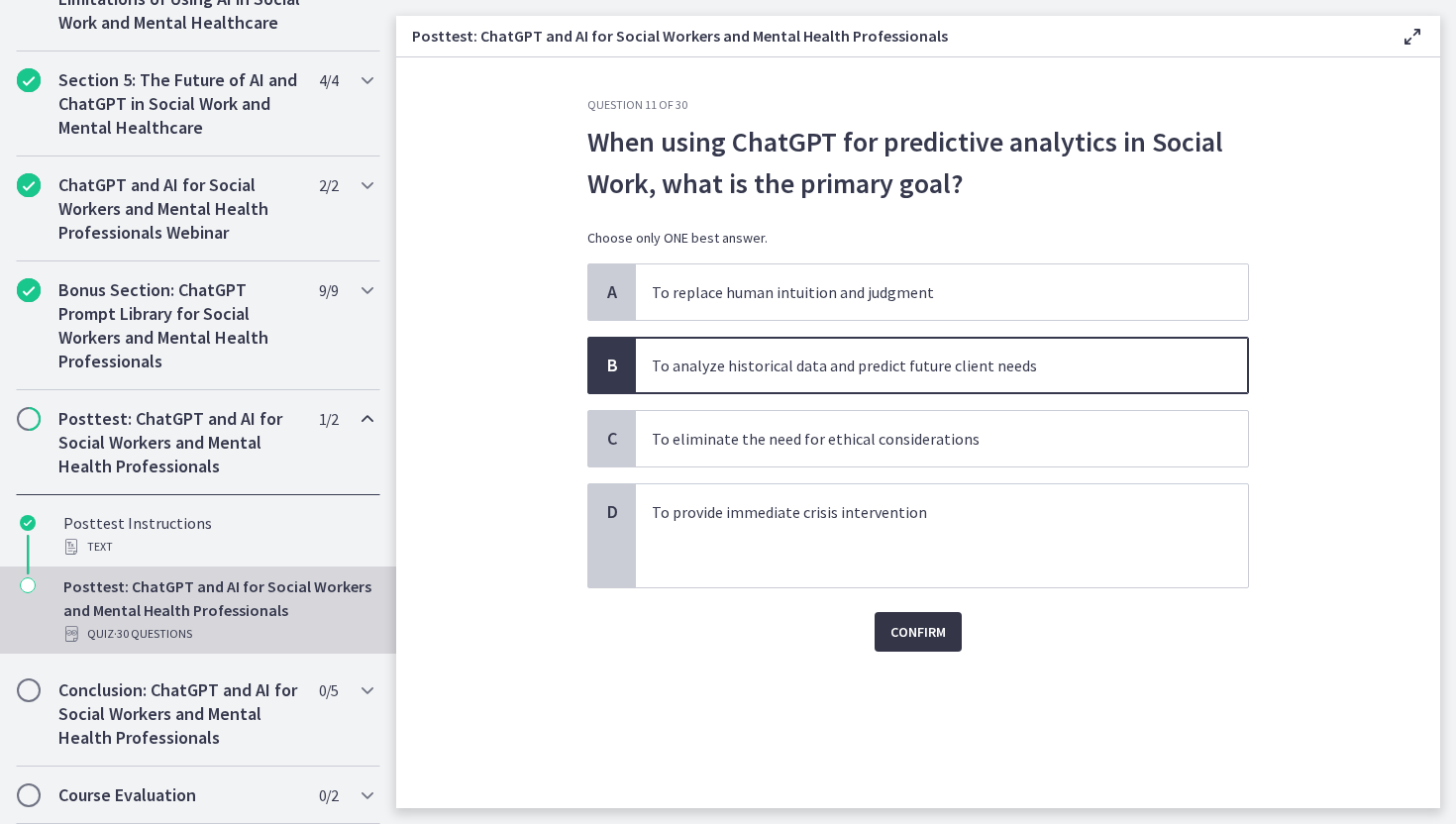 click on "Confirm" at bounding box center (918, 632) 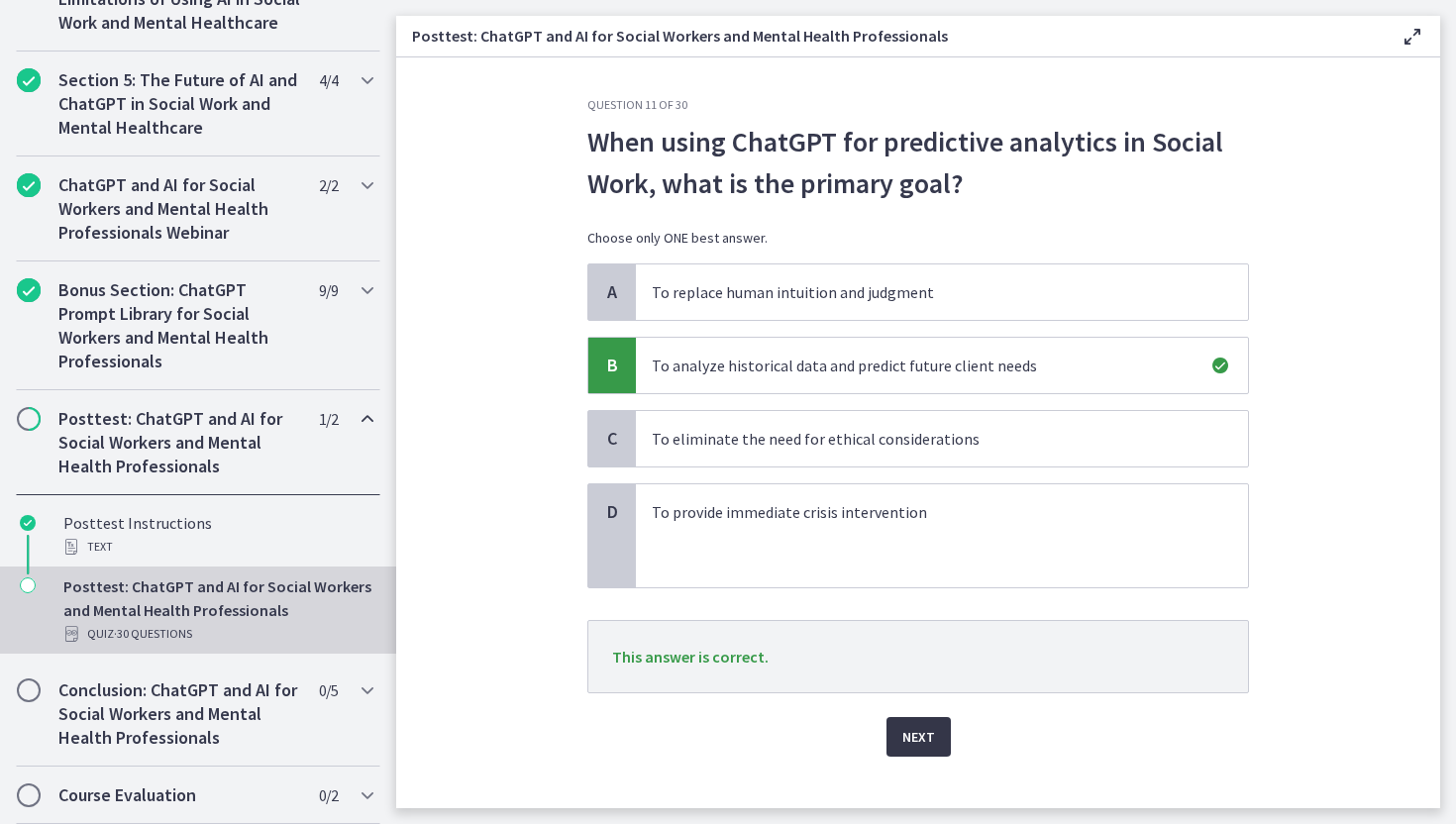 click on "Next" at bounding box center [918, 737] 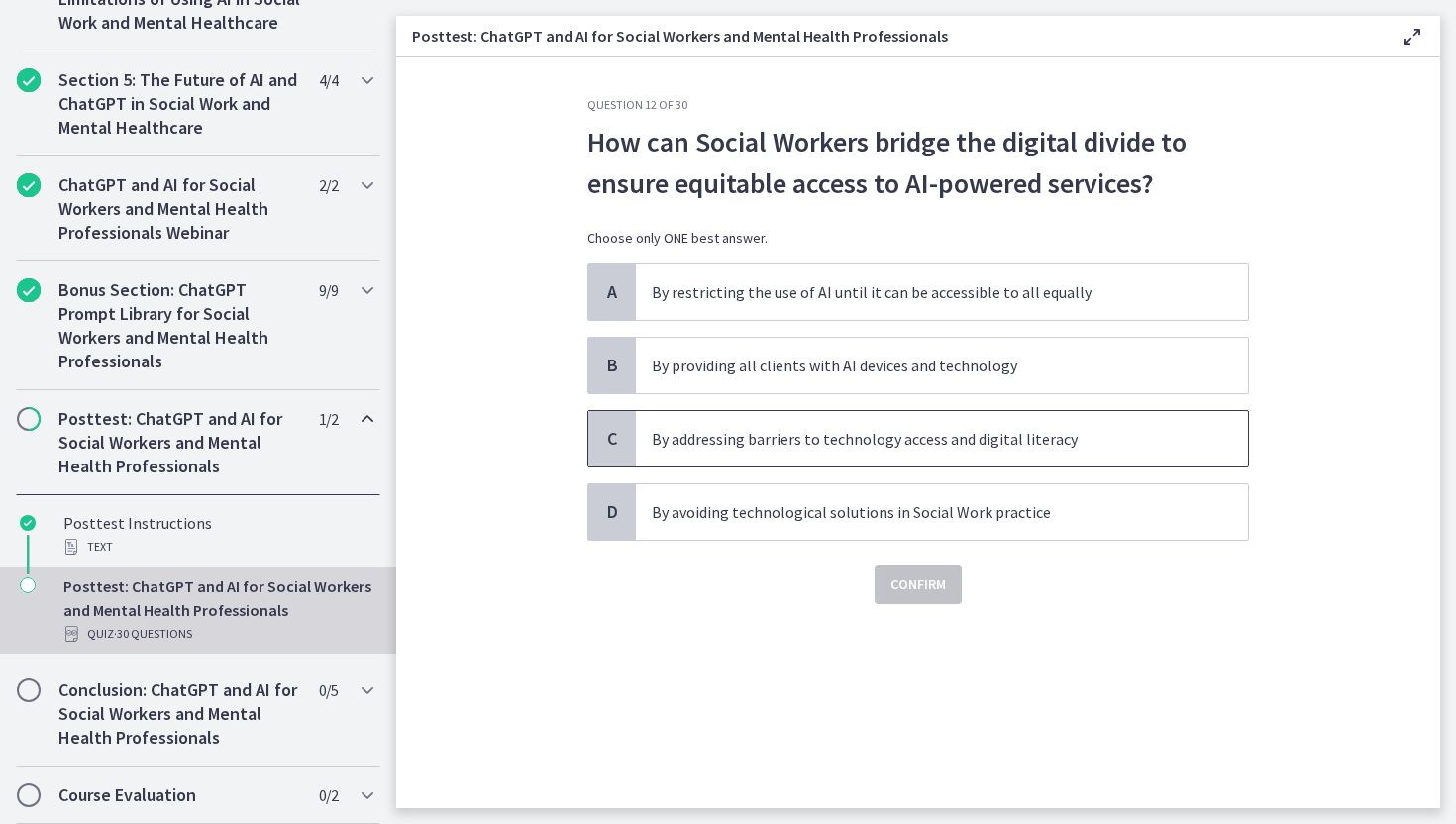 click on "By addressing barriers to technology access and digital literacy" at bounding box center [922, 439] 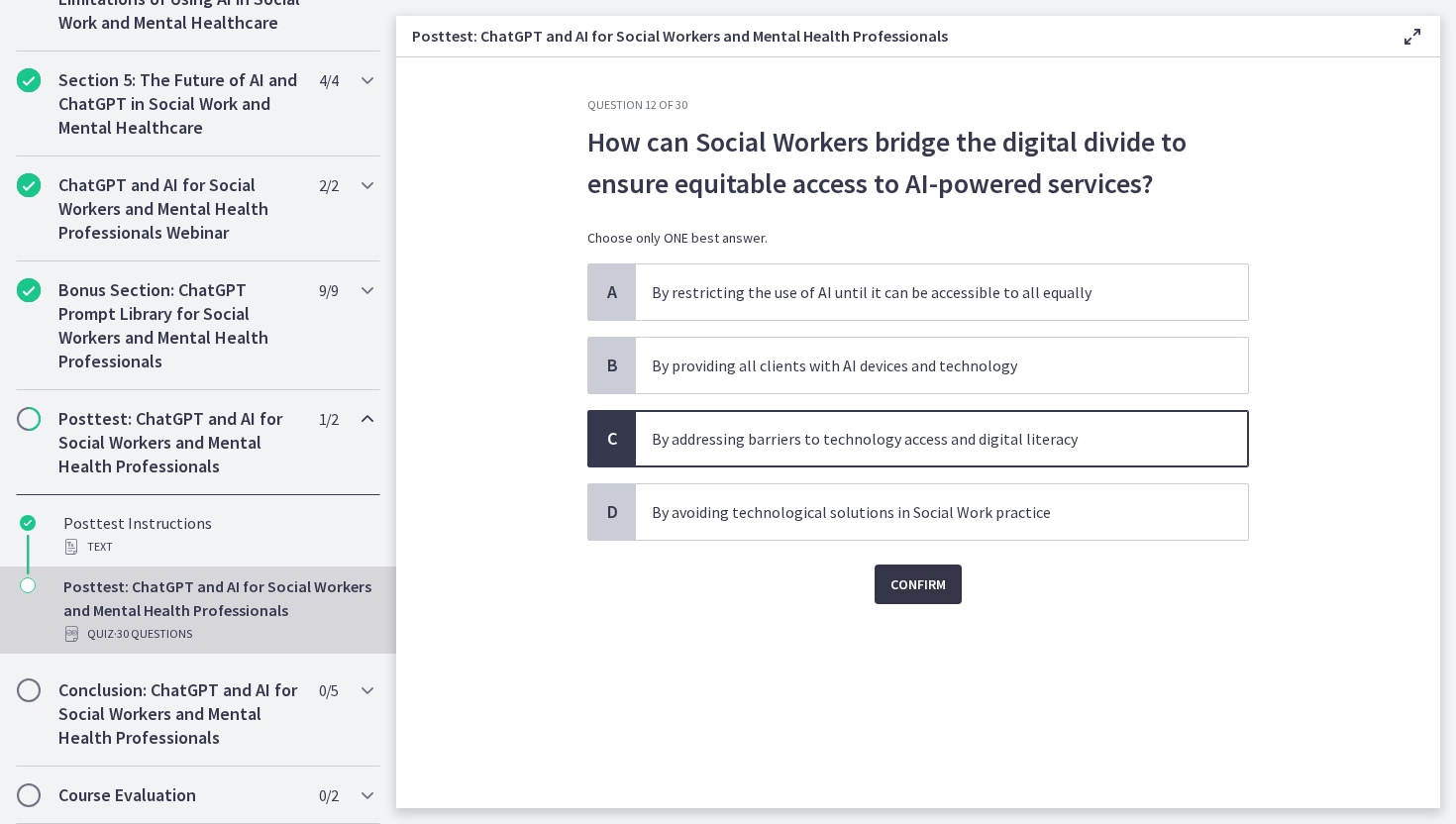 click on "Confirm" at bounding box center (918, 584) 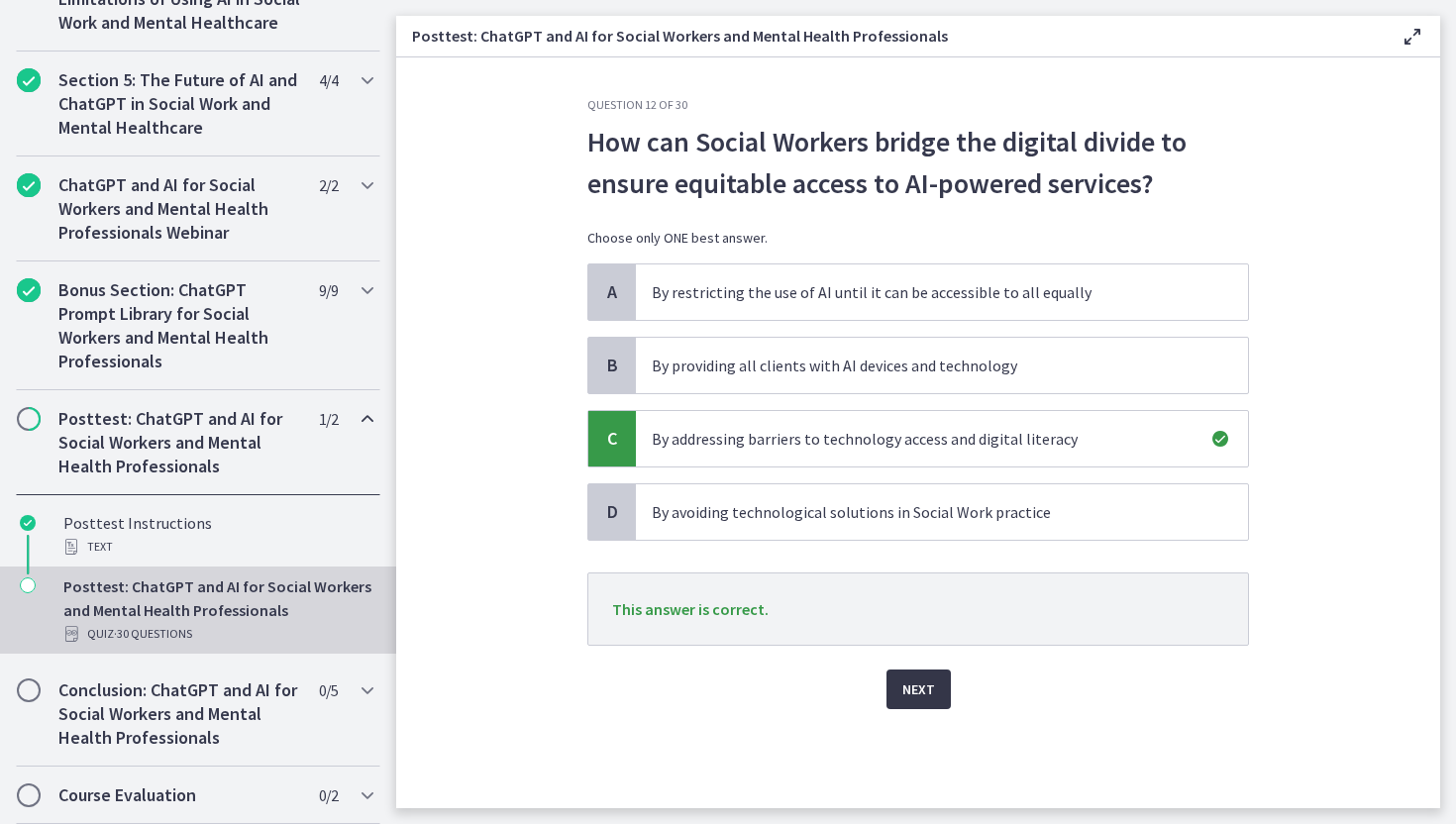 click on "Next" at bounding box center (918, 689) 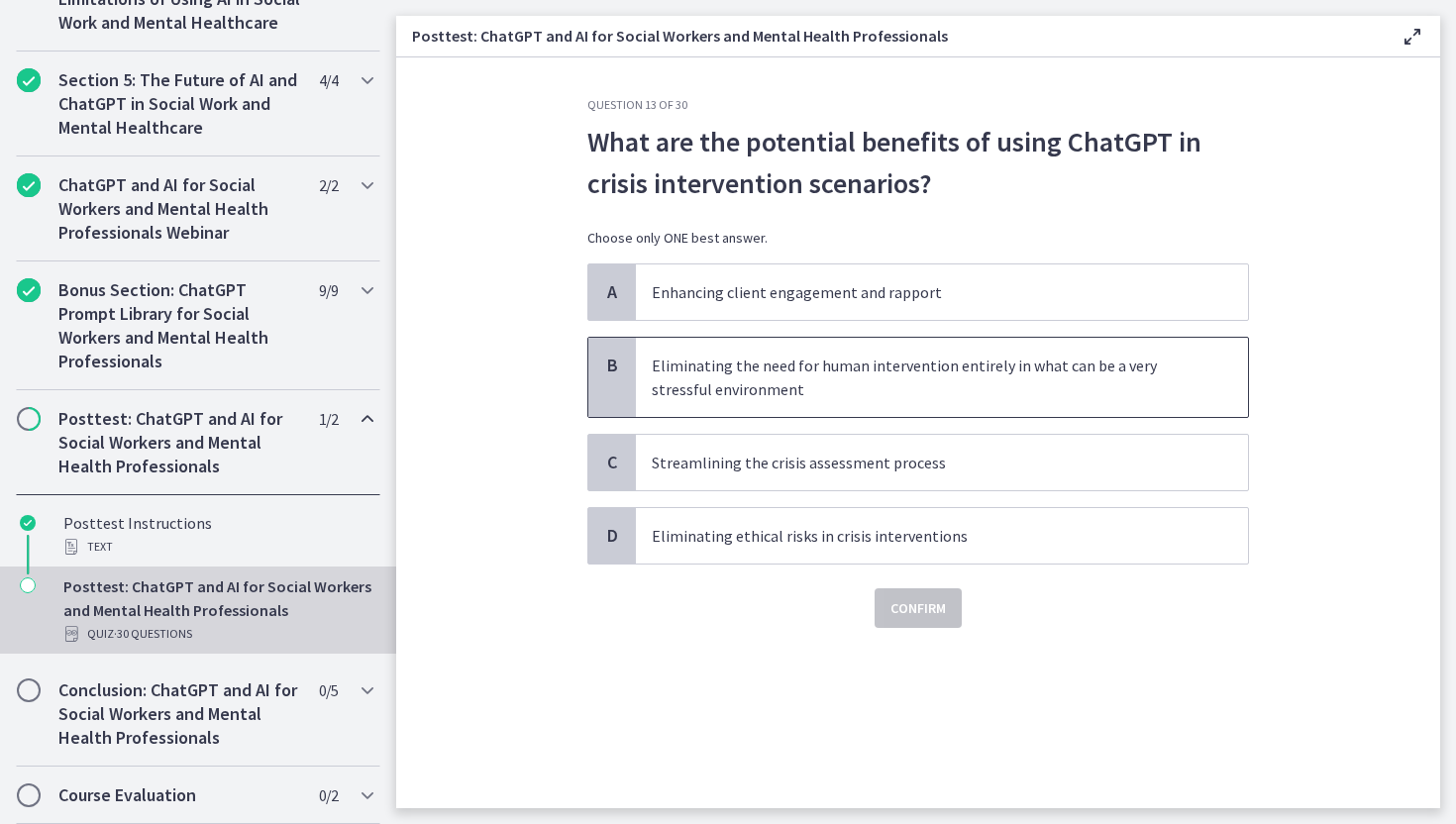 click on "Eliminating the need for human intervention entirely in what can be a very stressful environment" at bounding box center [922, 377] 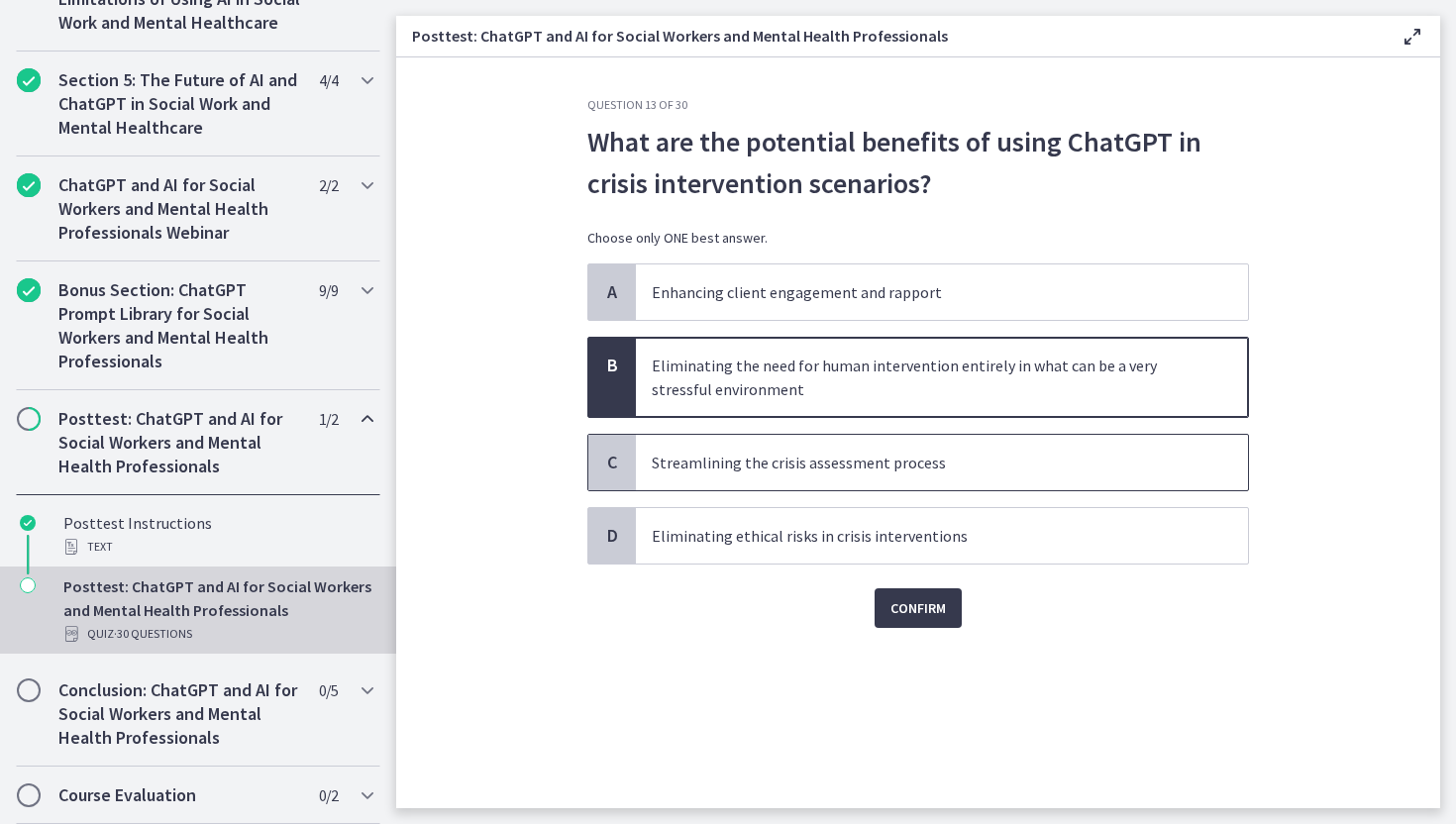 click on "Streamlining the crisis assessment process" at bounding box center (922, 463) 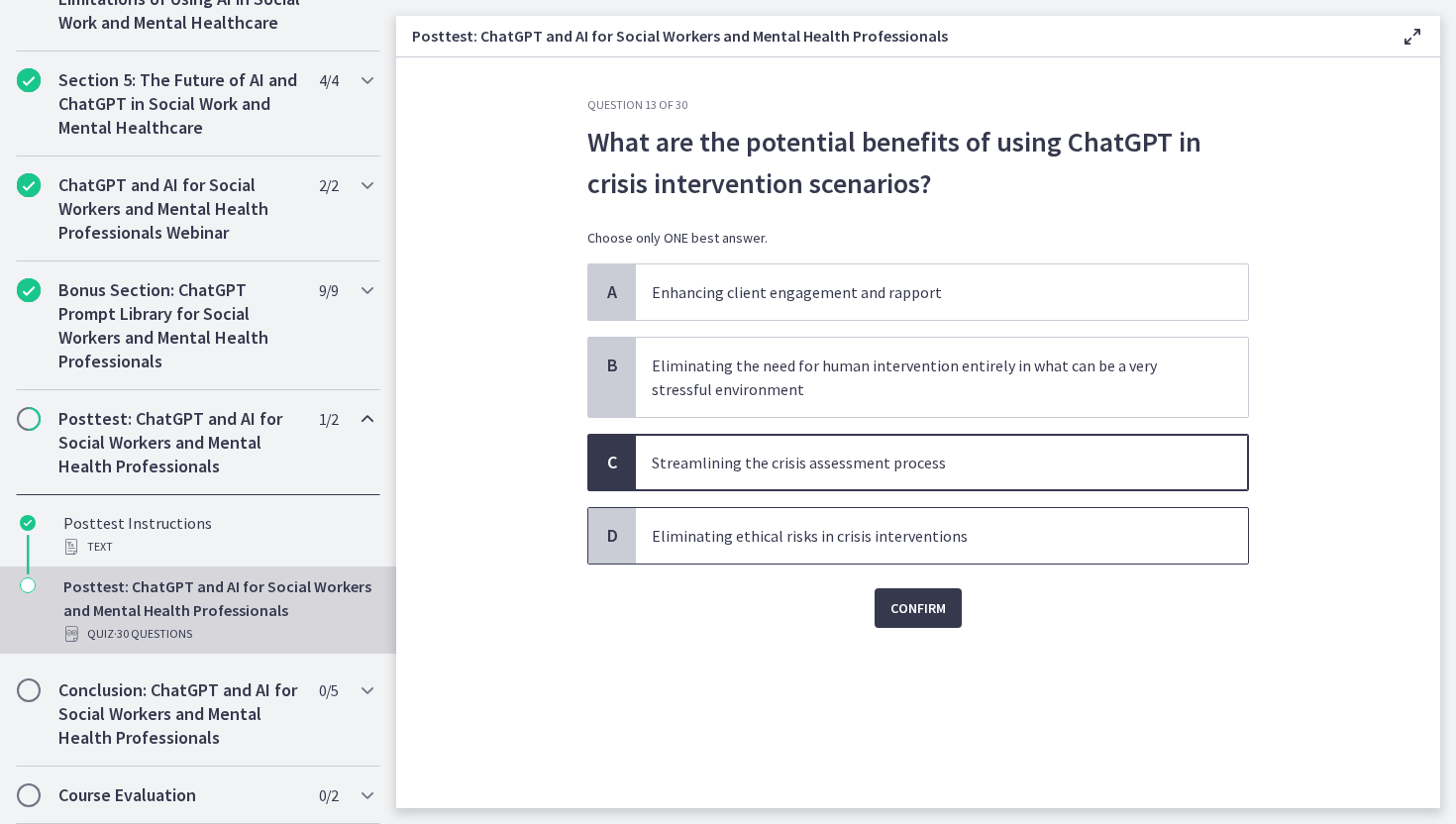 click on "Eliminating ethical risks in crisis interventions" at bounding box center [942, 536] 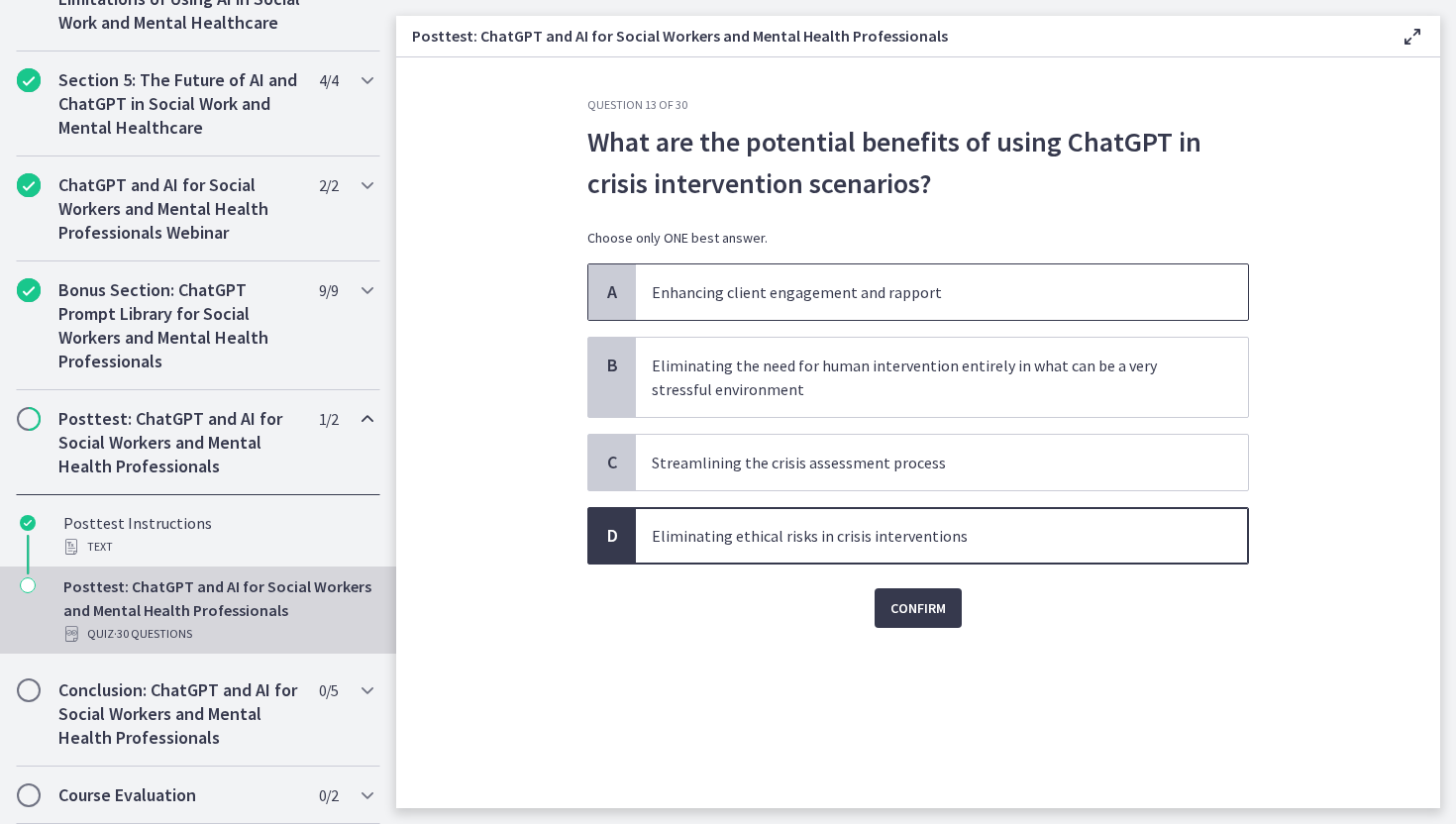 click on "Enhancing client engagement and rapport" at bounding box center (942, 292) 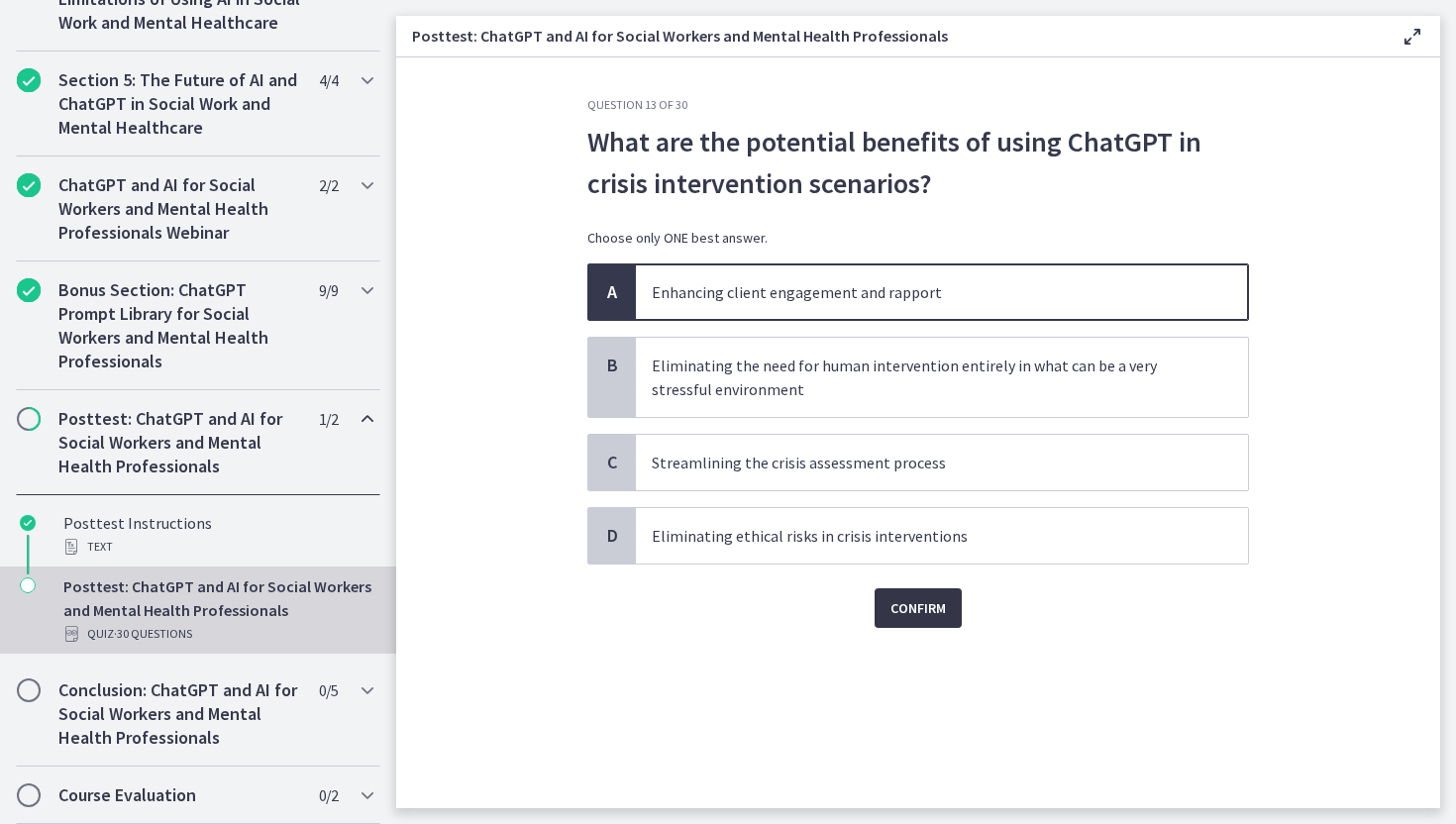 click on "Confirm" at bounding box center (918, 608) 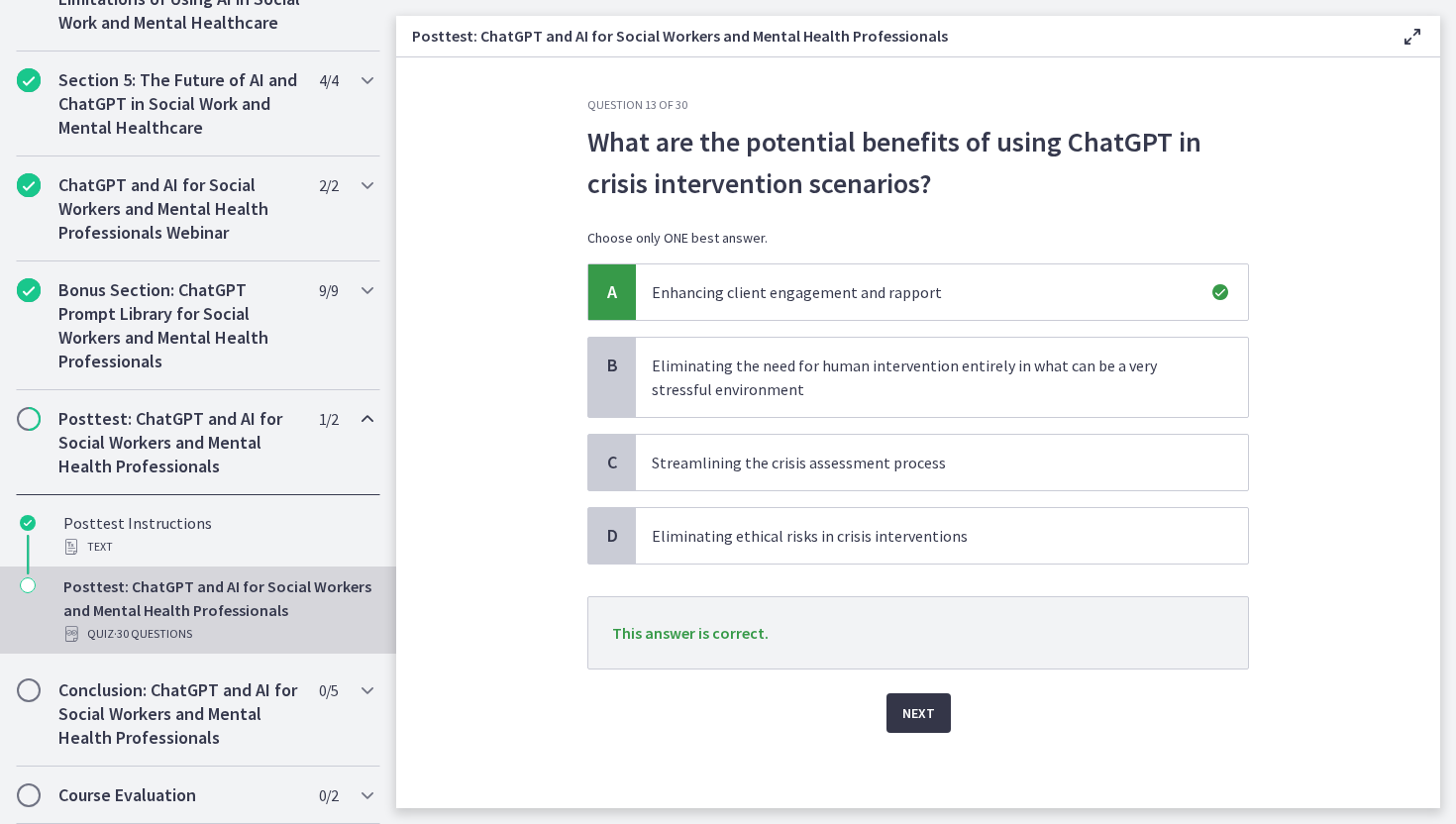 click on "Next" at bounding box center (918, 713) 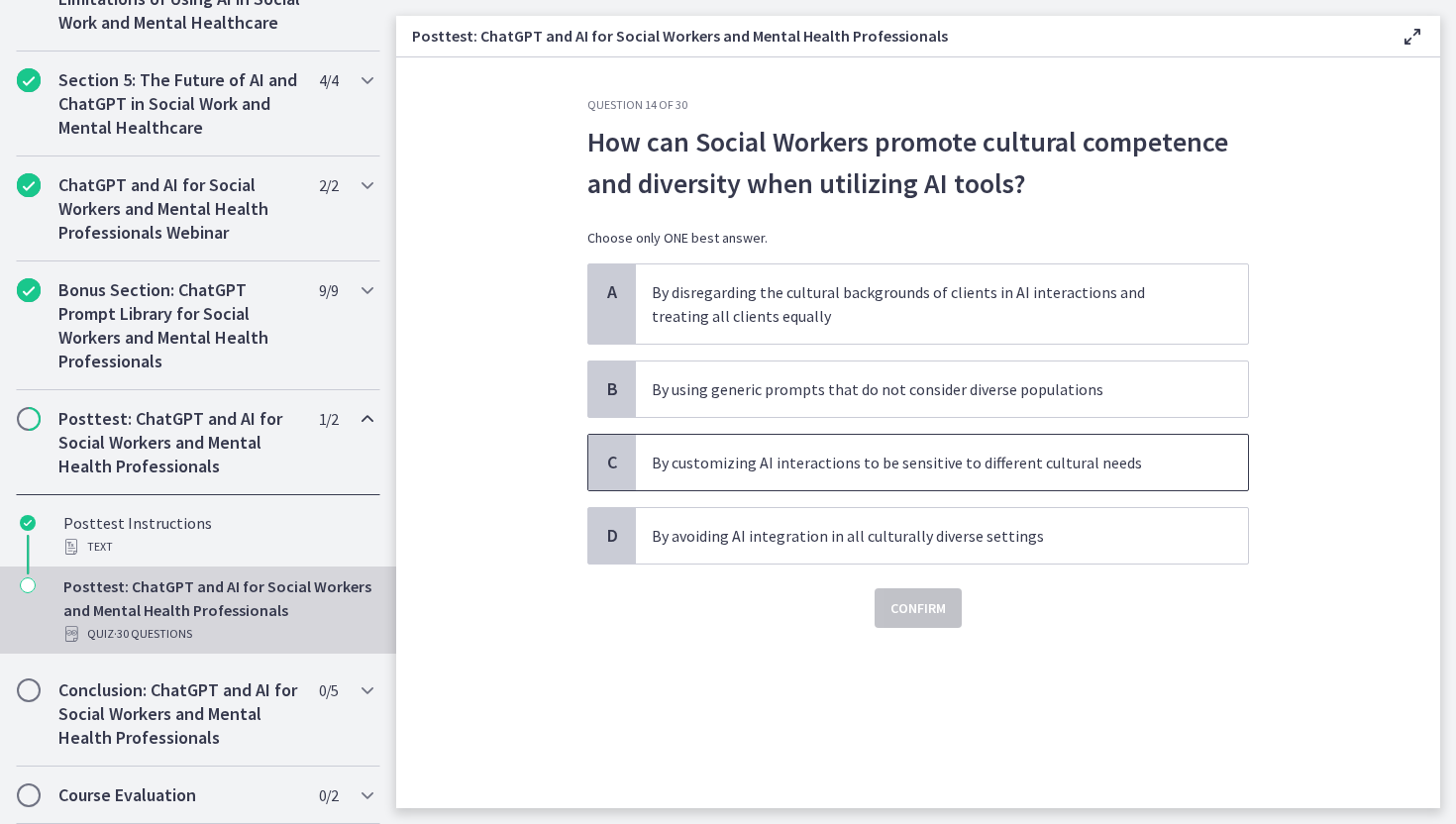 click on "By customizing AI interactions to be sensitive to different cultural needs" at bounding box center [922, 463] 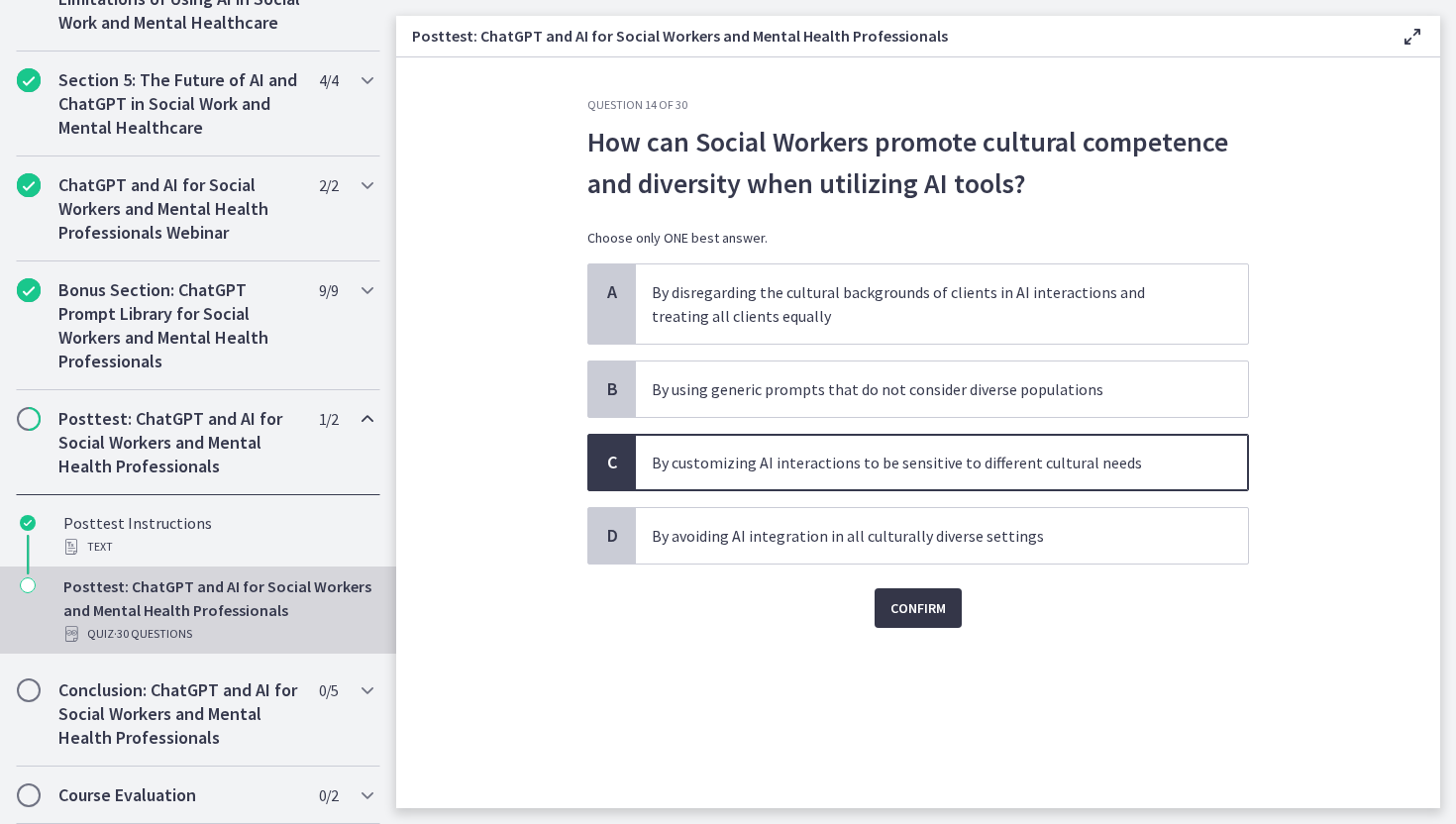click on "Confirm" at bounding box center (918, 608) 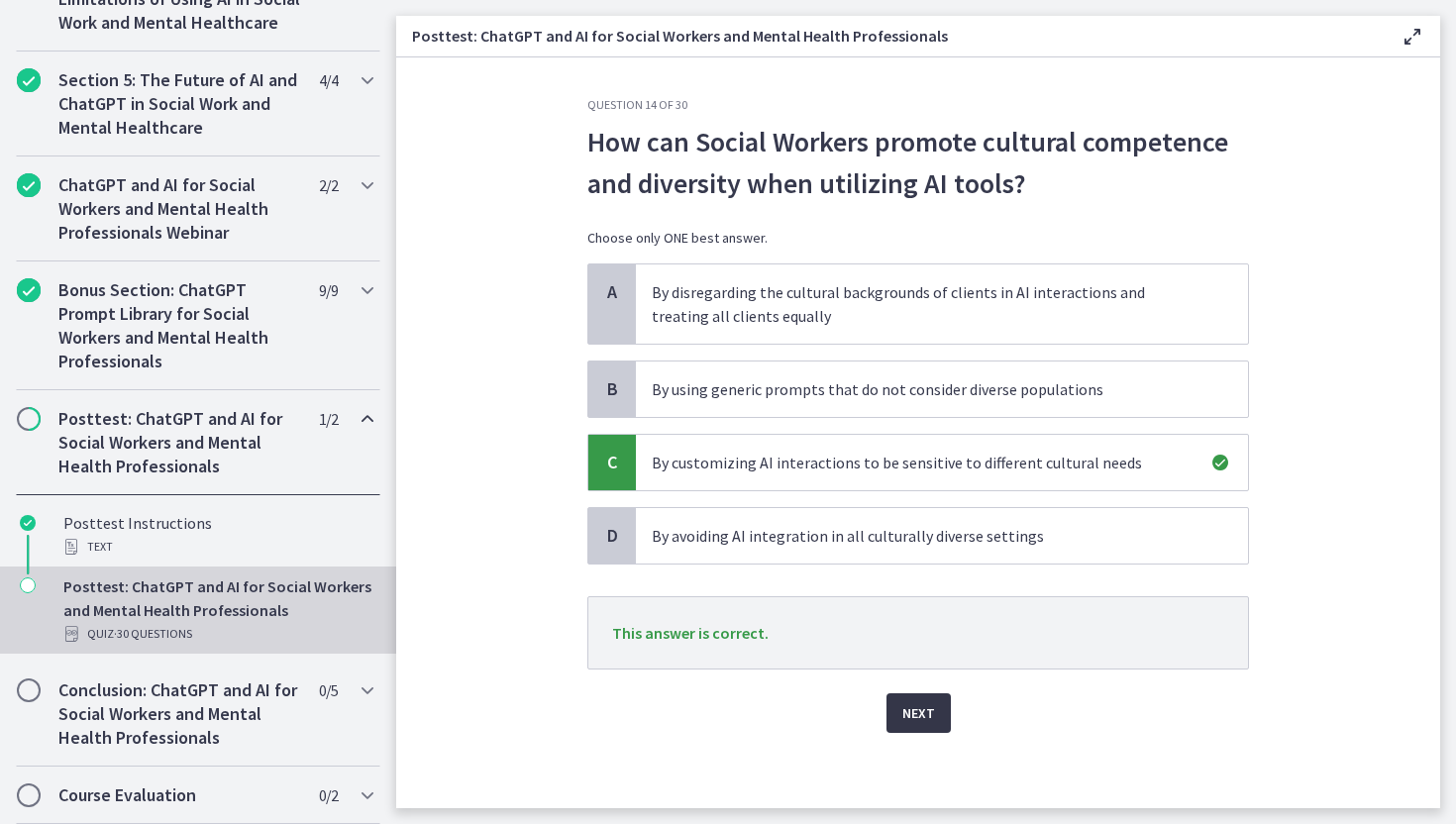 click on "Next" at bounding box center [918, 713] 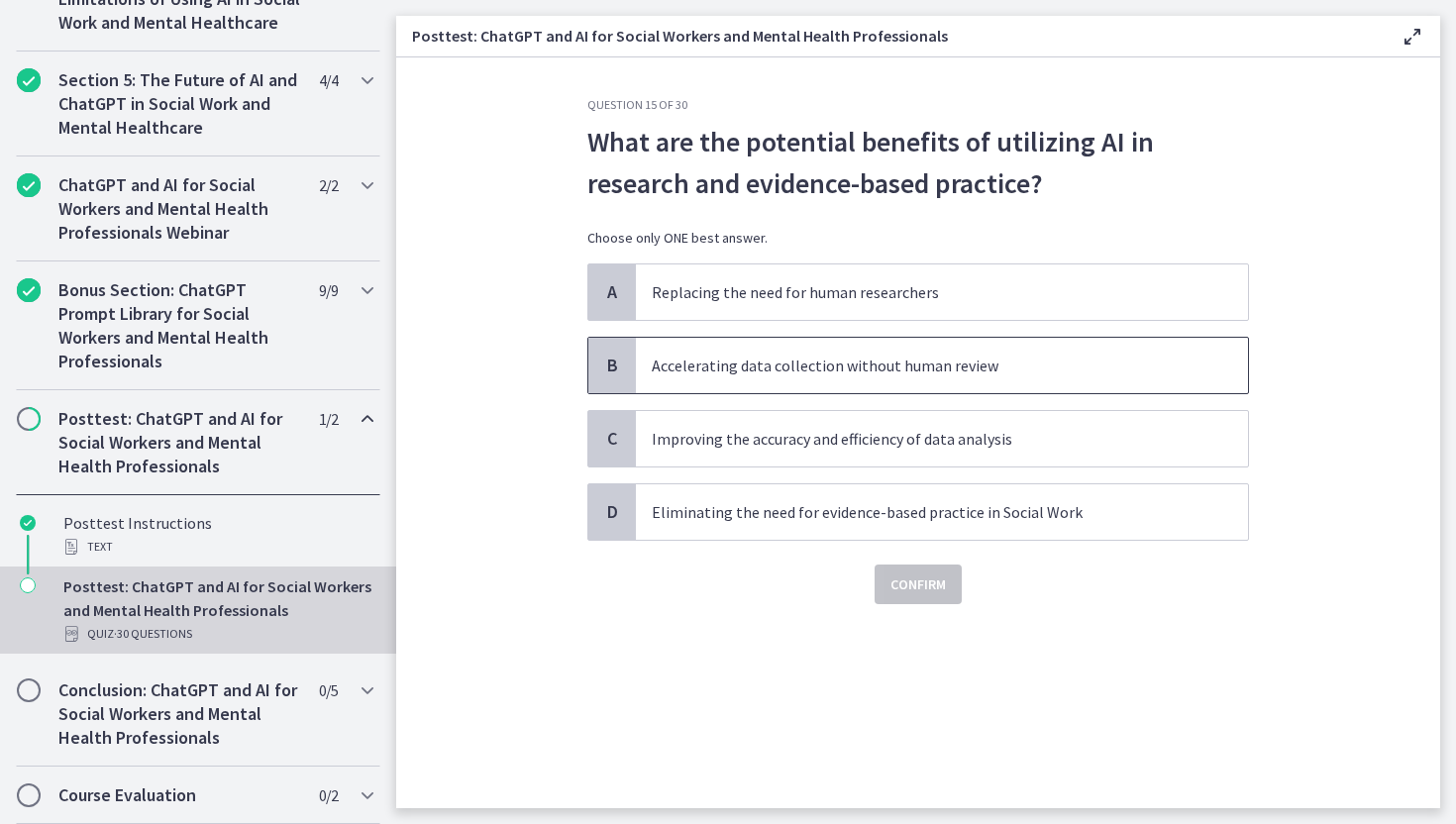 click on "Accelerating data collection without human review" at bounding box center [922, 365] 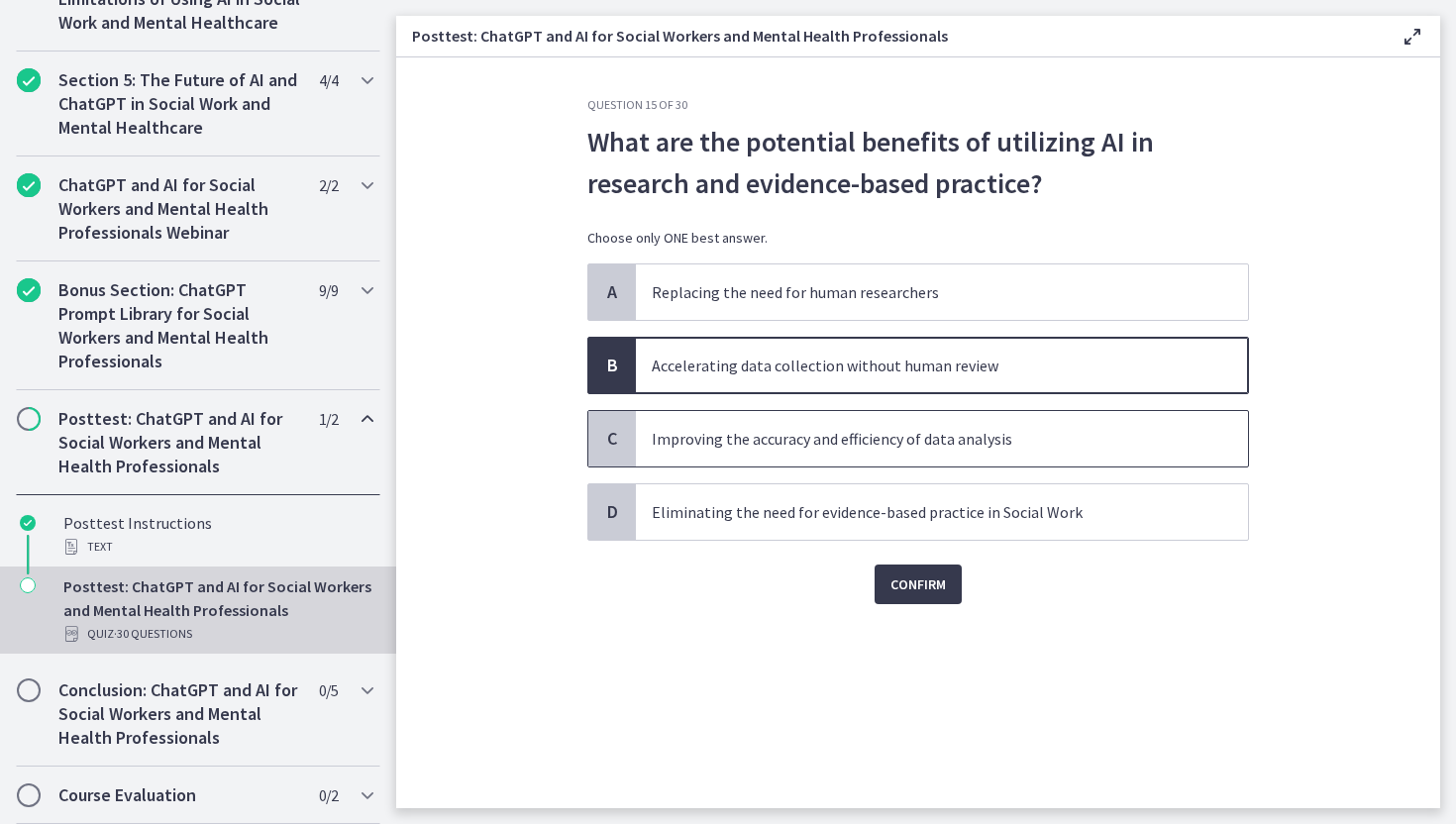 click on "Improving the accuracy and efficiency of data analysis" at bounding box center [942, 439] 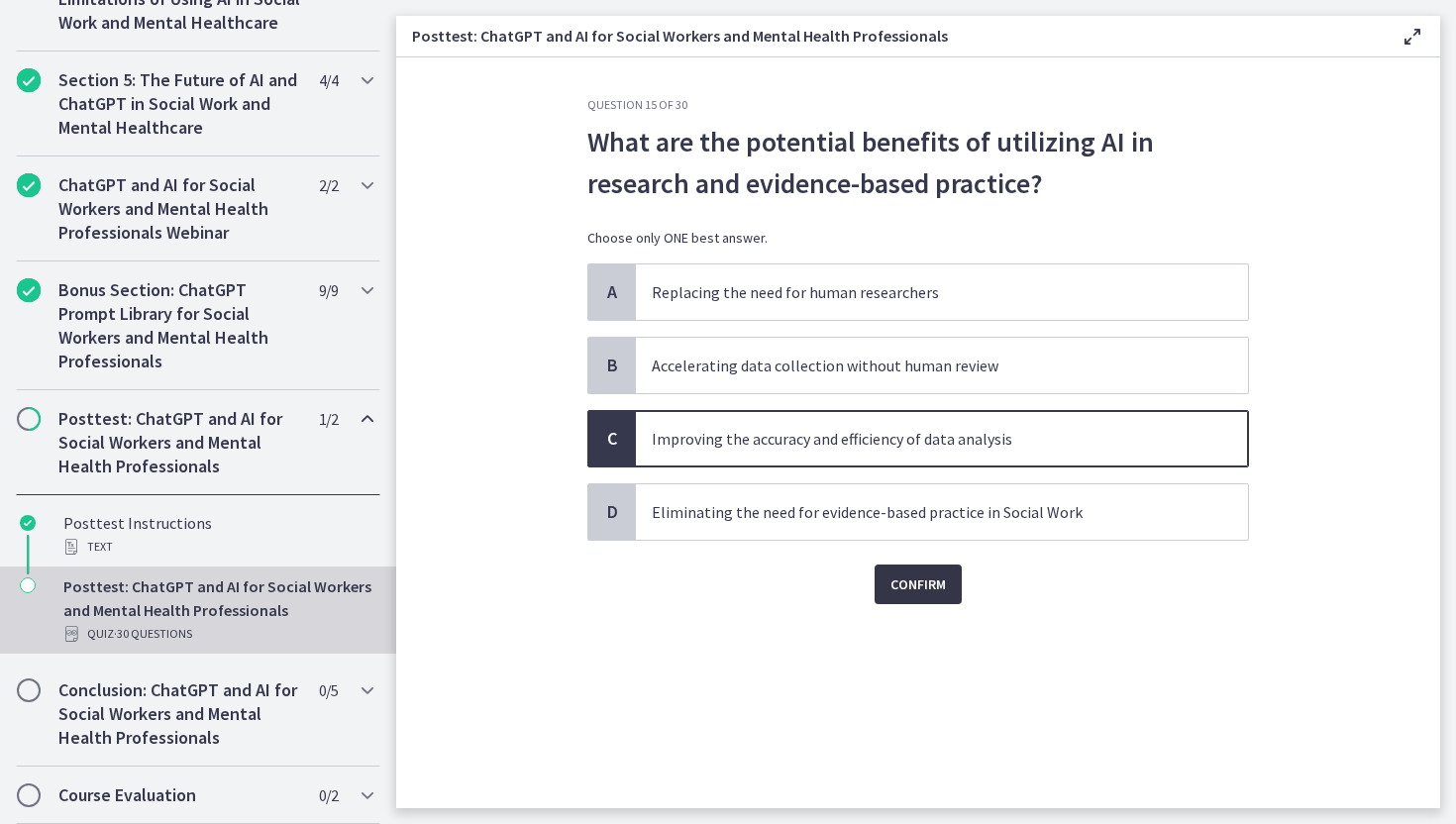 click on "Confirm" at bounding box center (918, 584) 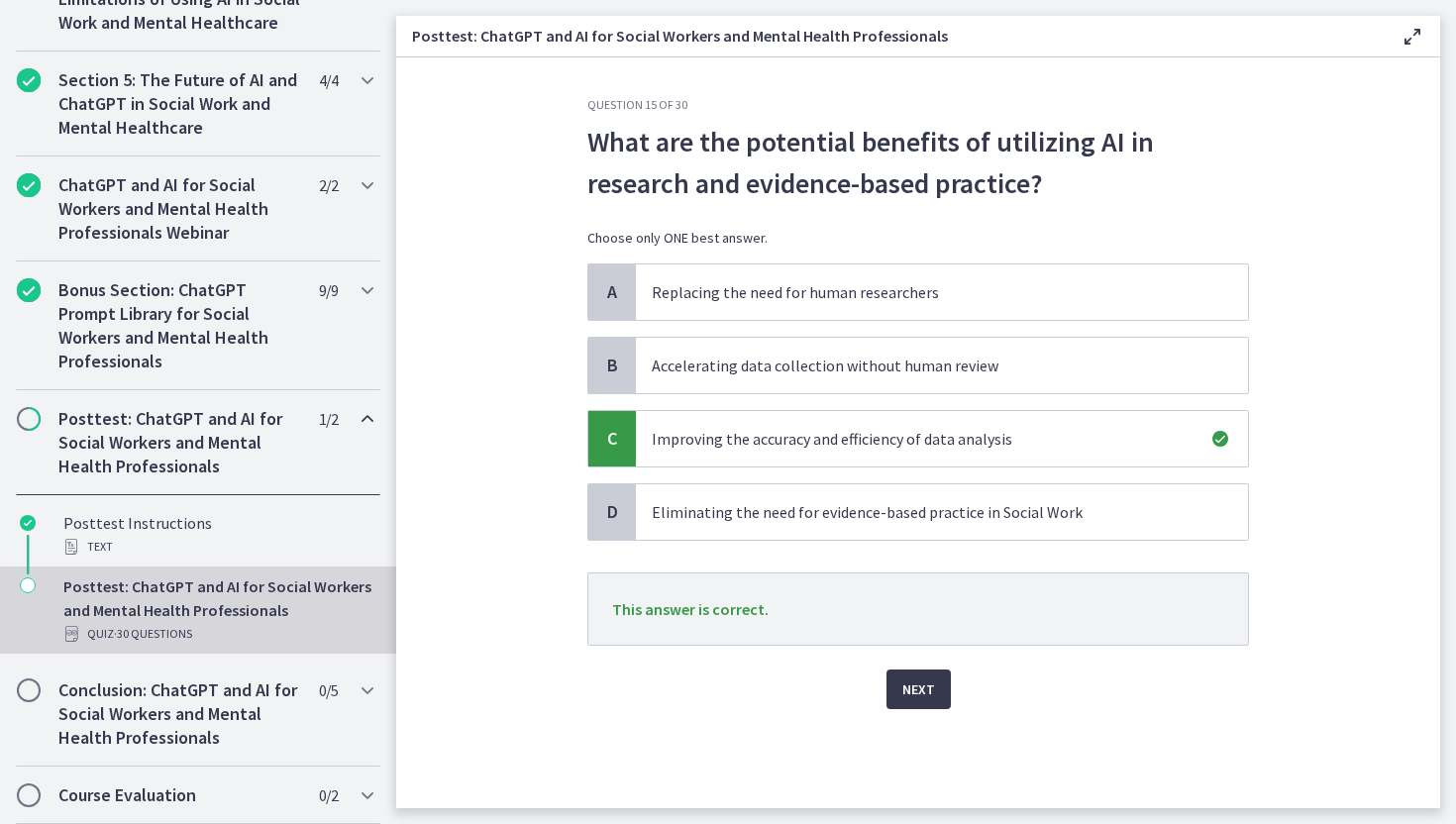 click on "Next" at bounding box center (918, 677) 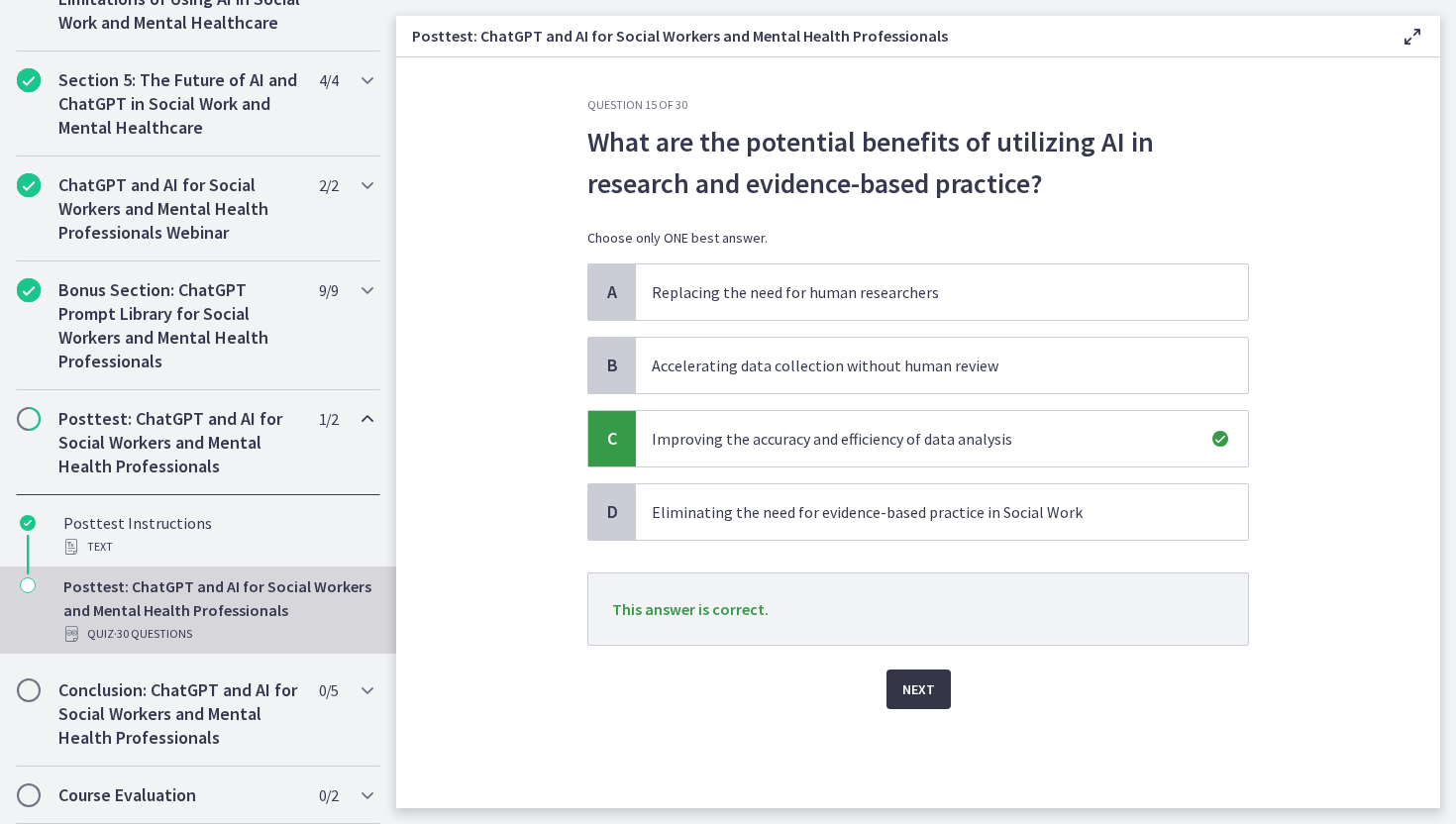 click on "Next" at bounding box center (918, 689) 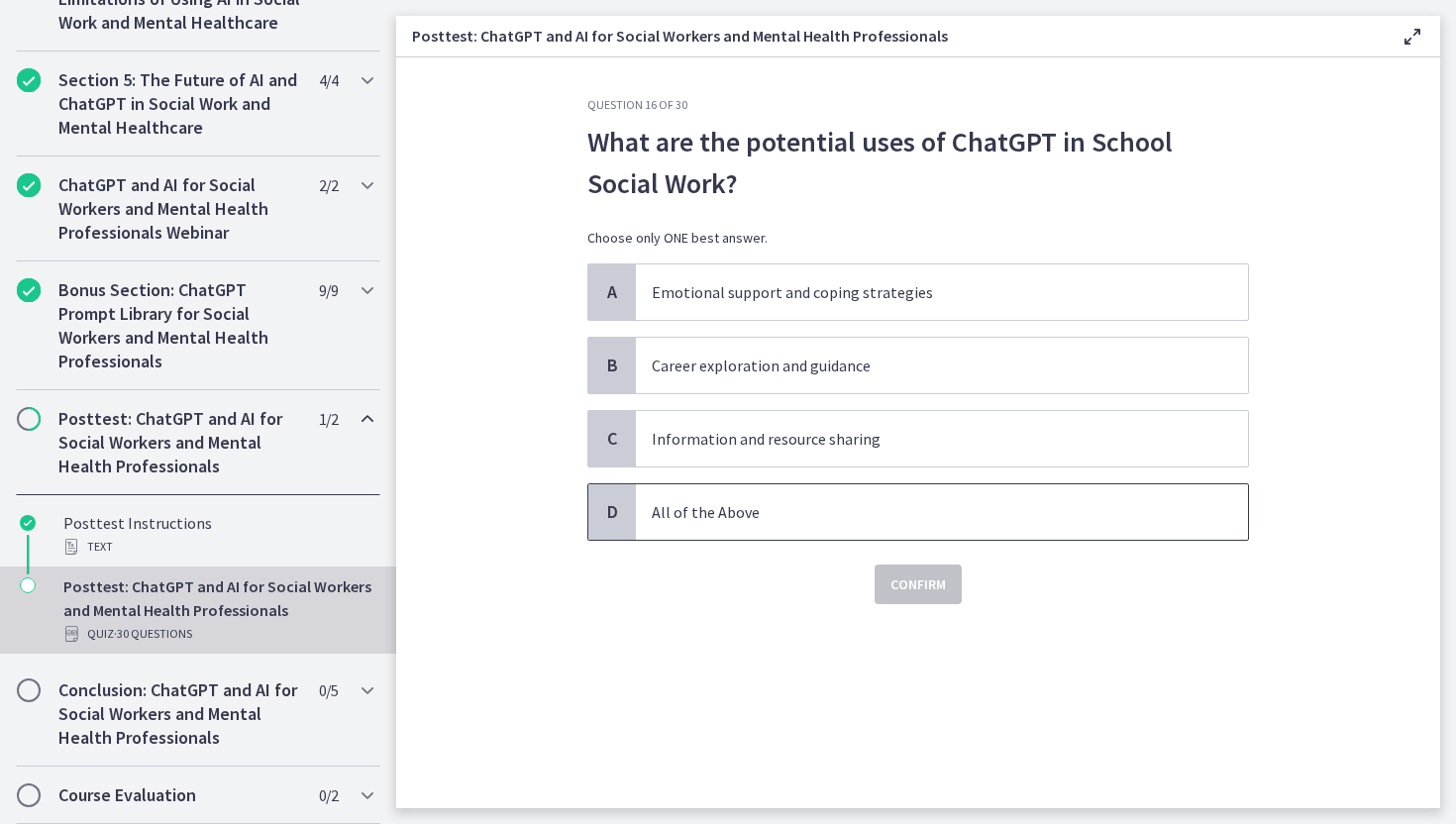 click on "All of the Above" at bounding box center [922, 512] 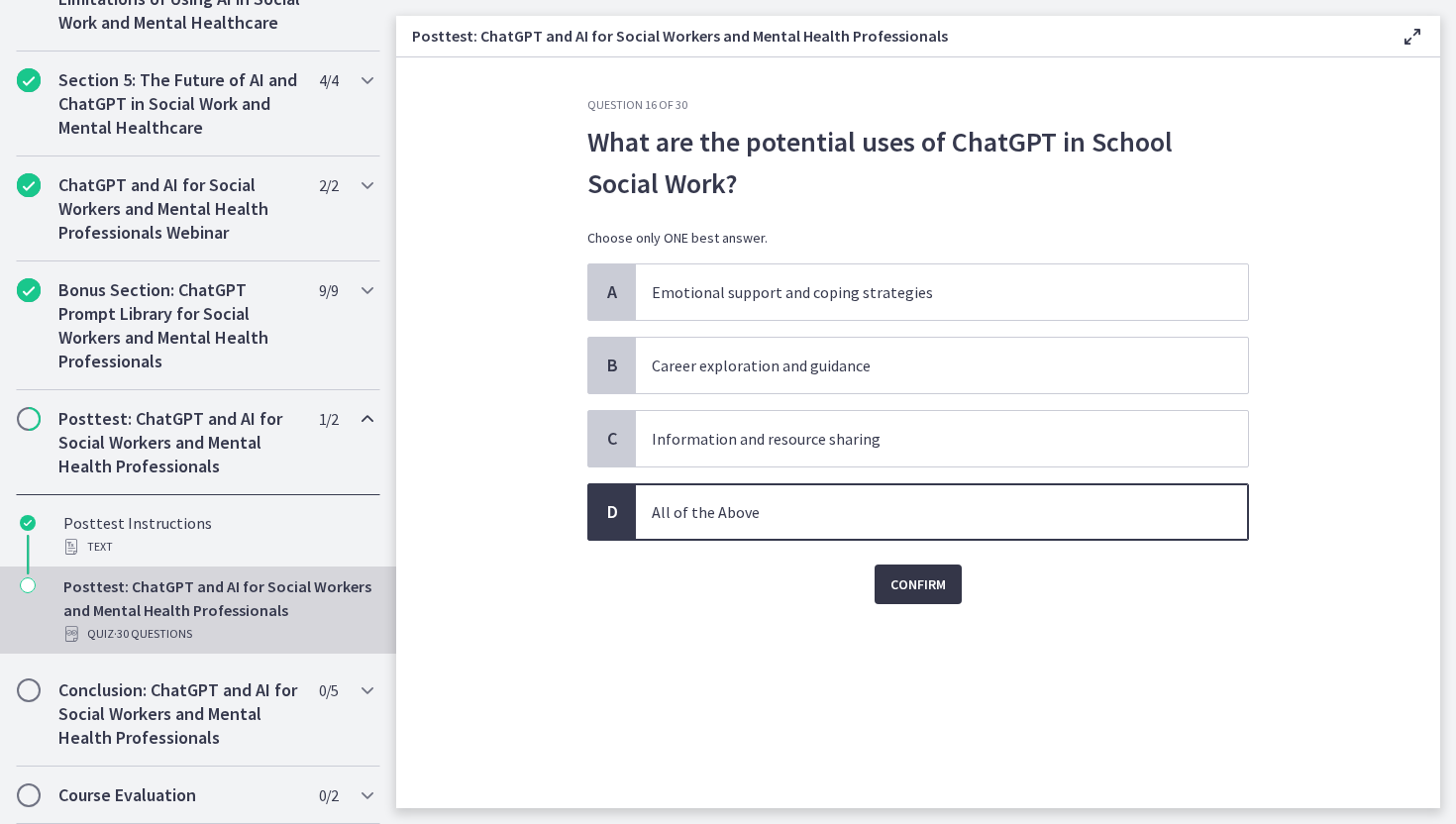 click on "Confirm" at bounding box center [918, 584] 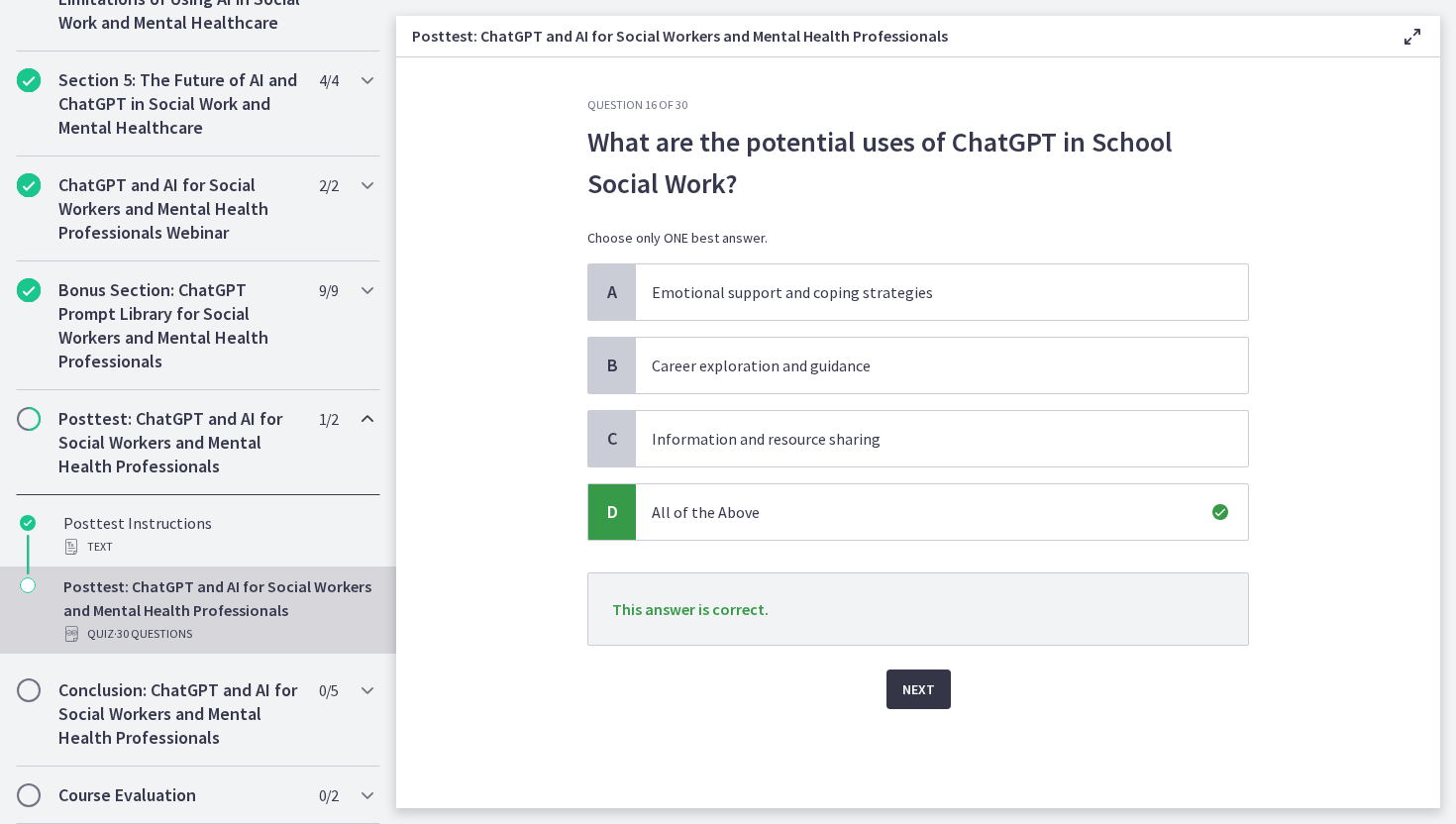 click on "Next" at bounding box center (918, 689) 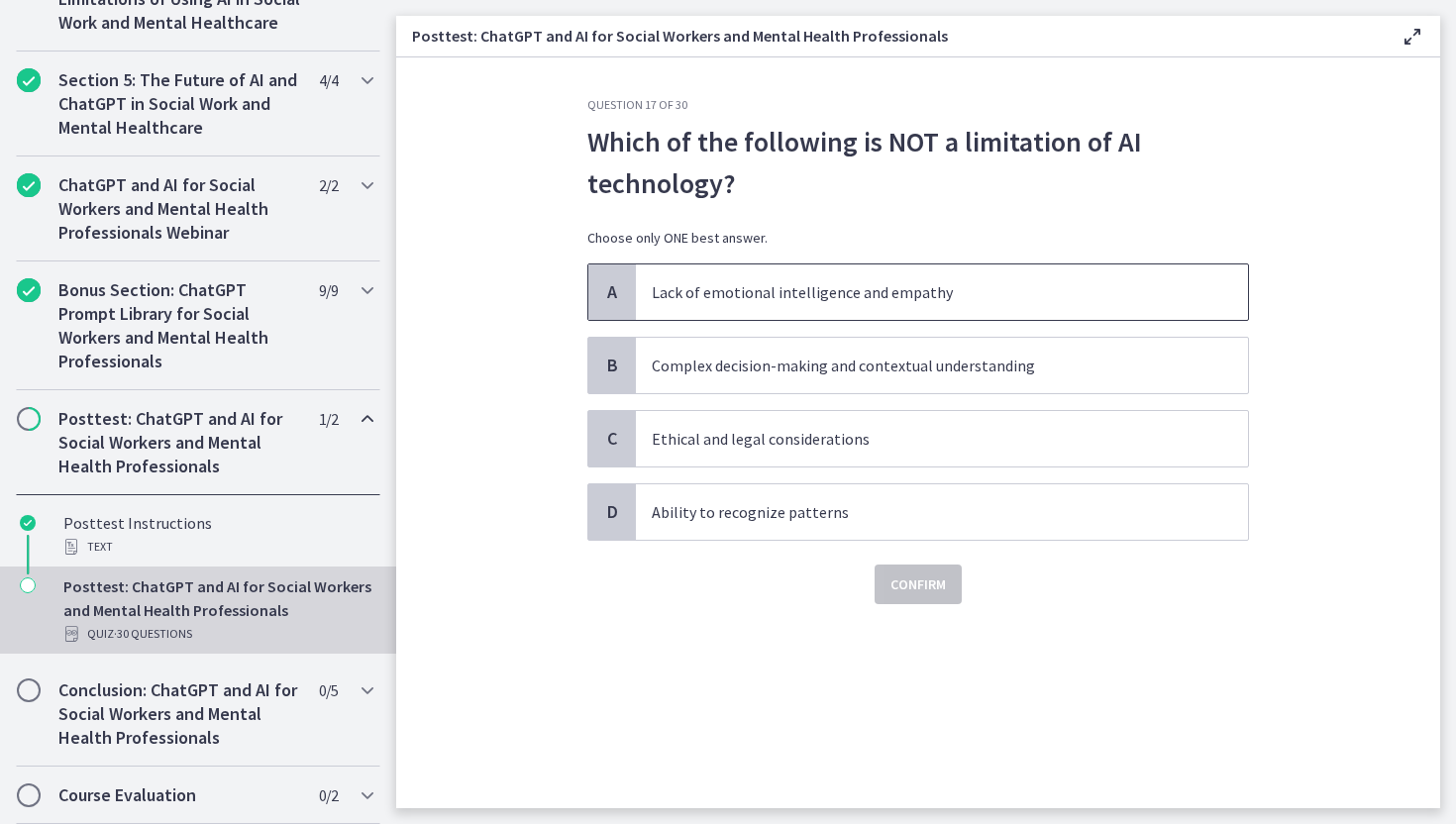 click on "Lack of emotional intelligence and empathy" at bounding box center [942, 292] 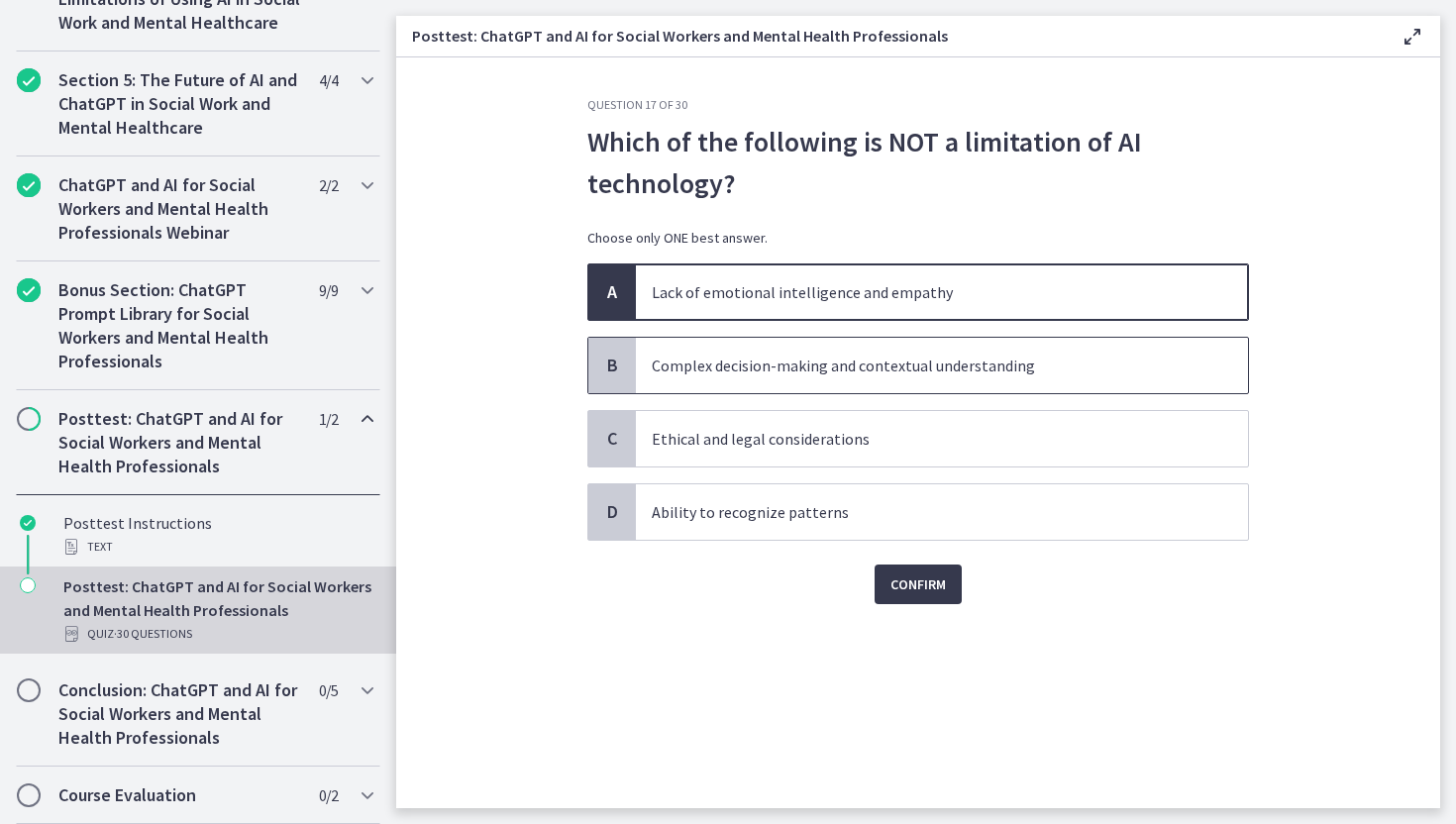 click on "Complex decision-making and contextual understanding" at bounding box center (922, 365) 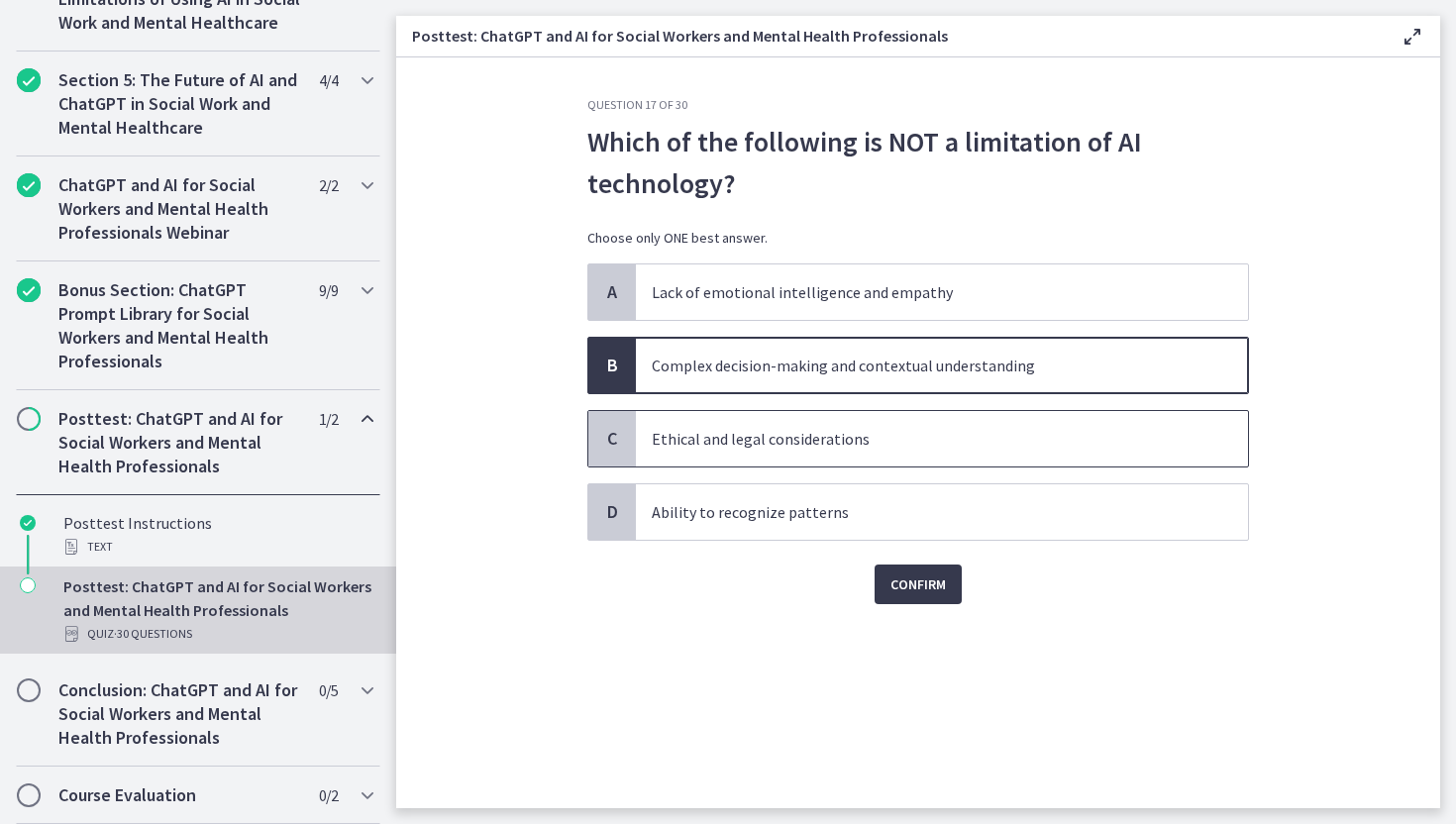 click on "Ethical and legal considerations" at bounding box center (922, 439) 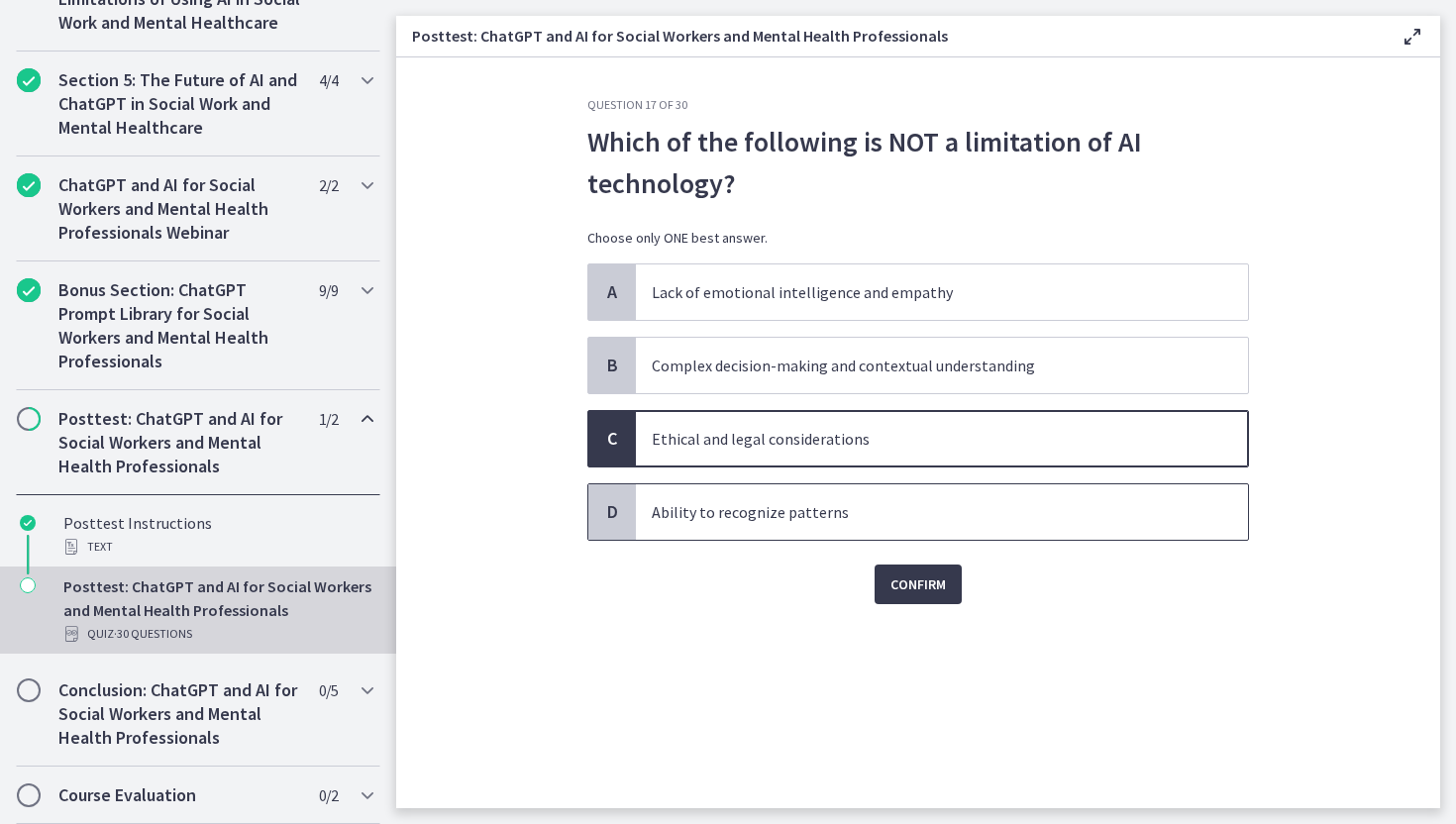 click on "Ability to recognize patterns" at bounding box center [922, 512] 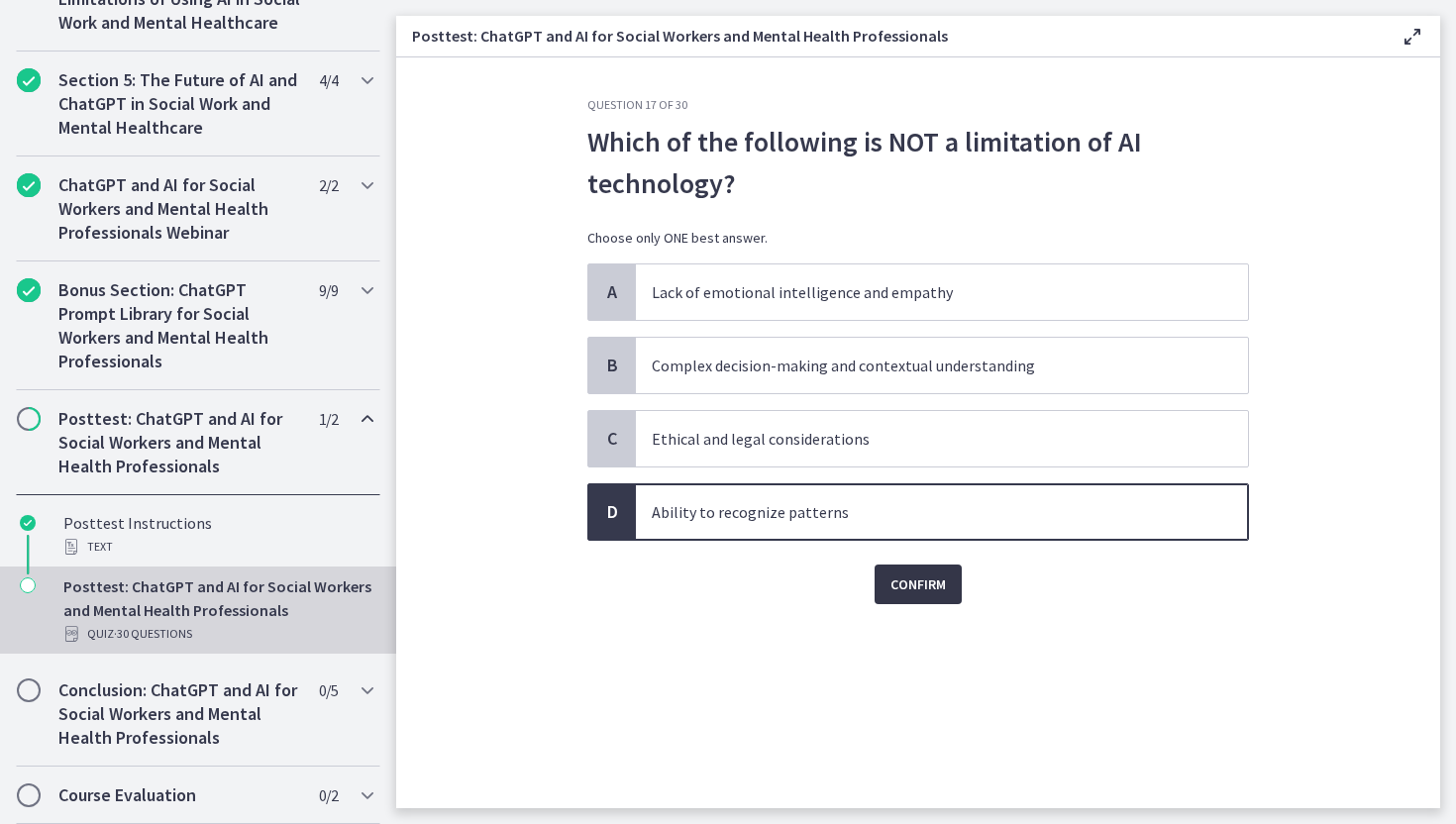 click on "Confirm" at bounding box center (918, 584) 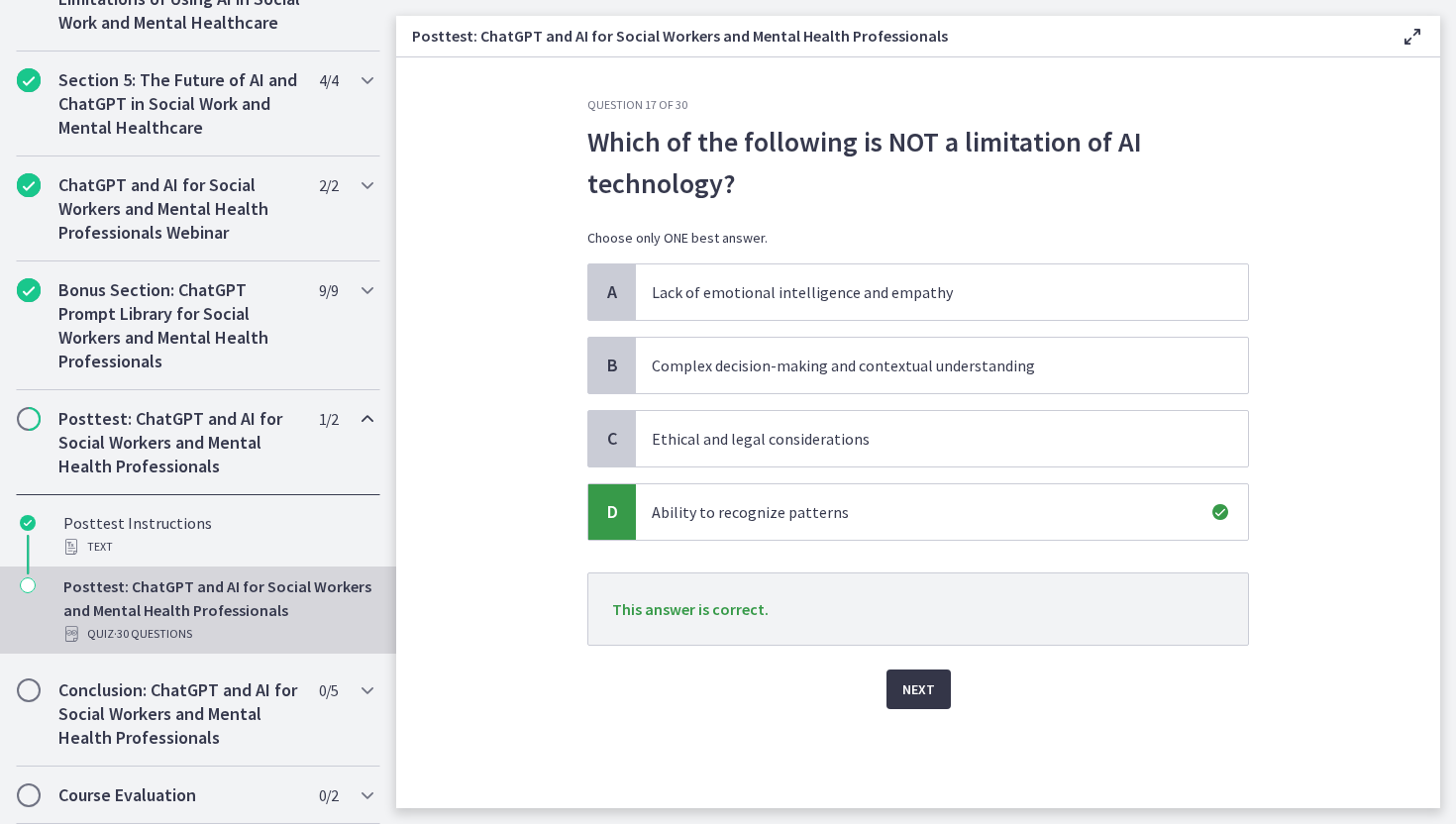 click on "Next" at bounding box center [918, 689] 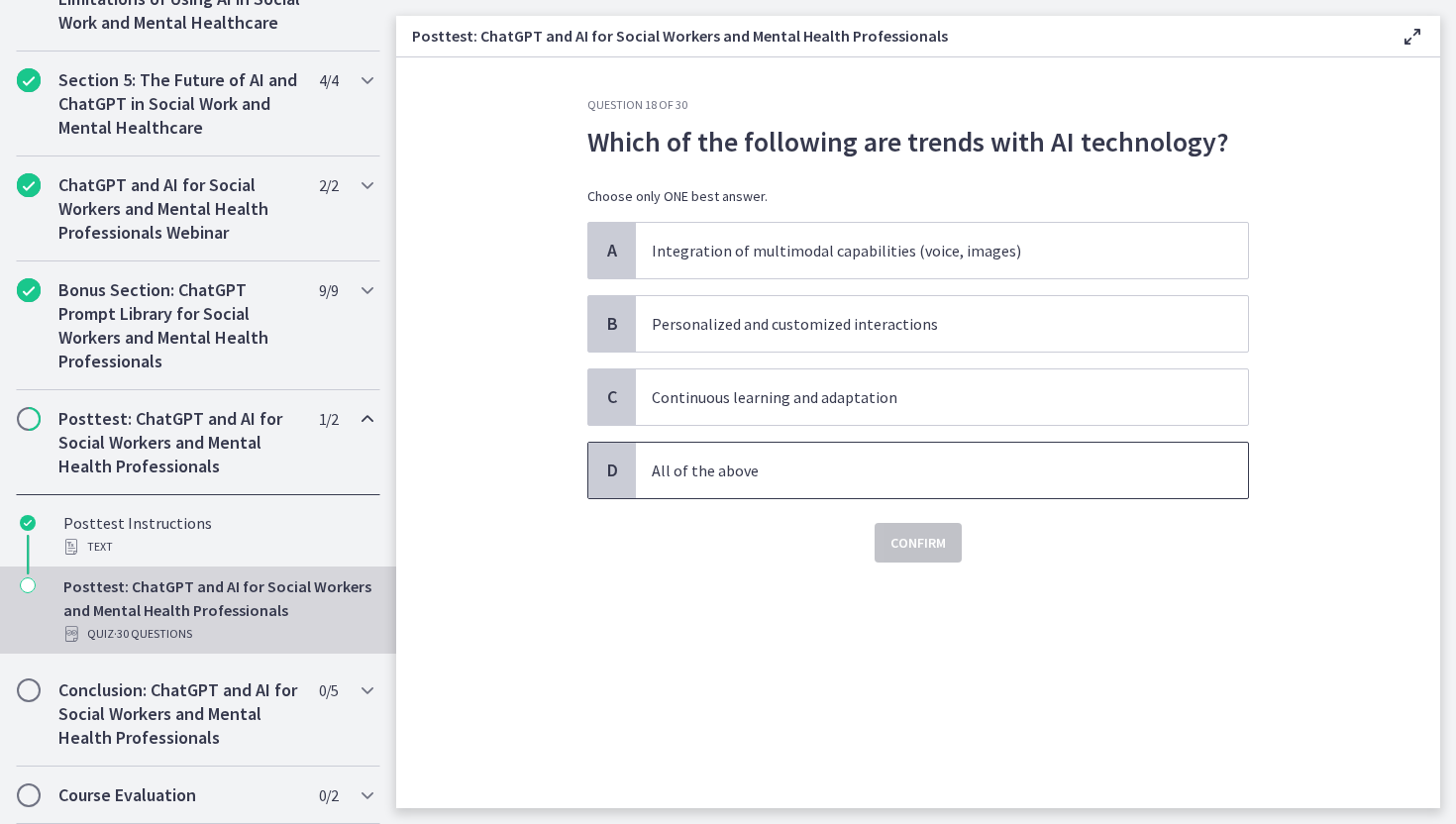 click on "All of the above" at bounding box center [922, 470] 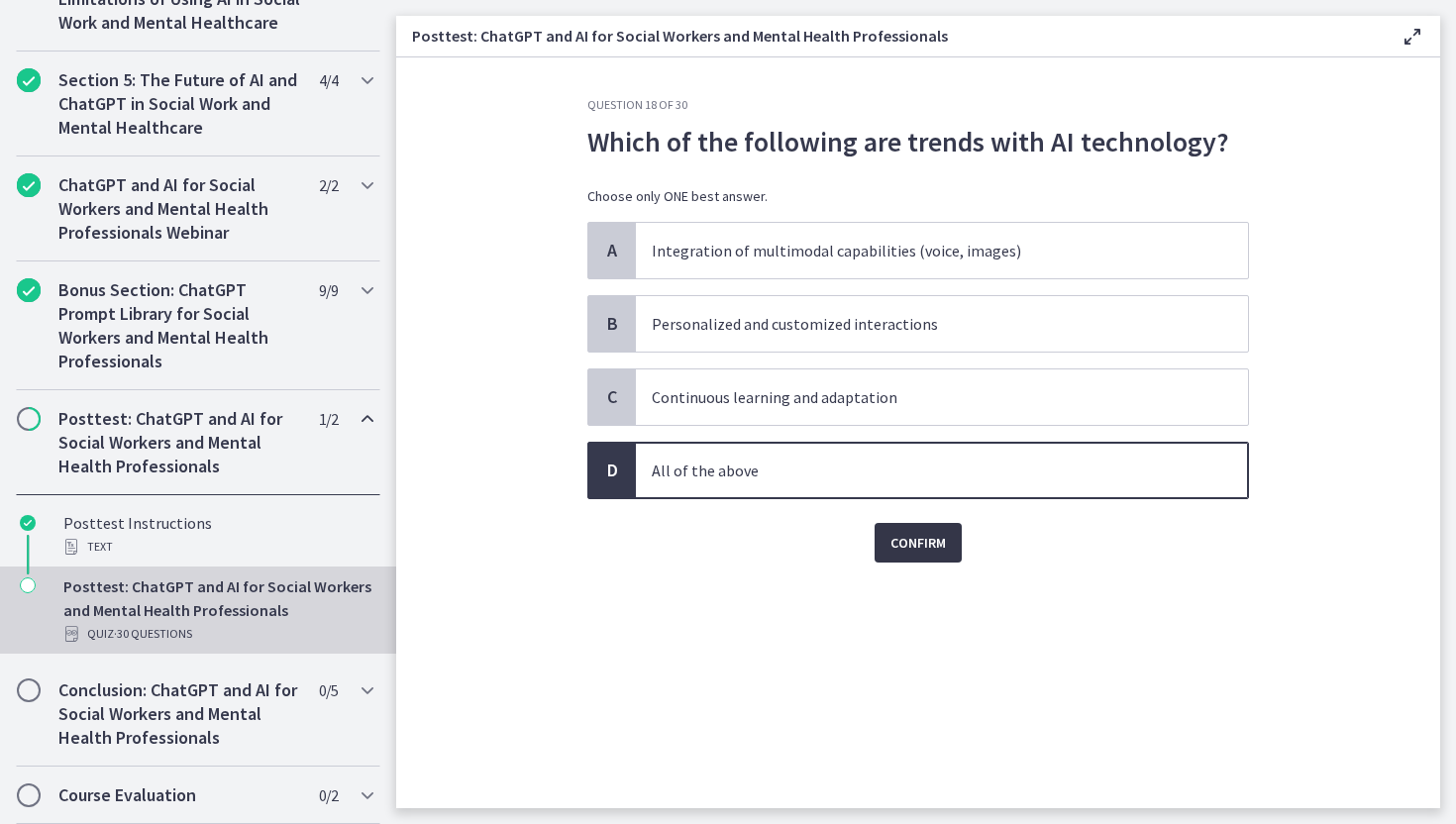 click on "Confirm" at bounding box center [918, 543] 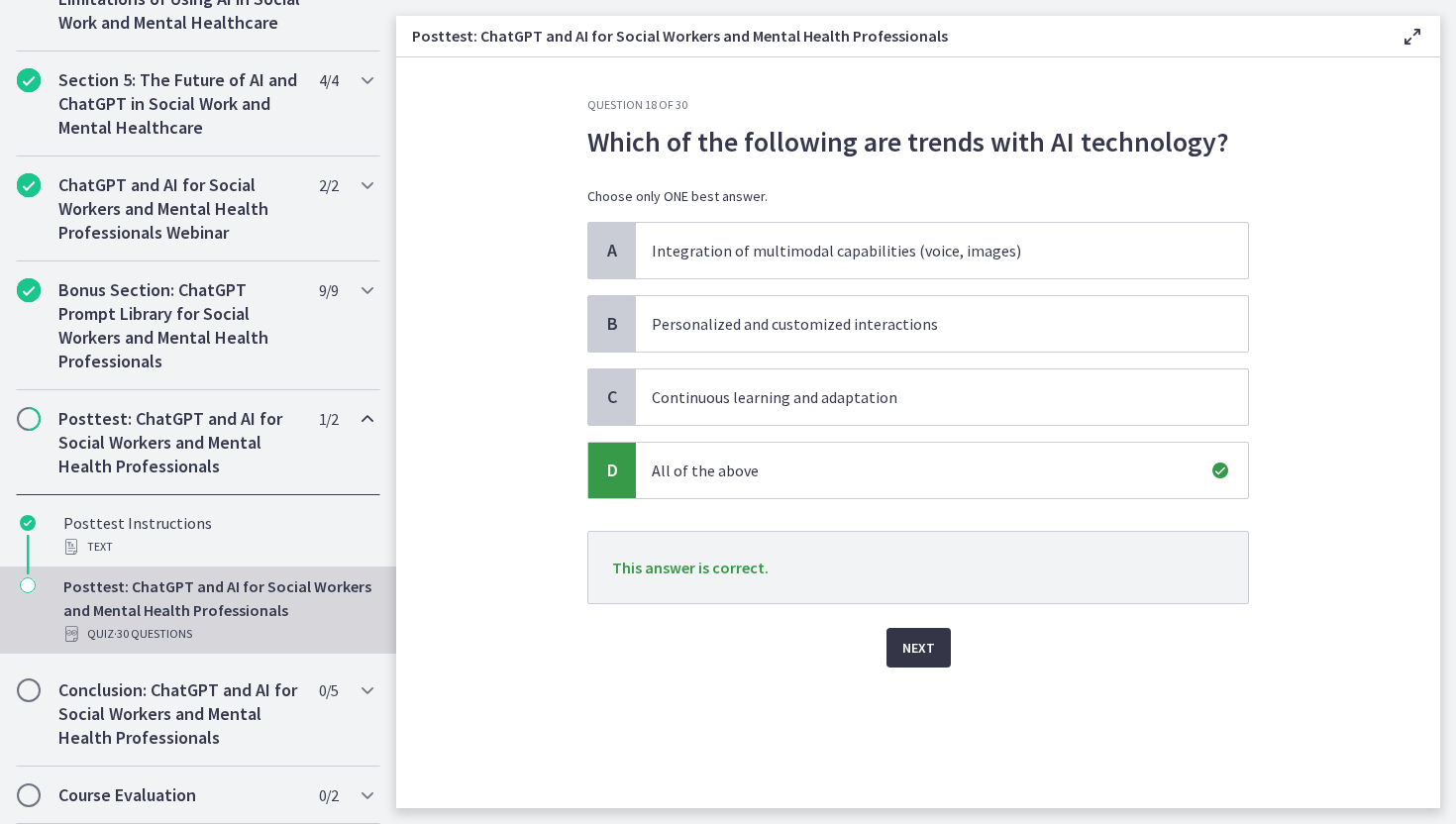 click on "Next" at bounding box center (918, 648) 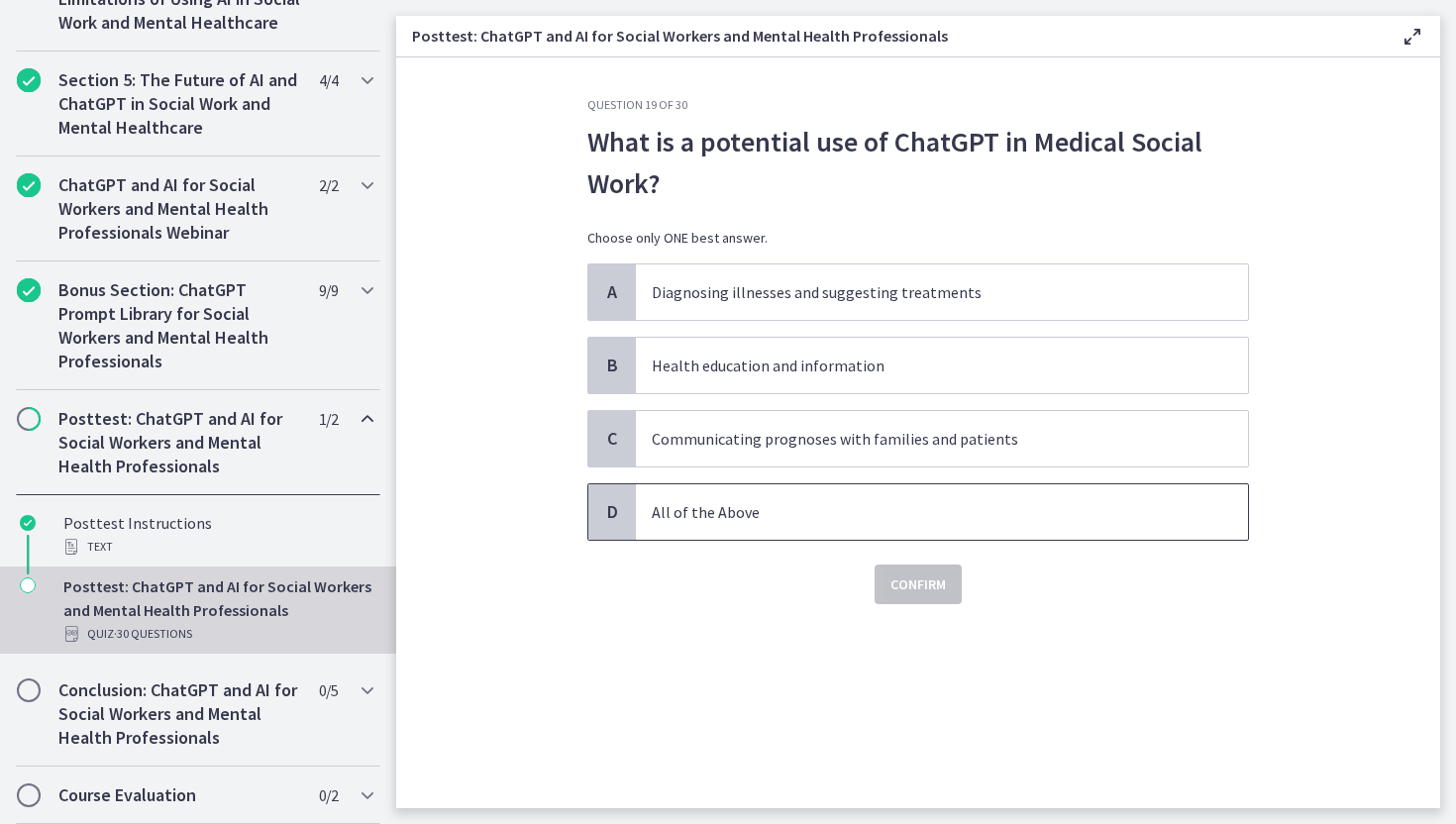 click on "All of the Above" at bounding box center (922, 512) 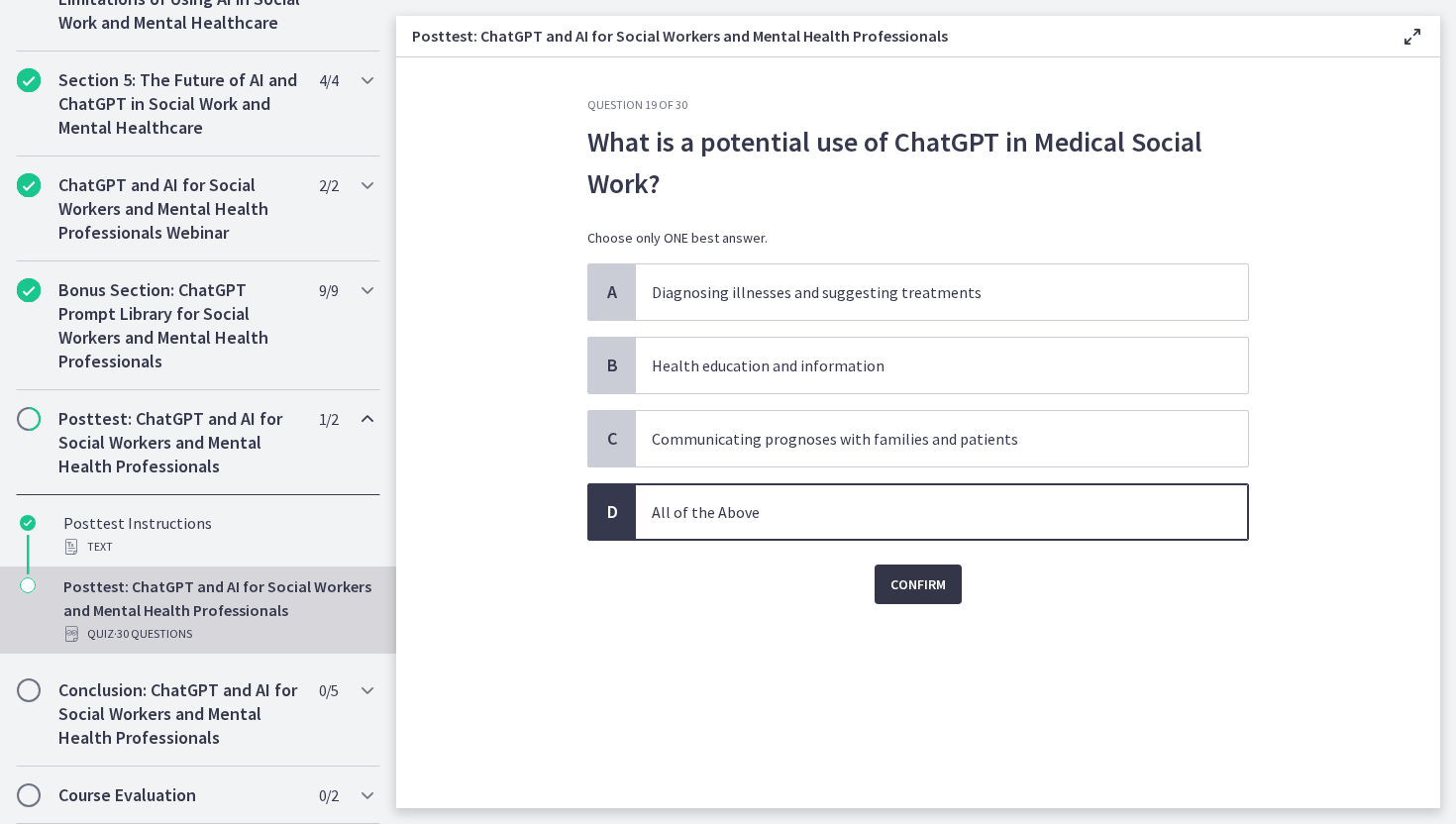 click on "Confirm" at bounding box center (918, 584) 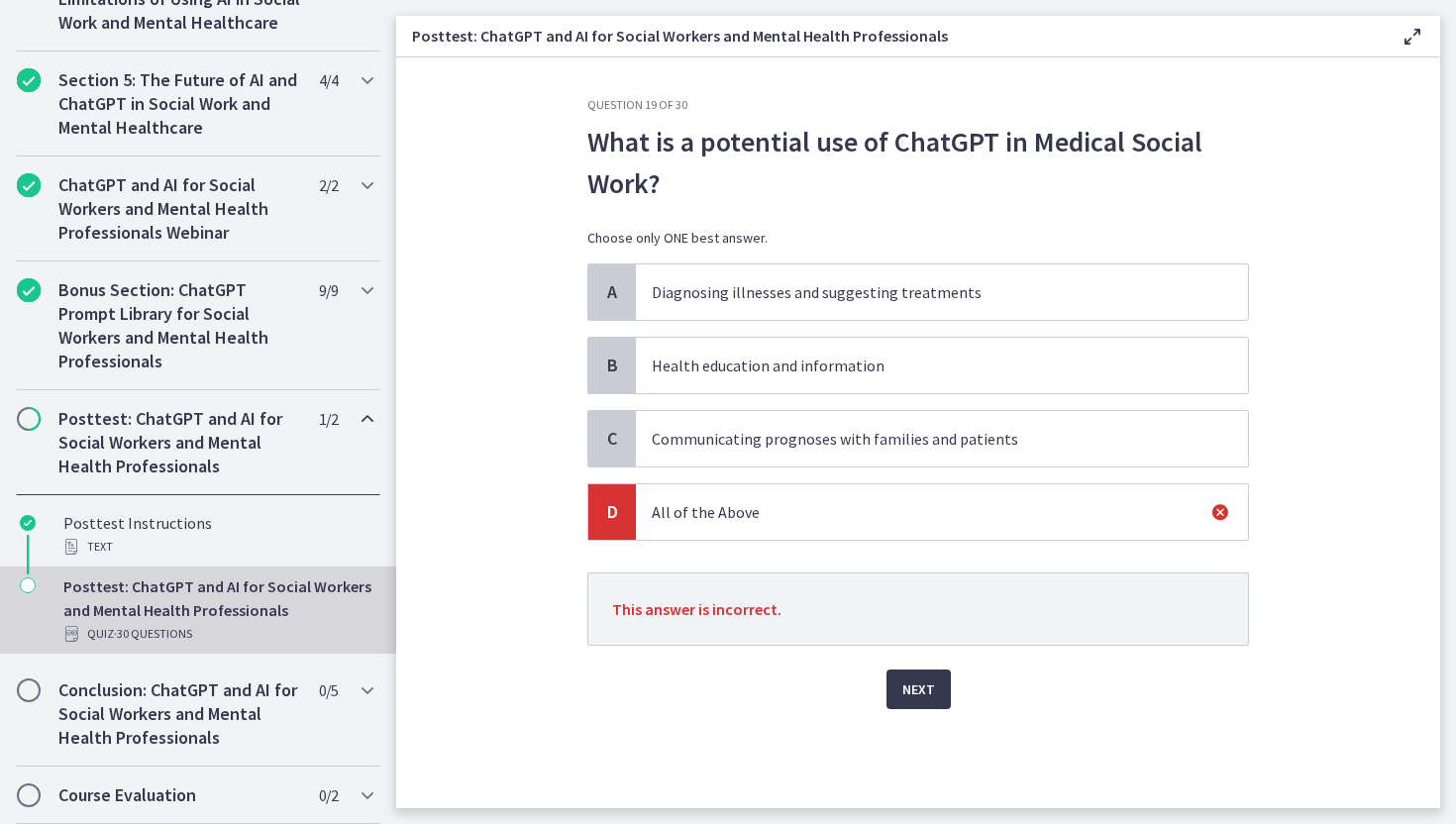 click on "Communicating prognoses with families and patients" at bounding box center (922, 439) 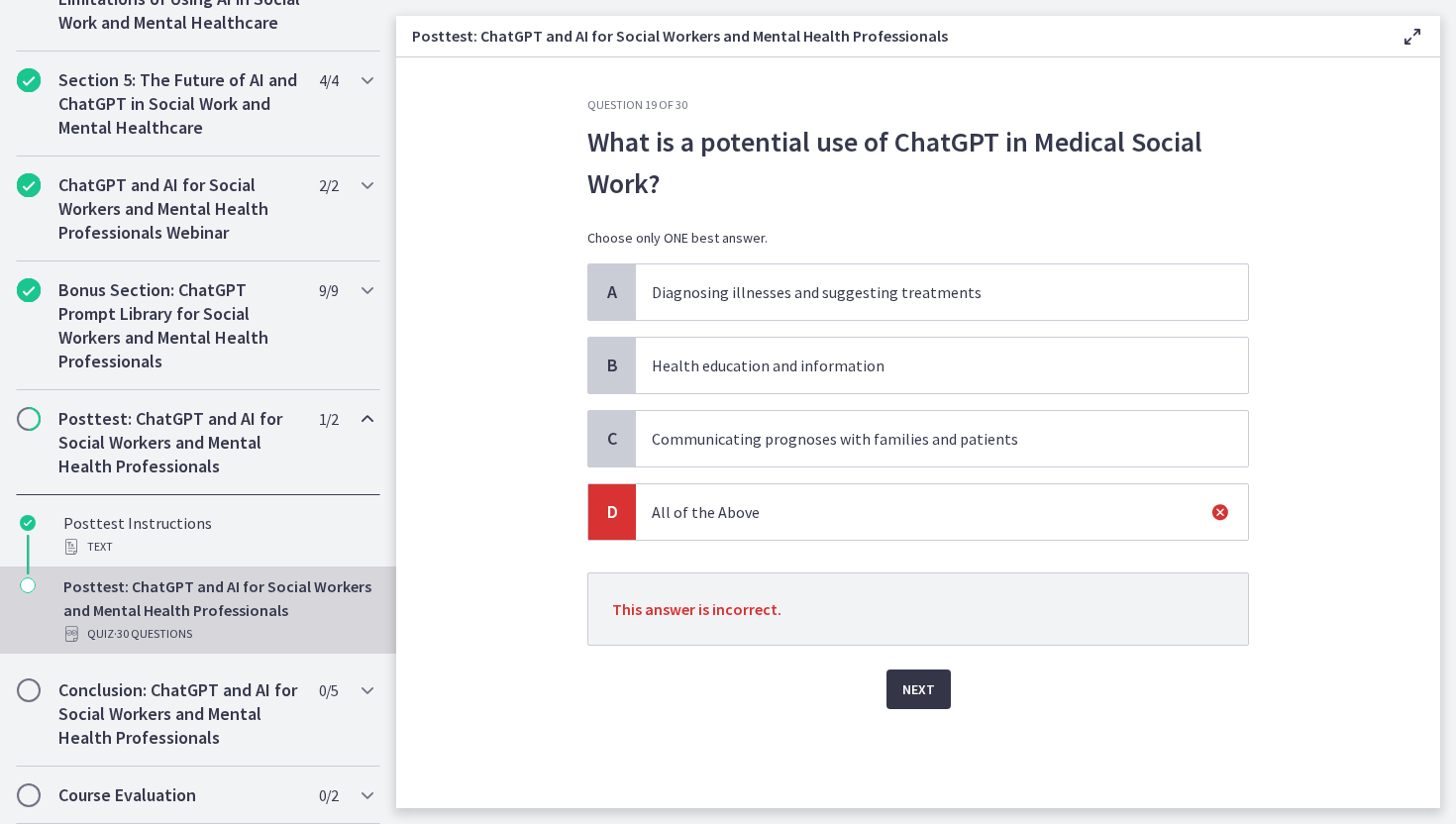 click on "Next" at bounding box center (918, 689) 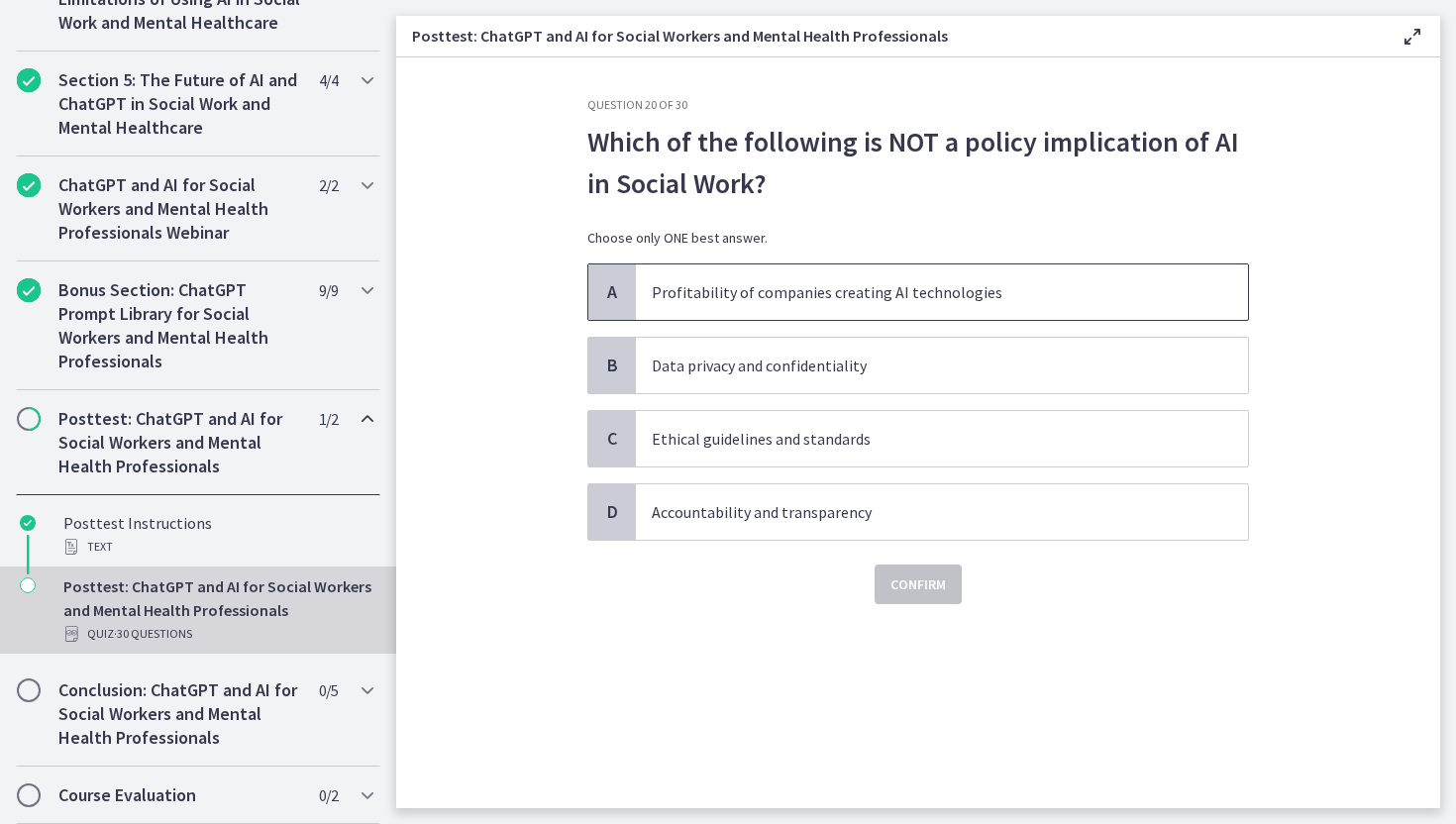 click on "Profitability of companies creating AI technologies" at bounding box center (922, 292) 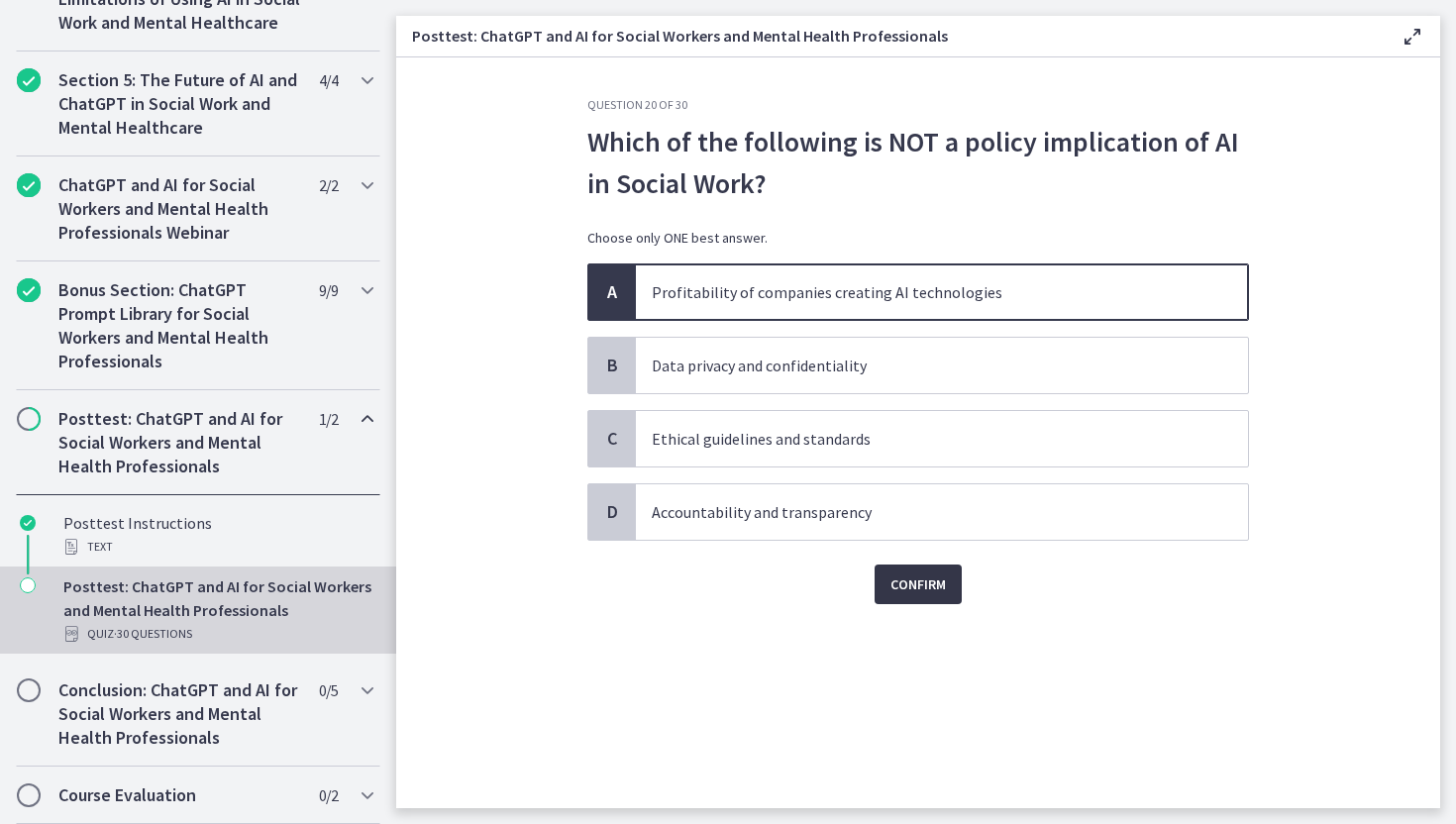 click on "Confirm" at bounding box center [918, 584] 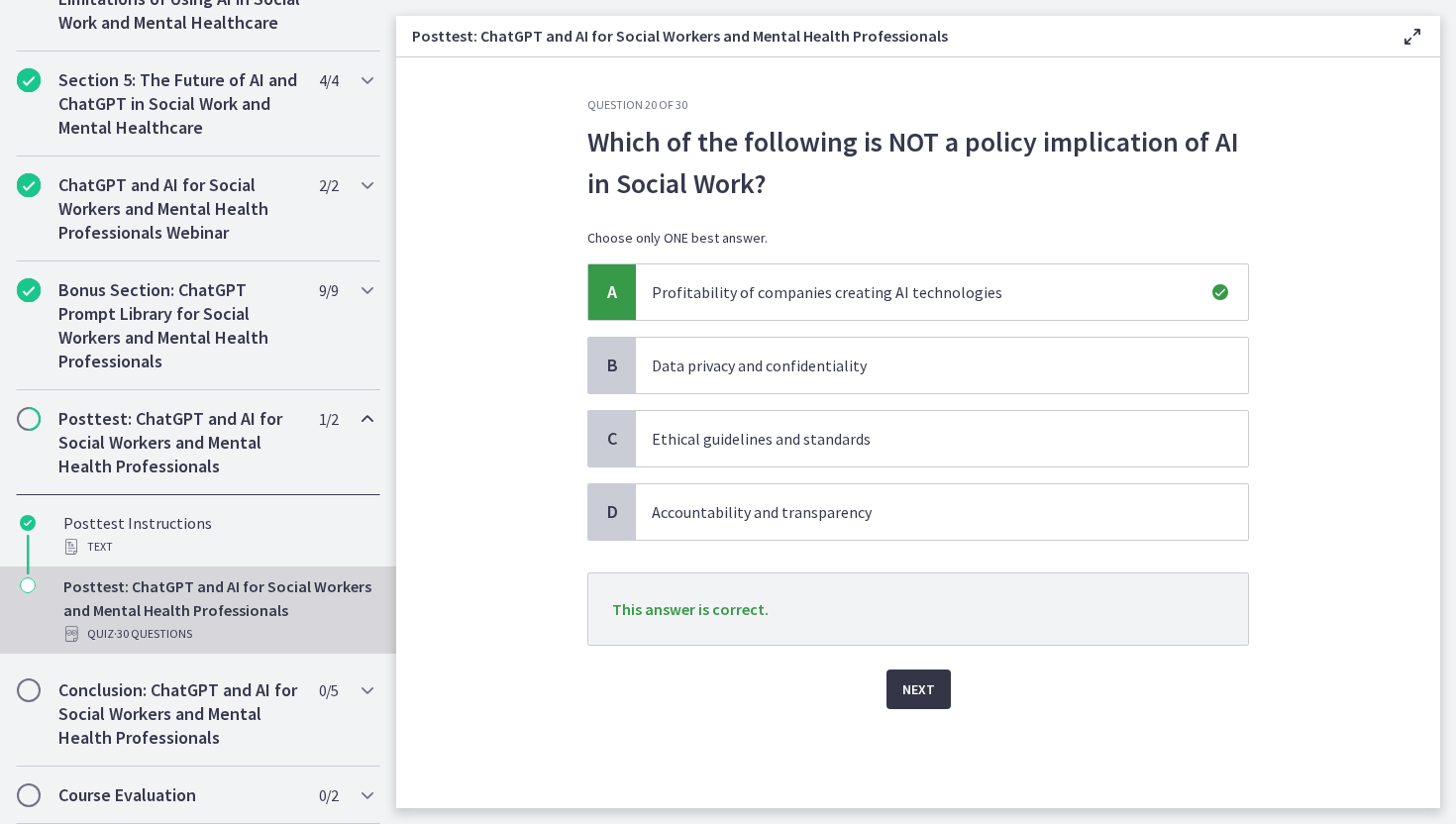 click on "Next" at bounding box center (918, 689) 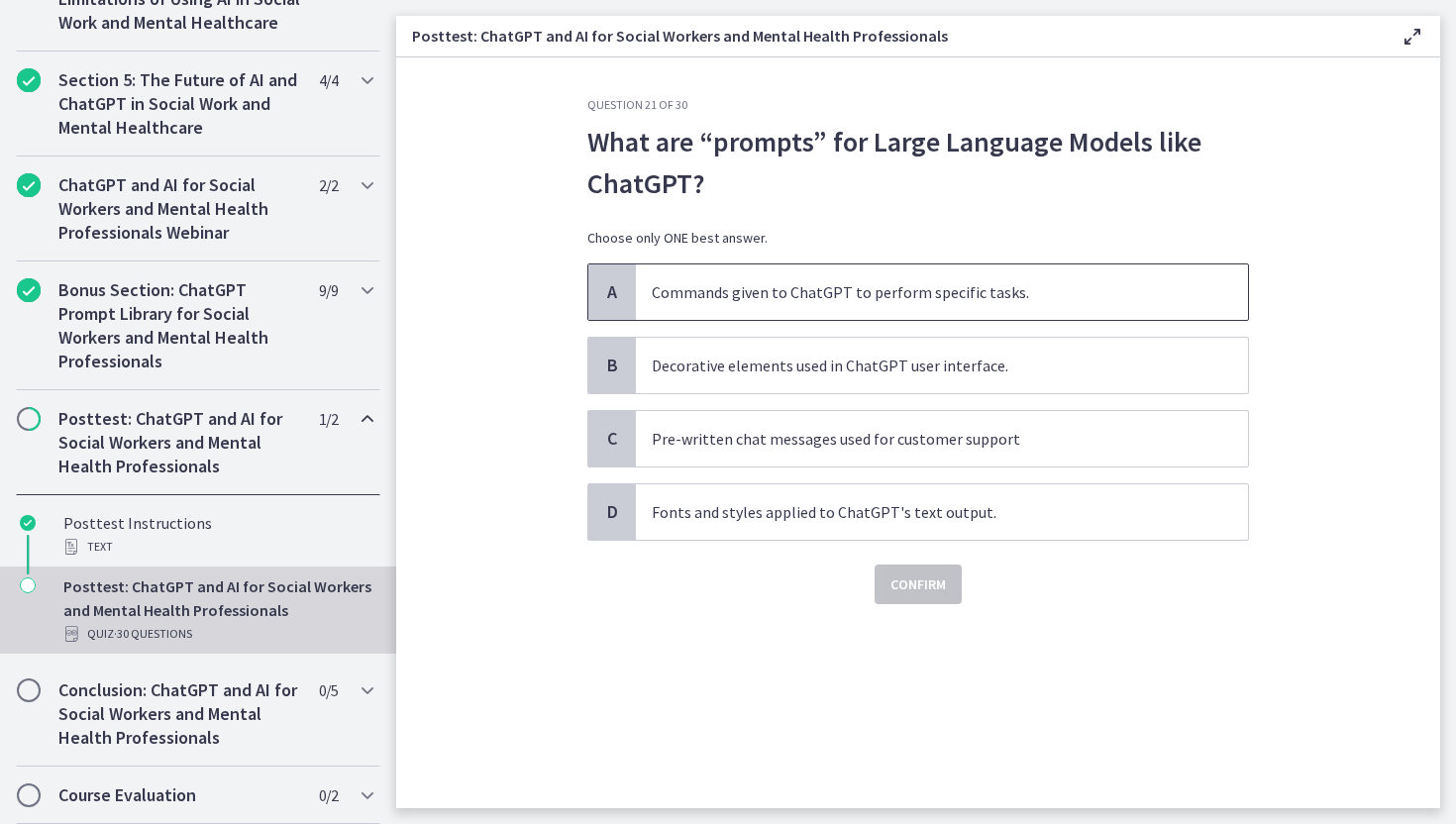 click on "Commands given to ChatGPT to perform specific tasks." at bounding box center [922, 292] 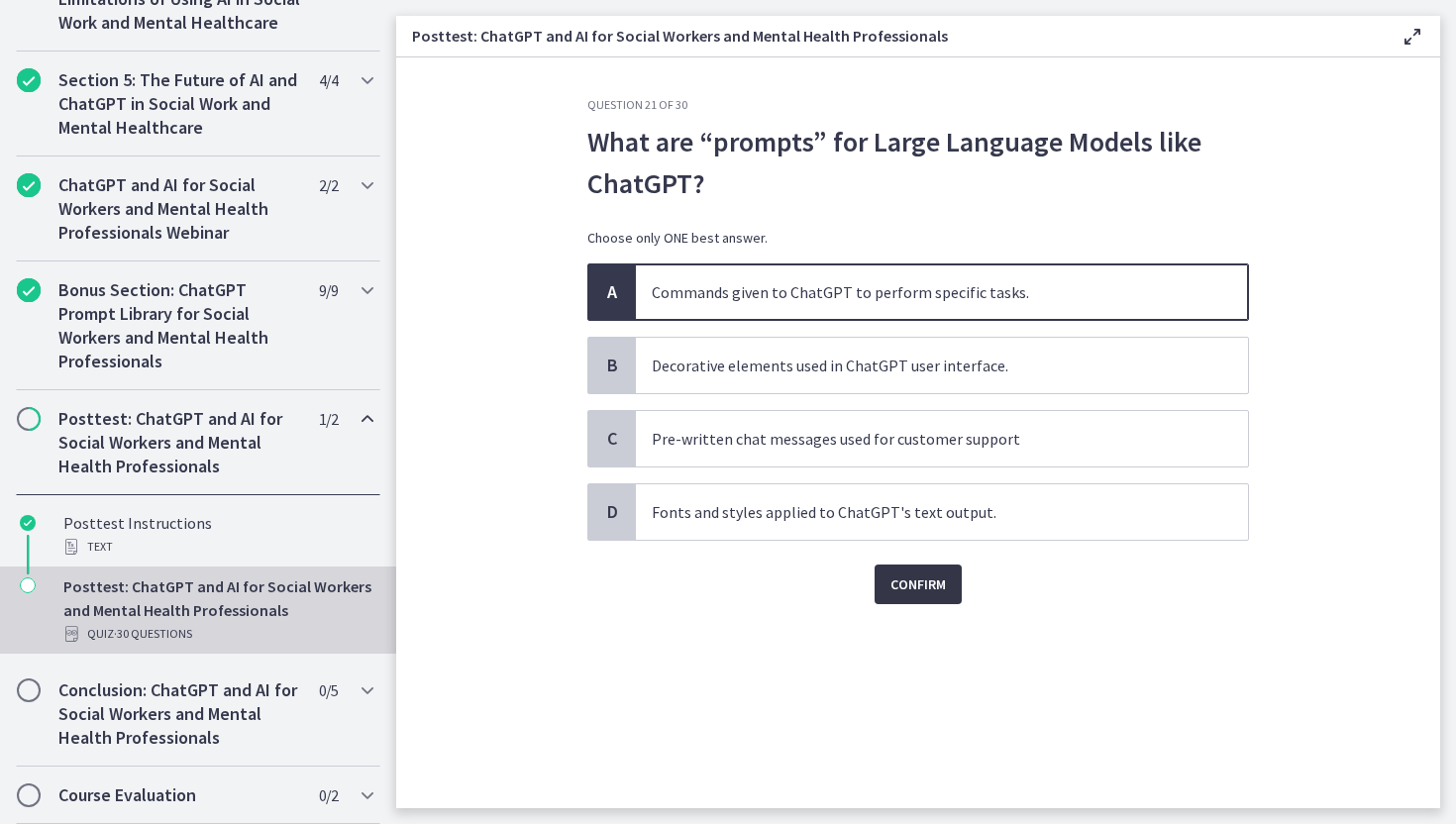 click on "Confirm" at bounding box center (918, 584) 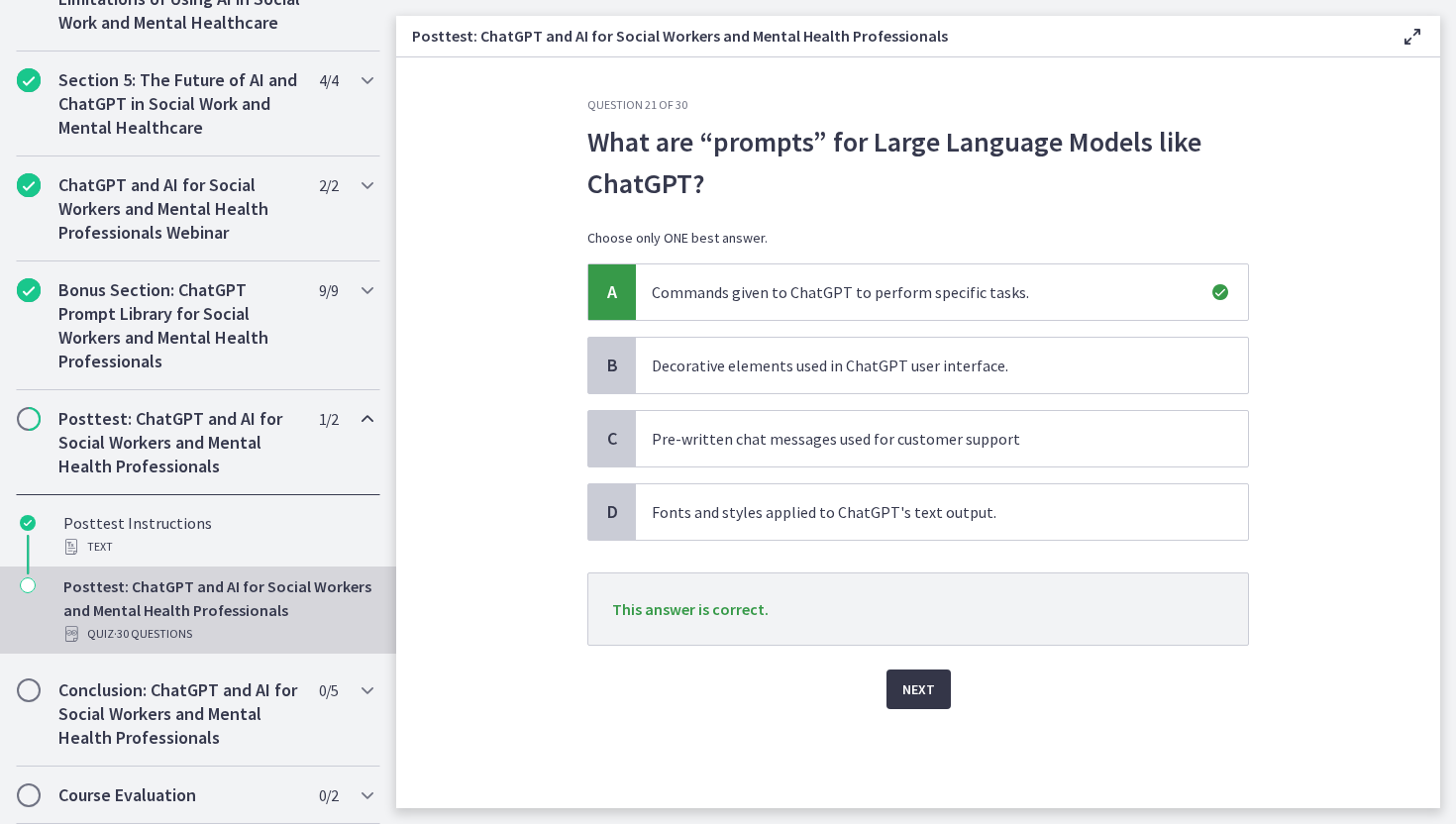 click on "Next" at bounding box center (918, 689) 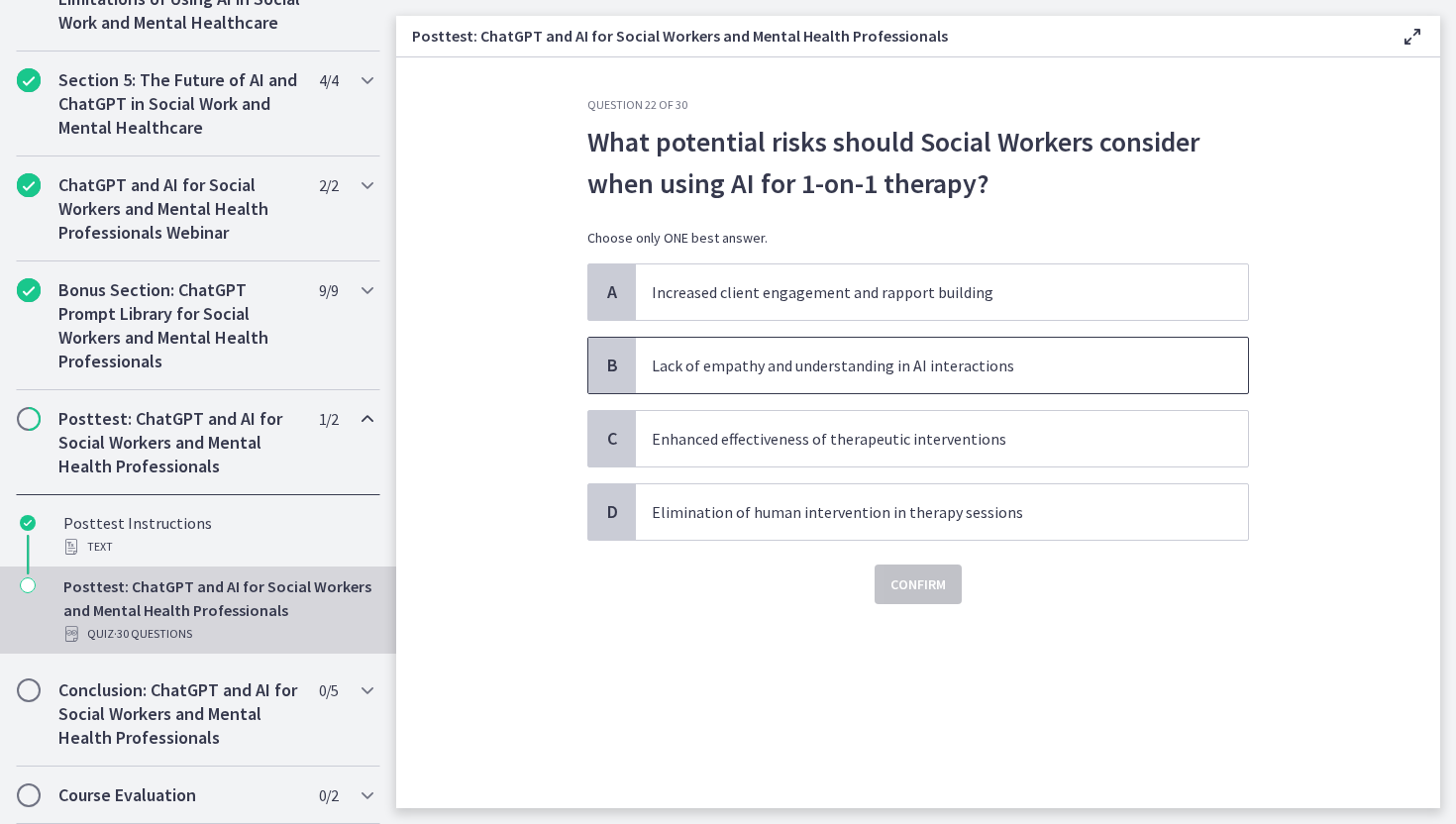 click on "Lack of empathy and understanding in AI interactions" at bounding box center (922, 365) 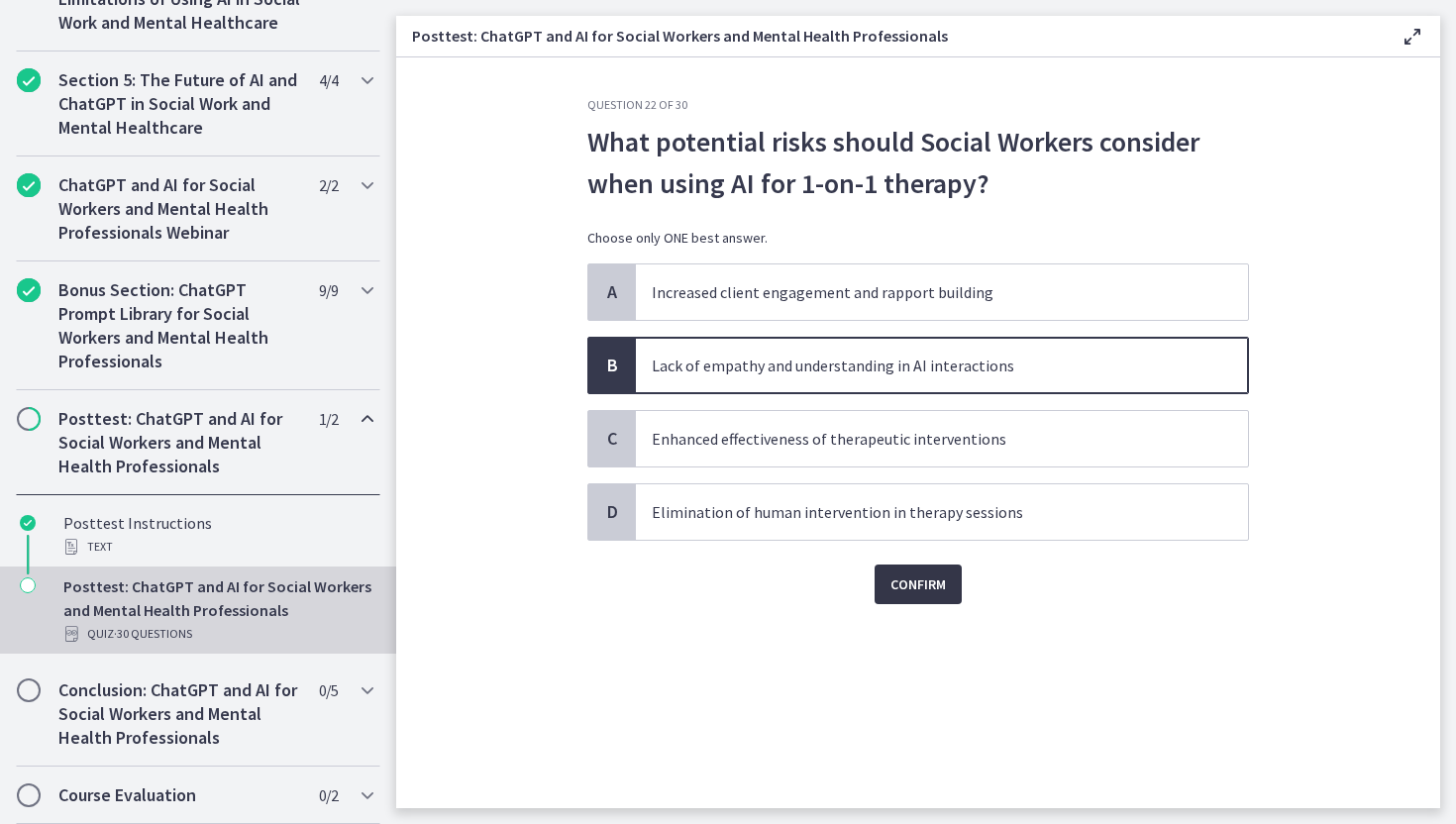 click on "Confirm" at bounding box center (918, 584) 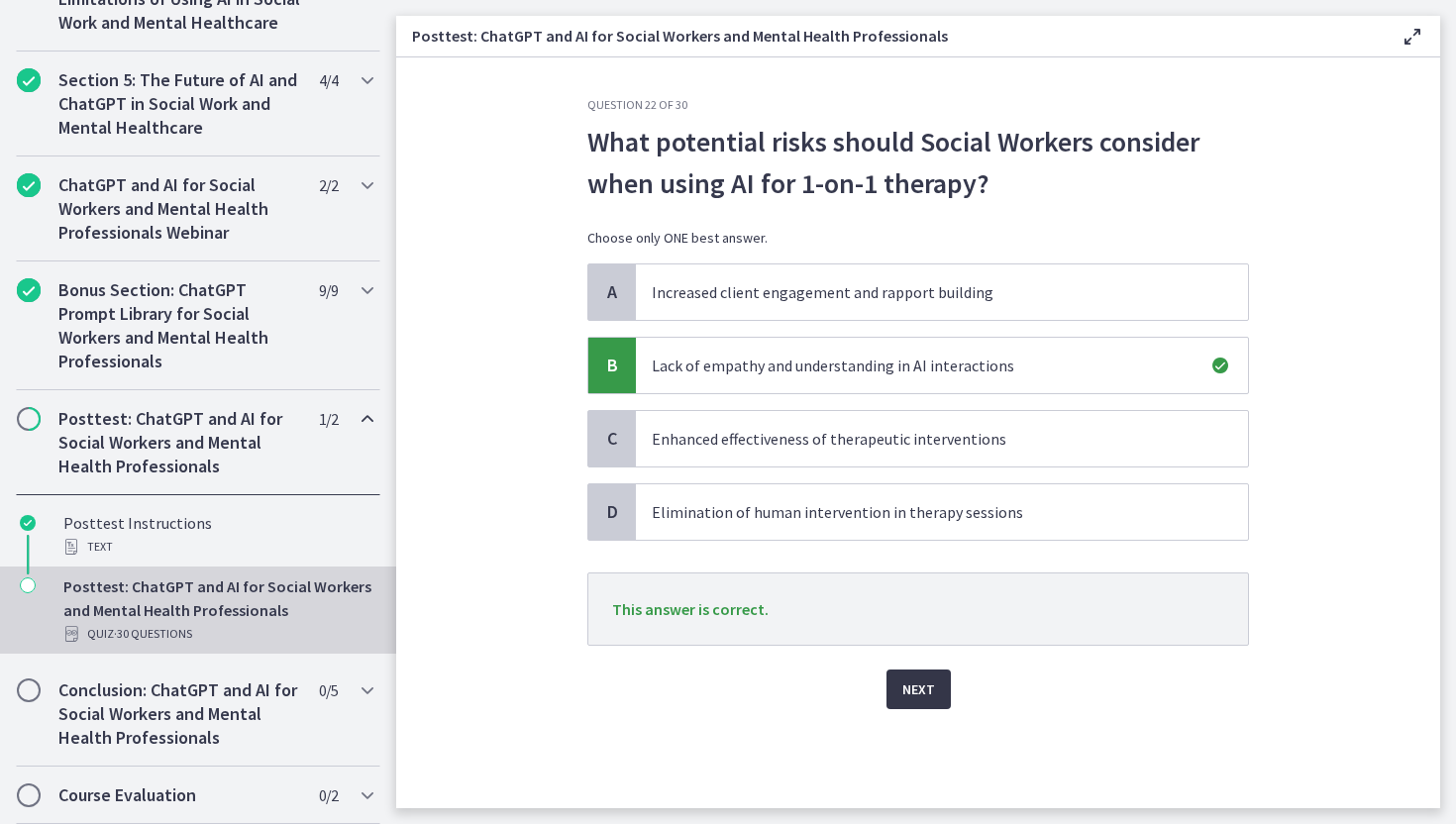 click on "Next" at bounding box center [918, 689] 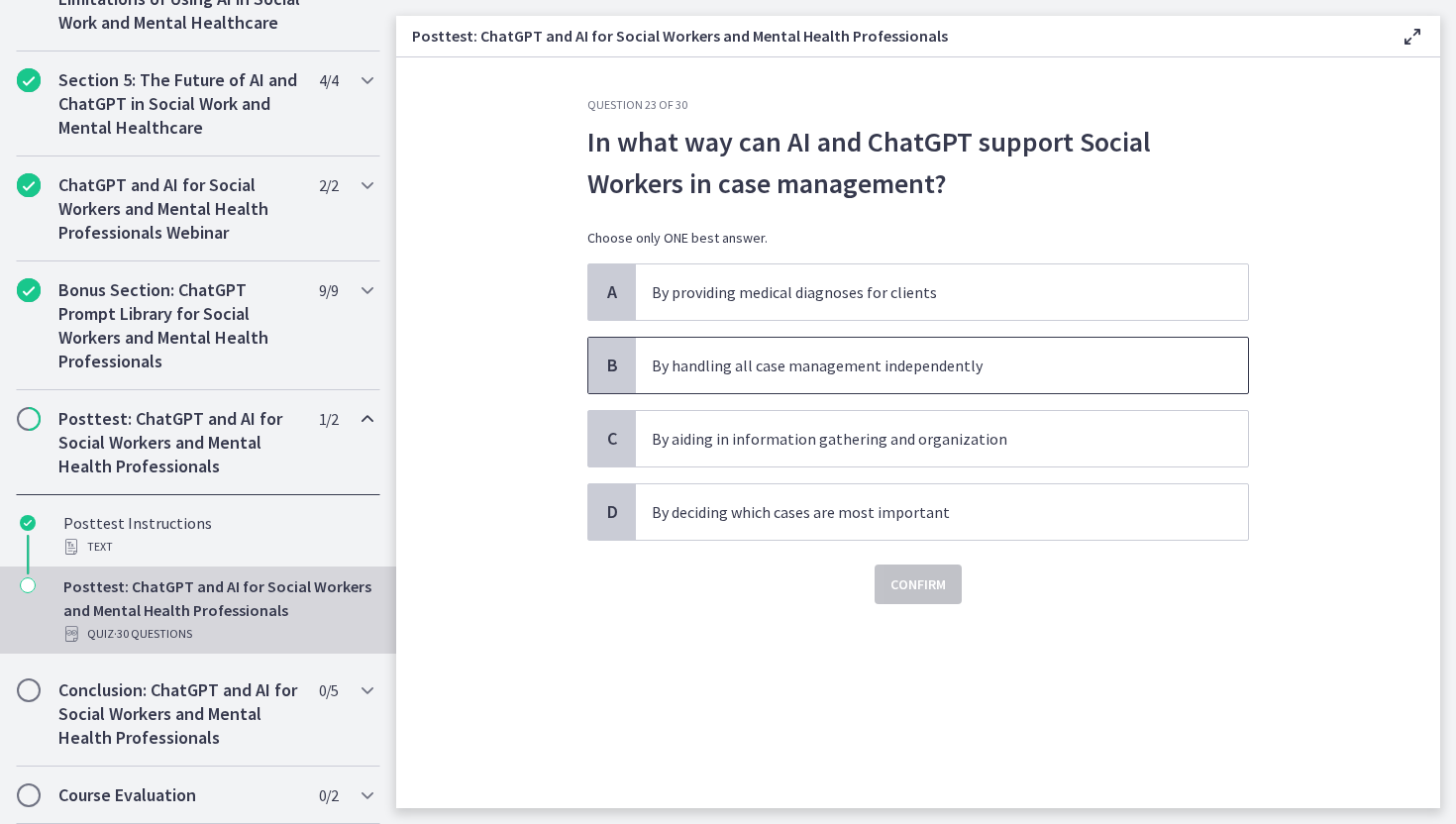 click on "By handling all case management independently" at bounding box center (922, 365) 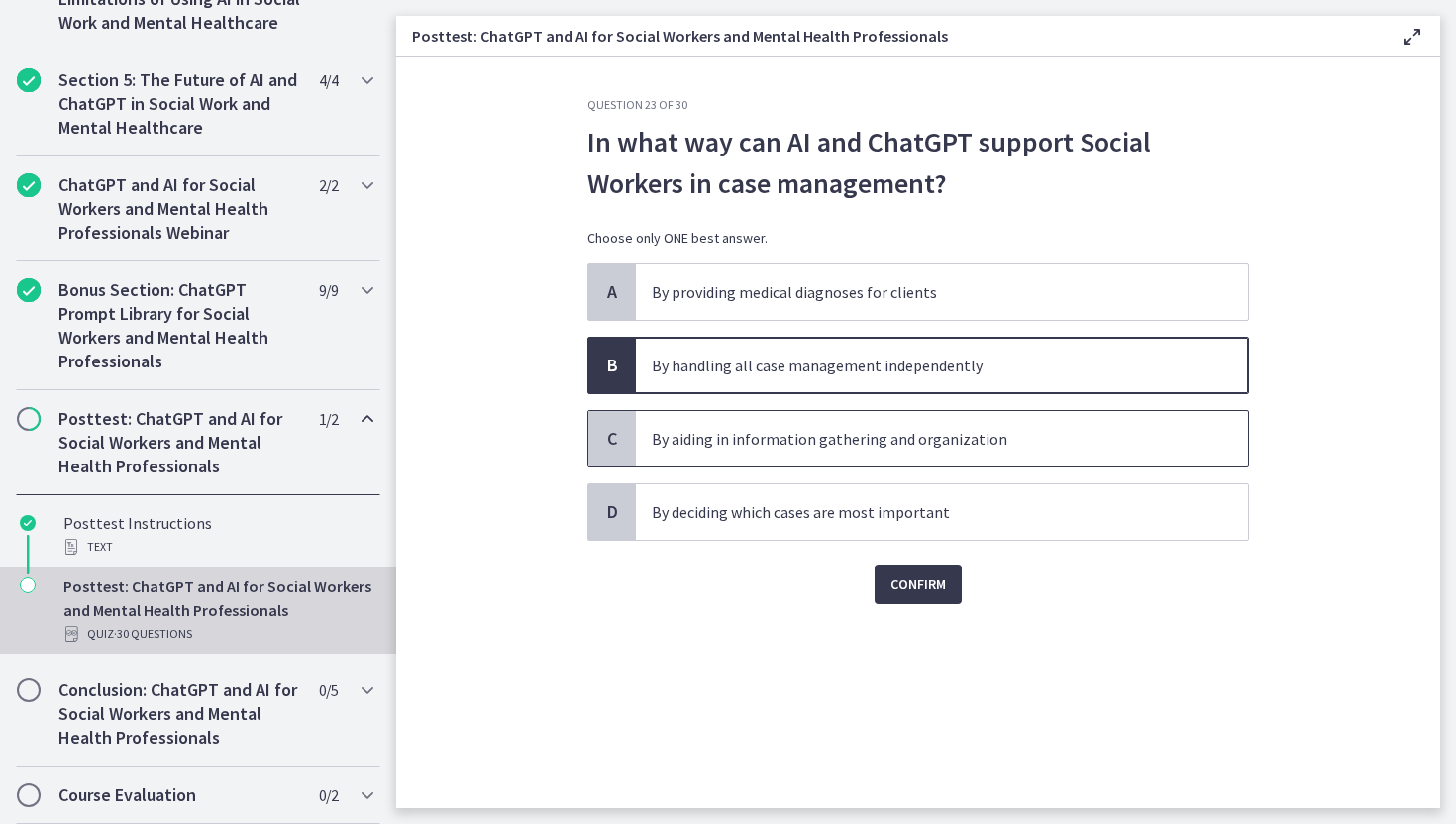 click on "By aiding in information gathering and organization" at bounding box center (922, 439) 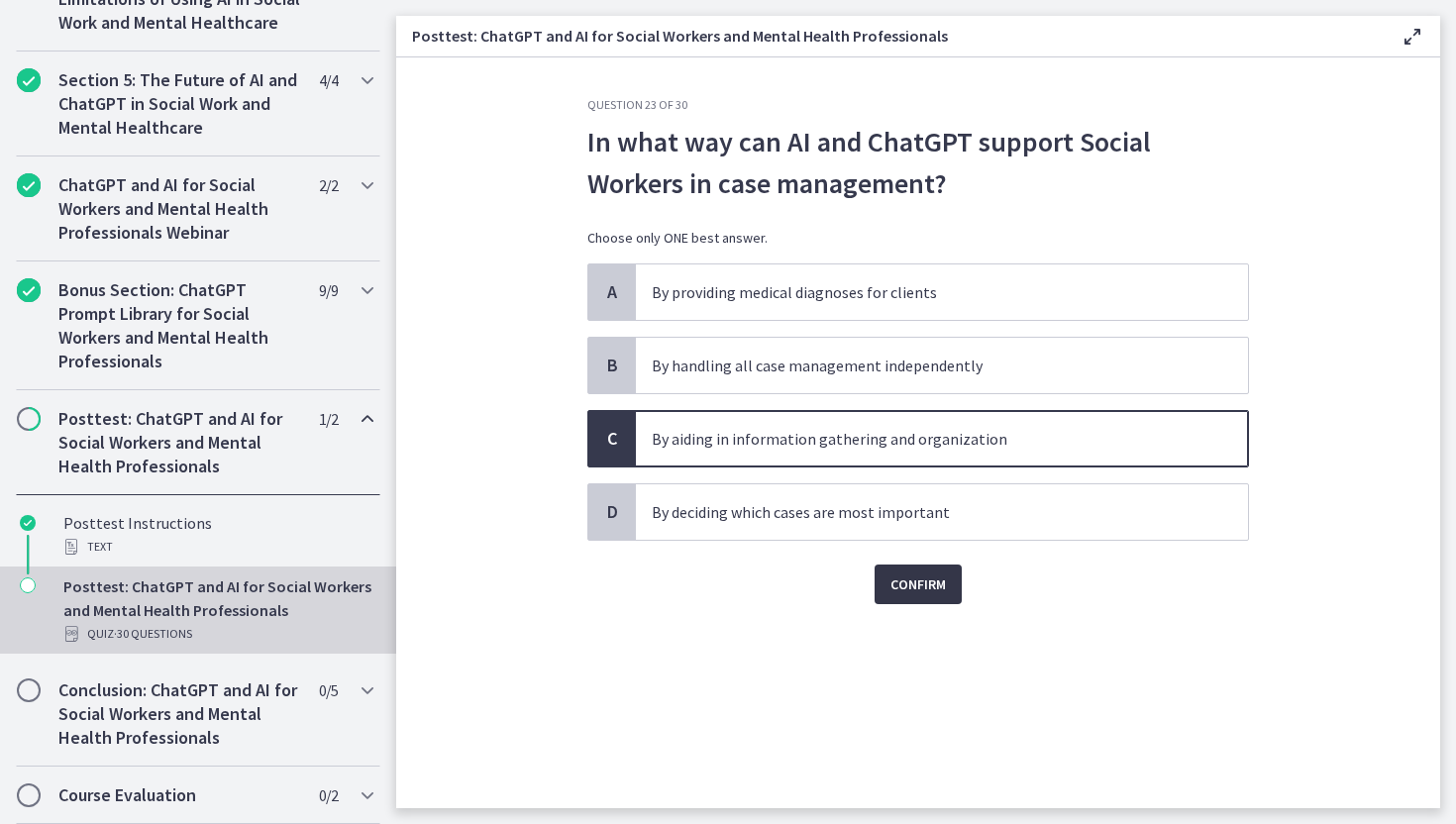 click on "Confirm" at bounding box center (918, 584) 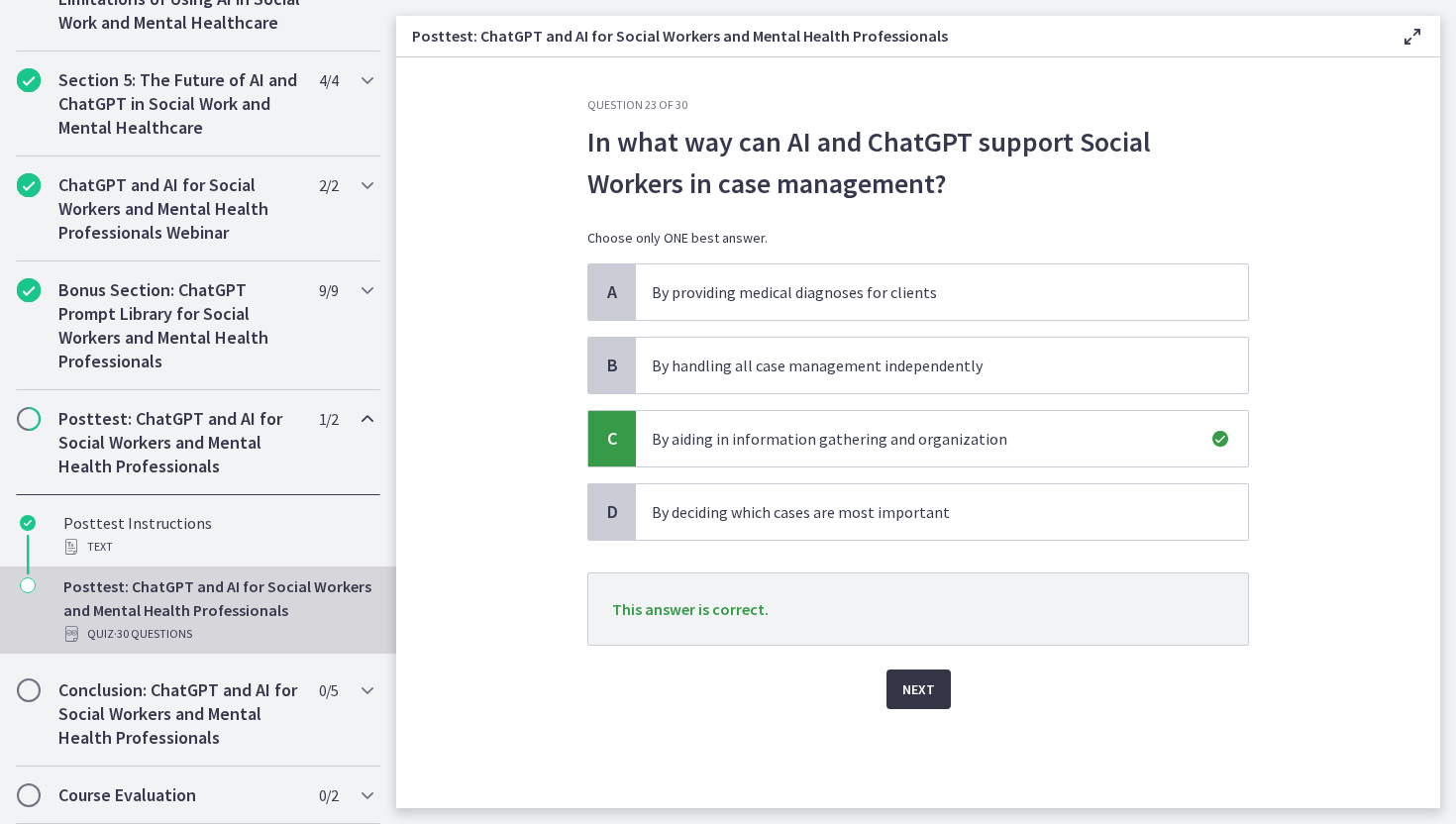 click on "Next" at bounding box center [918, 689] 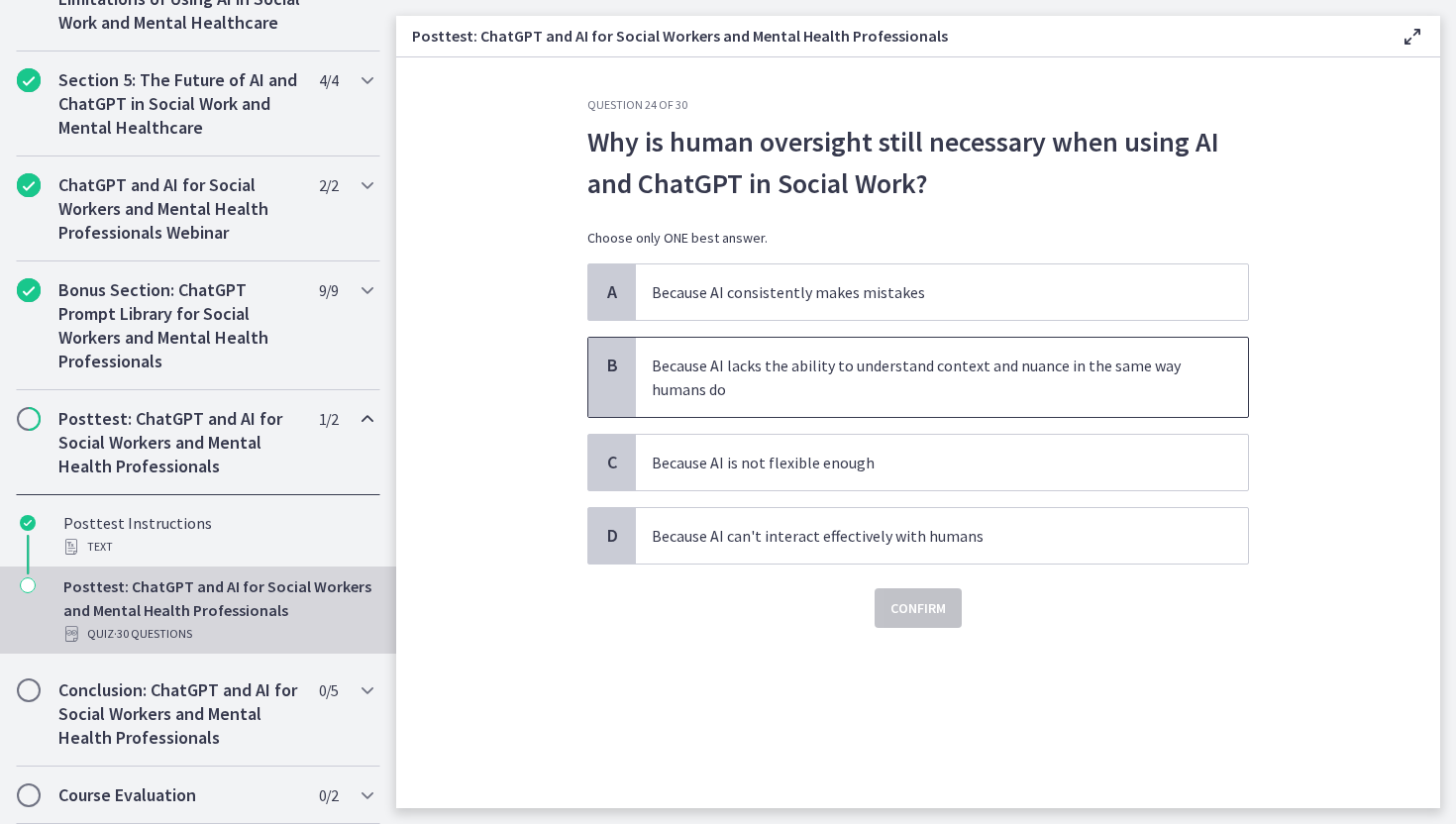 click on "Because AI lacks the ability to understand context and nuance in the same way humans do" at bounding box center (922, 377) 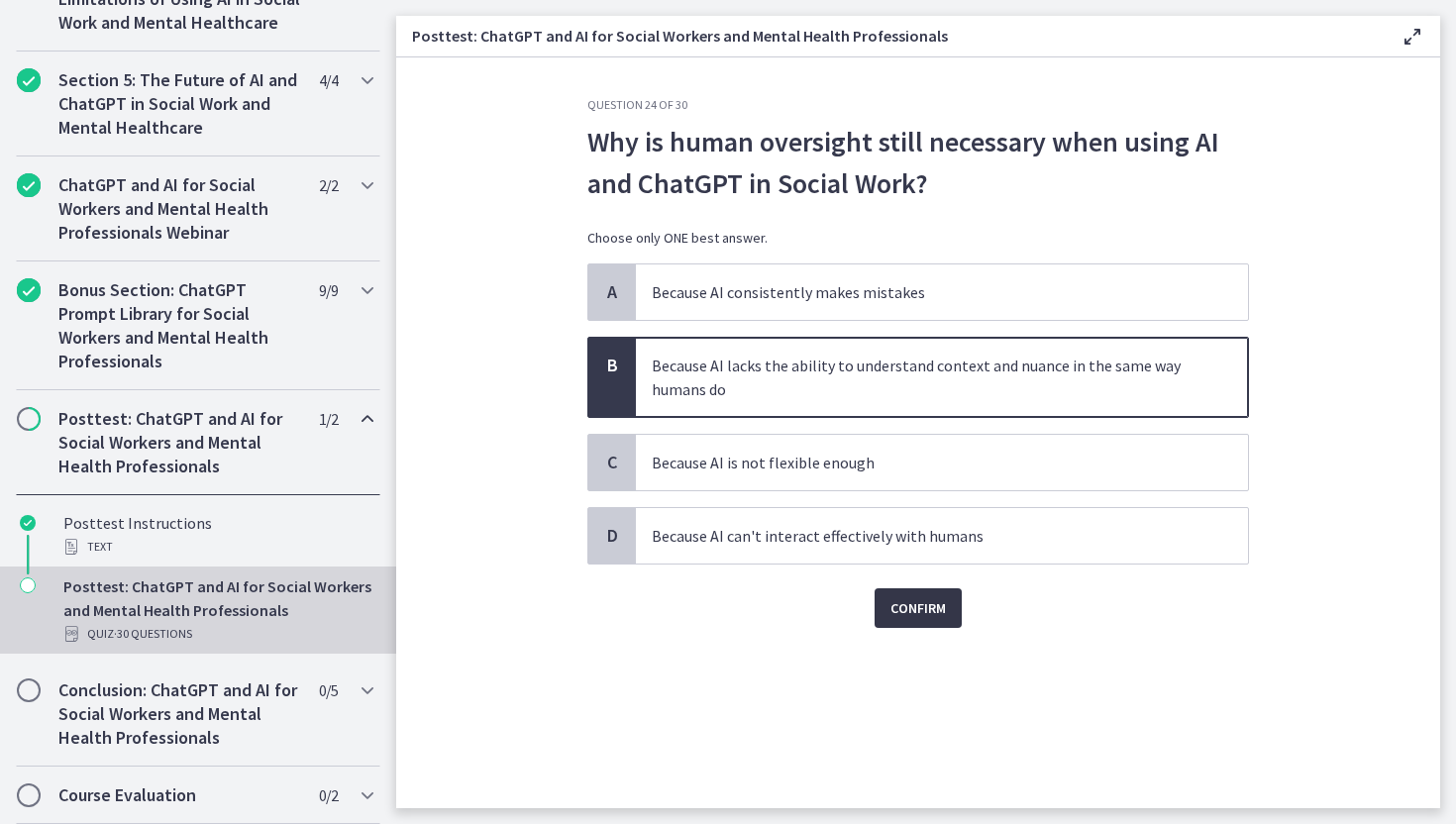 click on "Confirm" at bounding box center (918, 608) 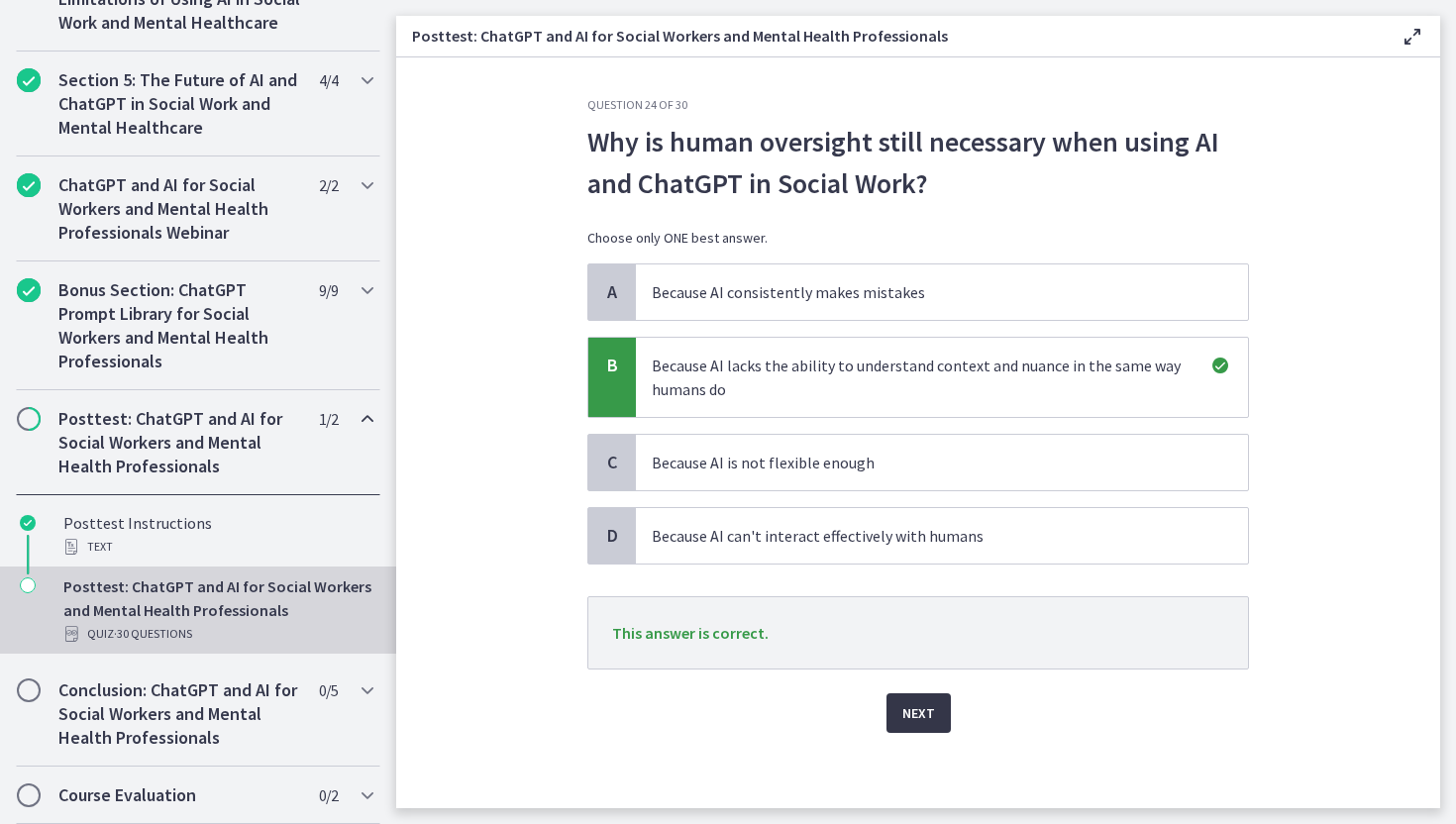 click on "Next" at bounding box center [918, 713] 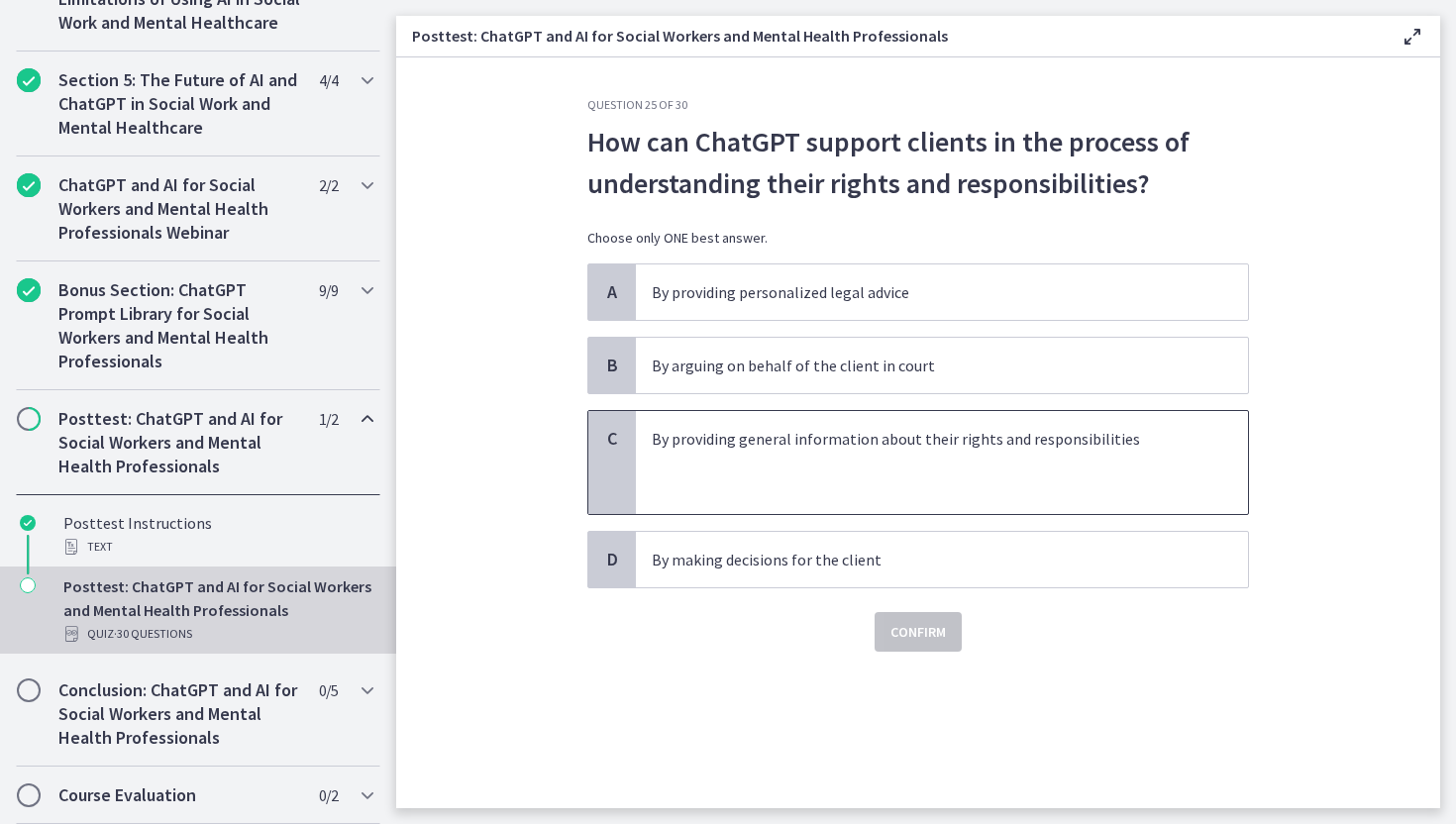 click on "By providing general information about their rights and responsibilities" at bounding box center [922, 439] 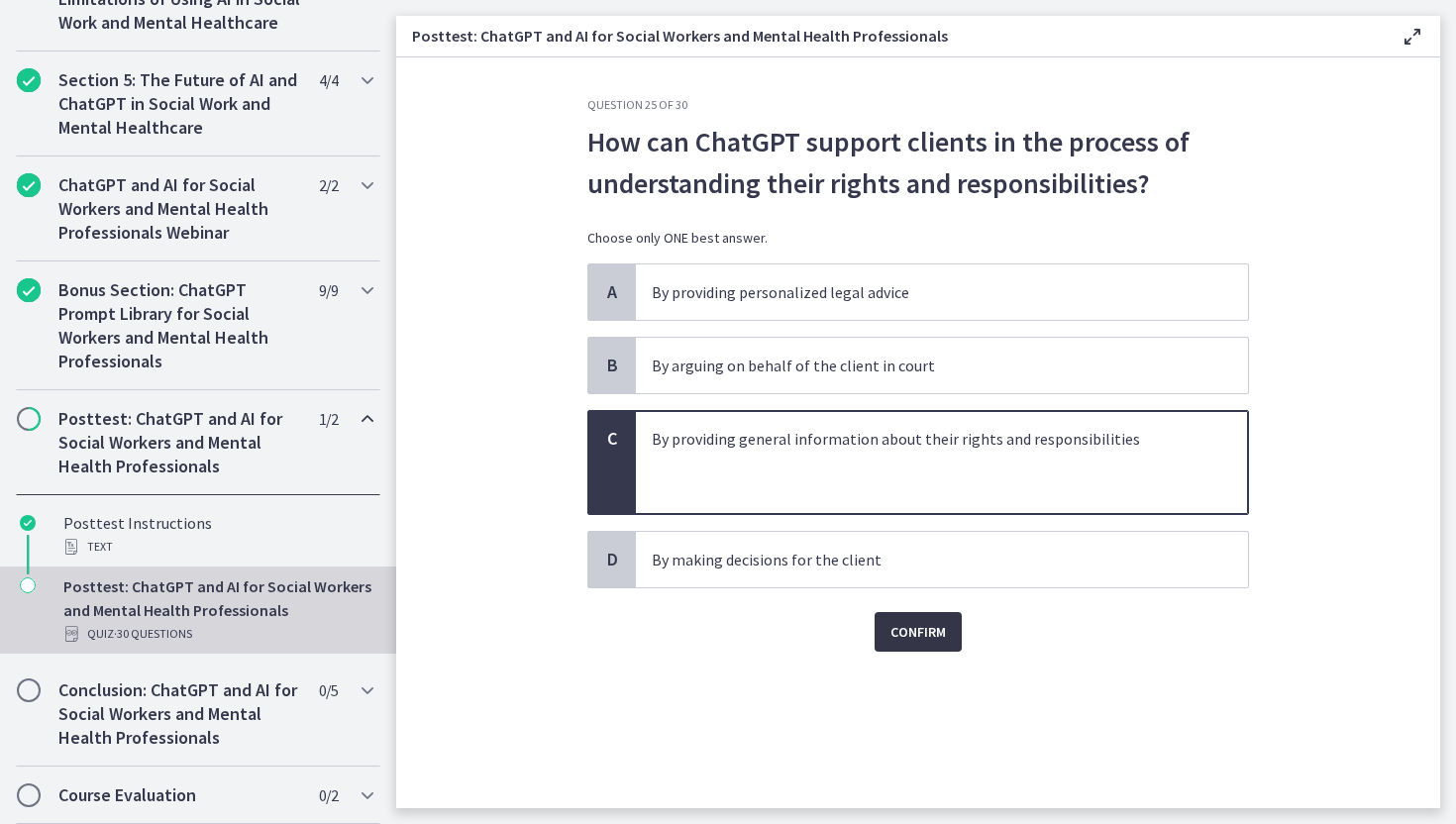 click on "Confirm" at bounding box center [918, 632] 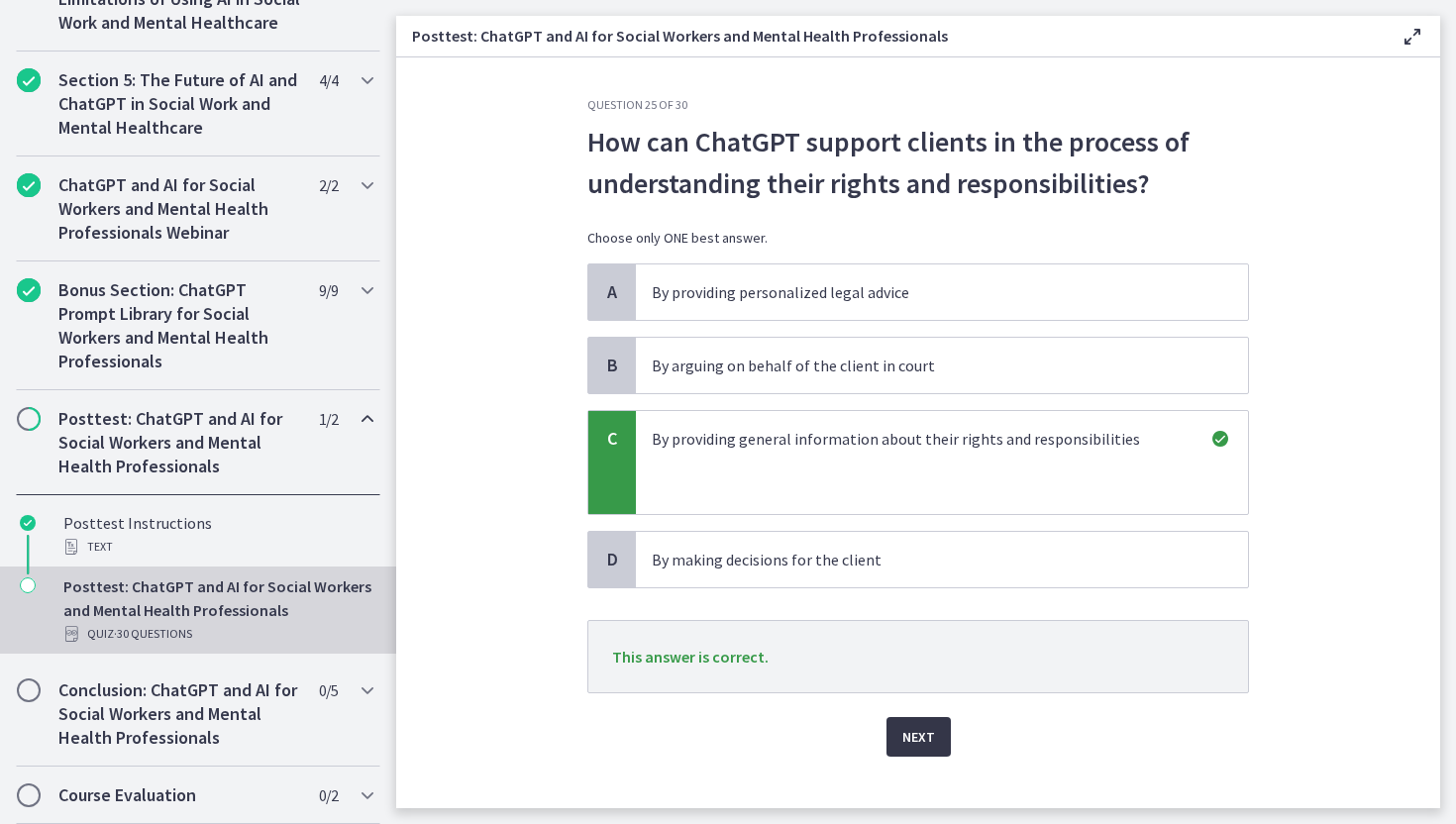 click on "Next" at bounding box center [918, 737] 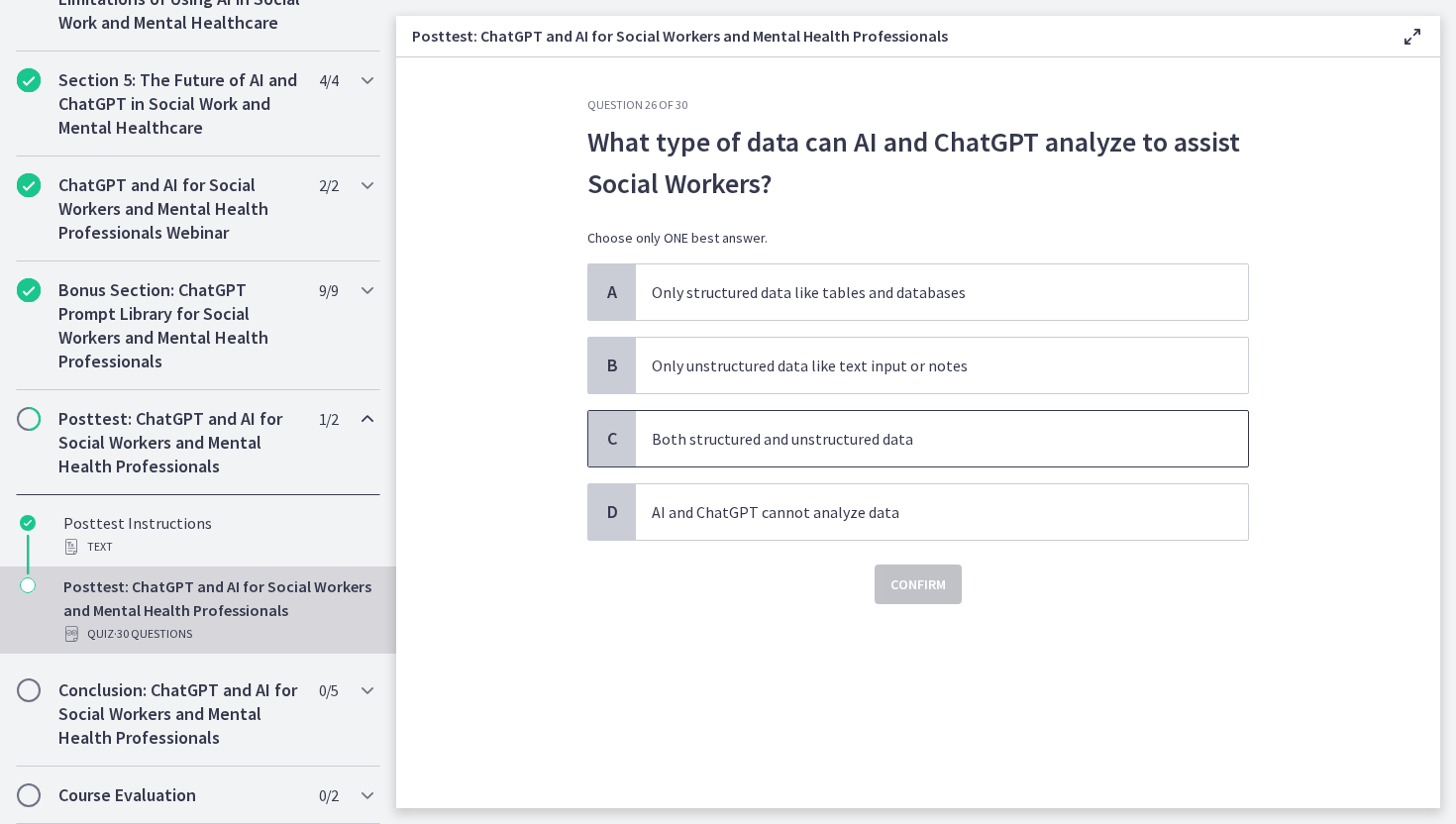 click on "Both structured and unstructured data" at bounding box center (922, 439) 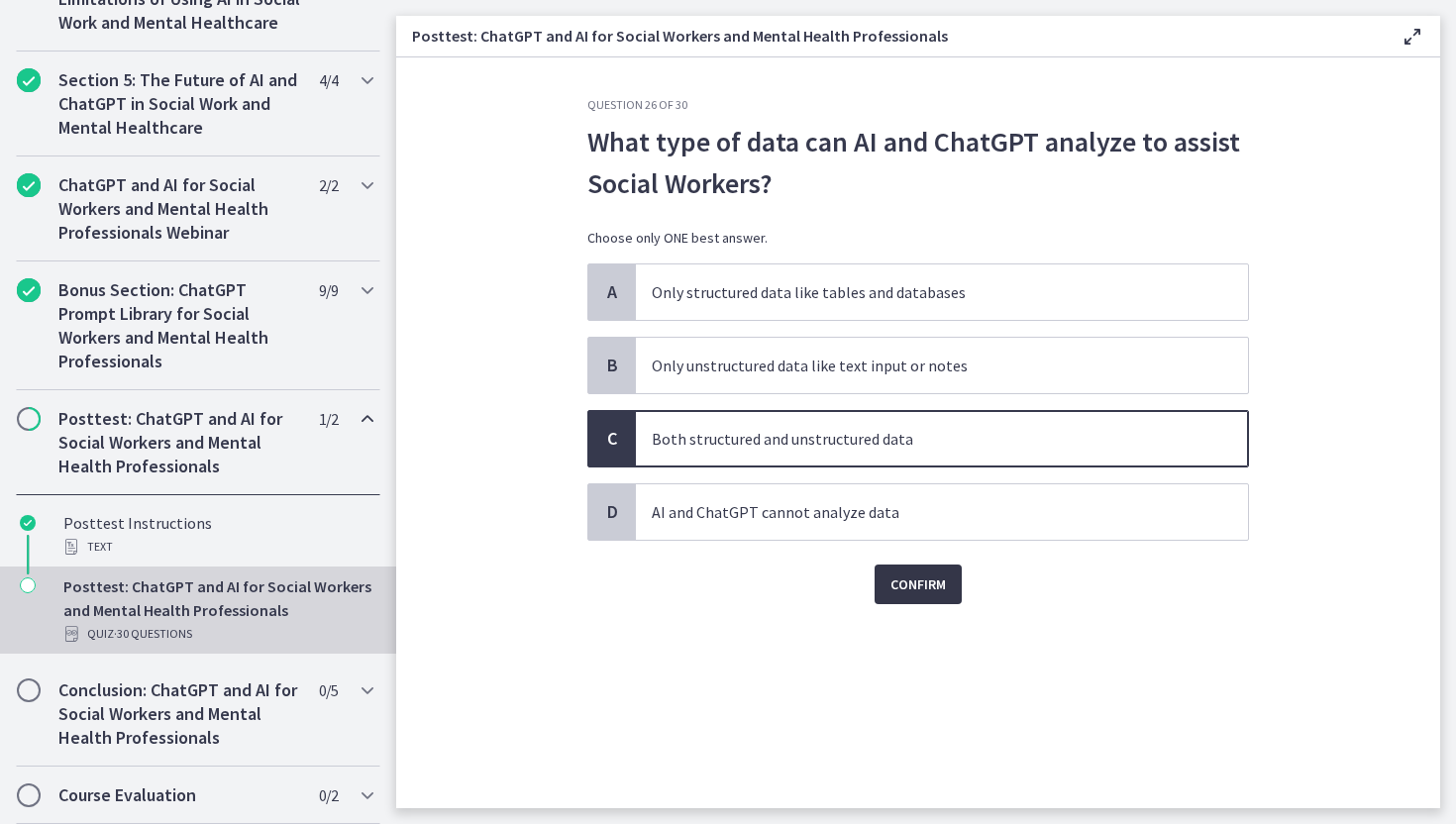 click on "Confirm" at bounding box center [918, 584] 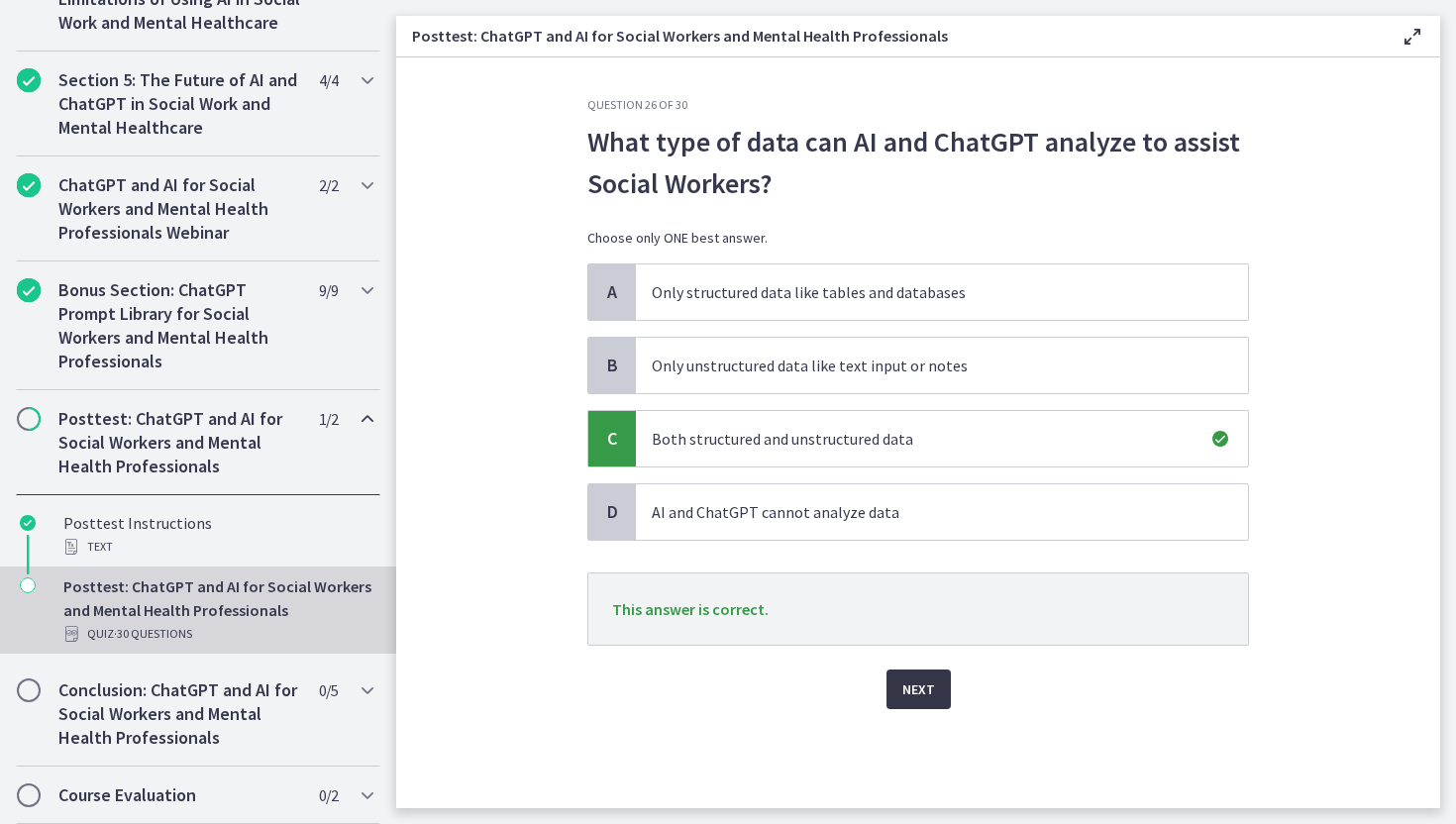 click on "Next" at bounding box center [918, 689] 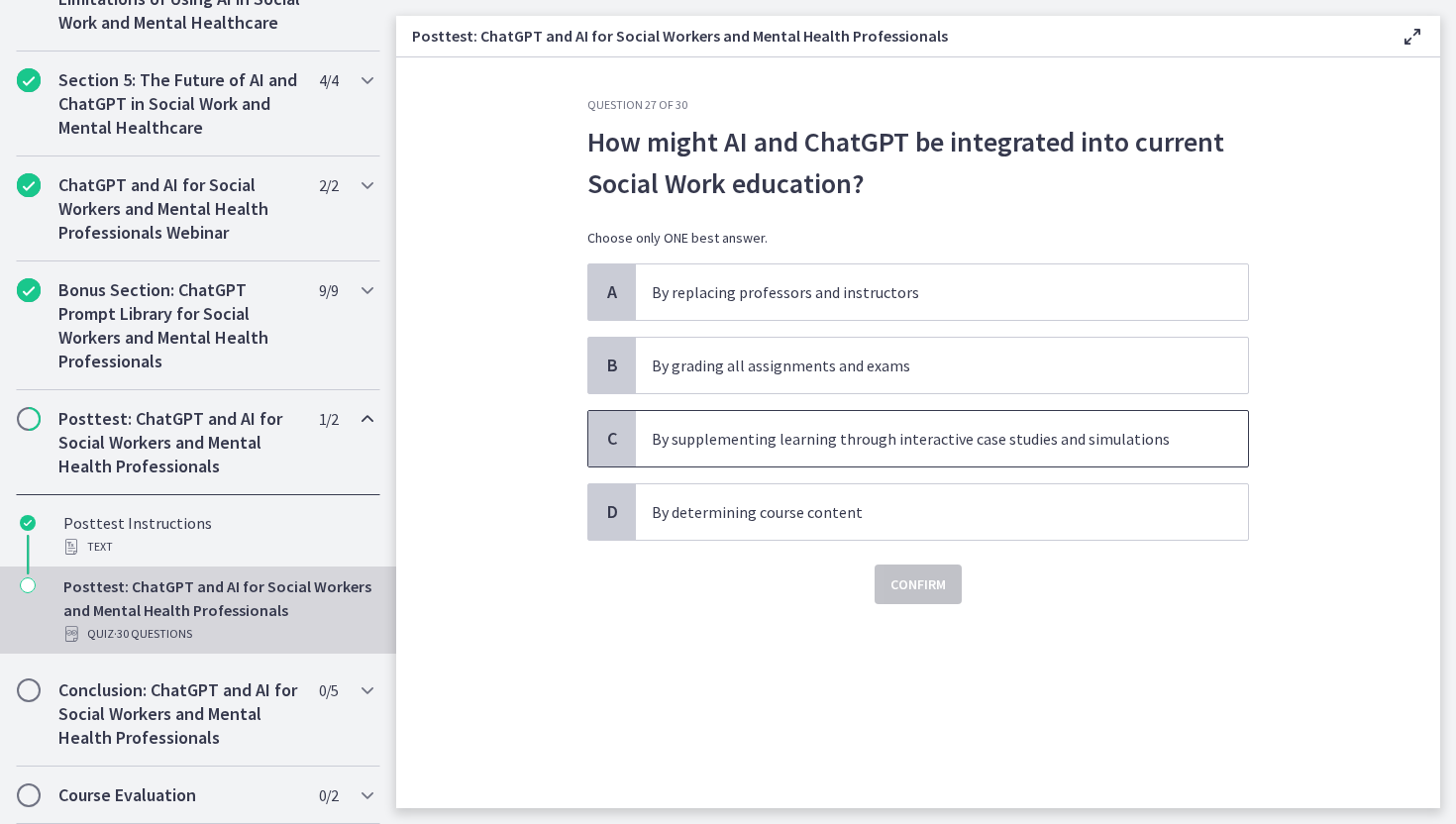 click on "By supplementing learning through interactive case studies and simulations" at bounding box center [942, 439] 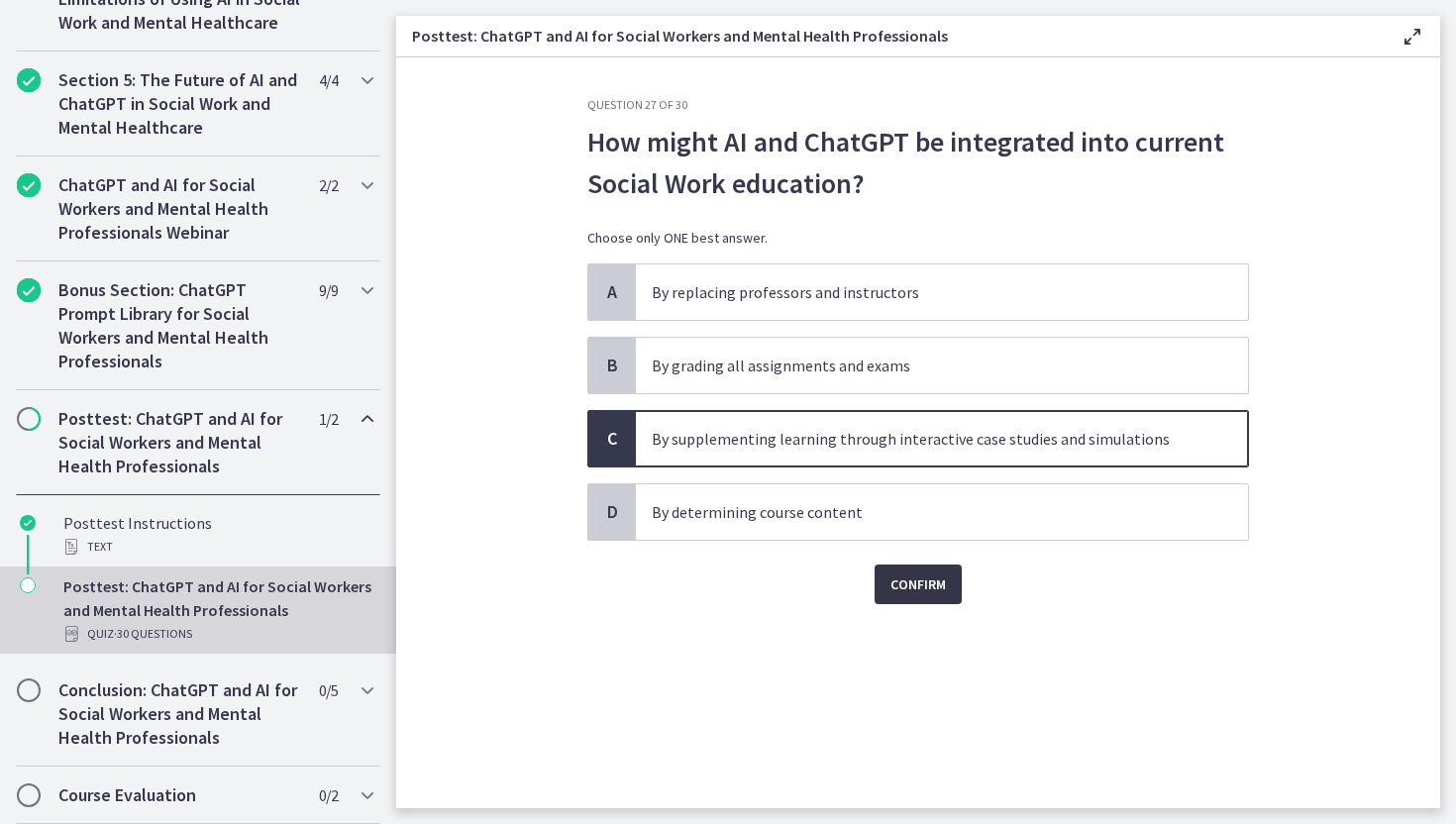 click on "Confirm" at bounding box center (918, 584) 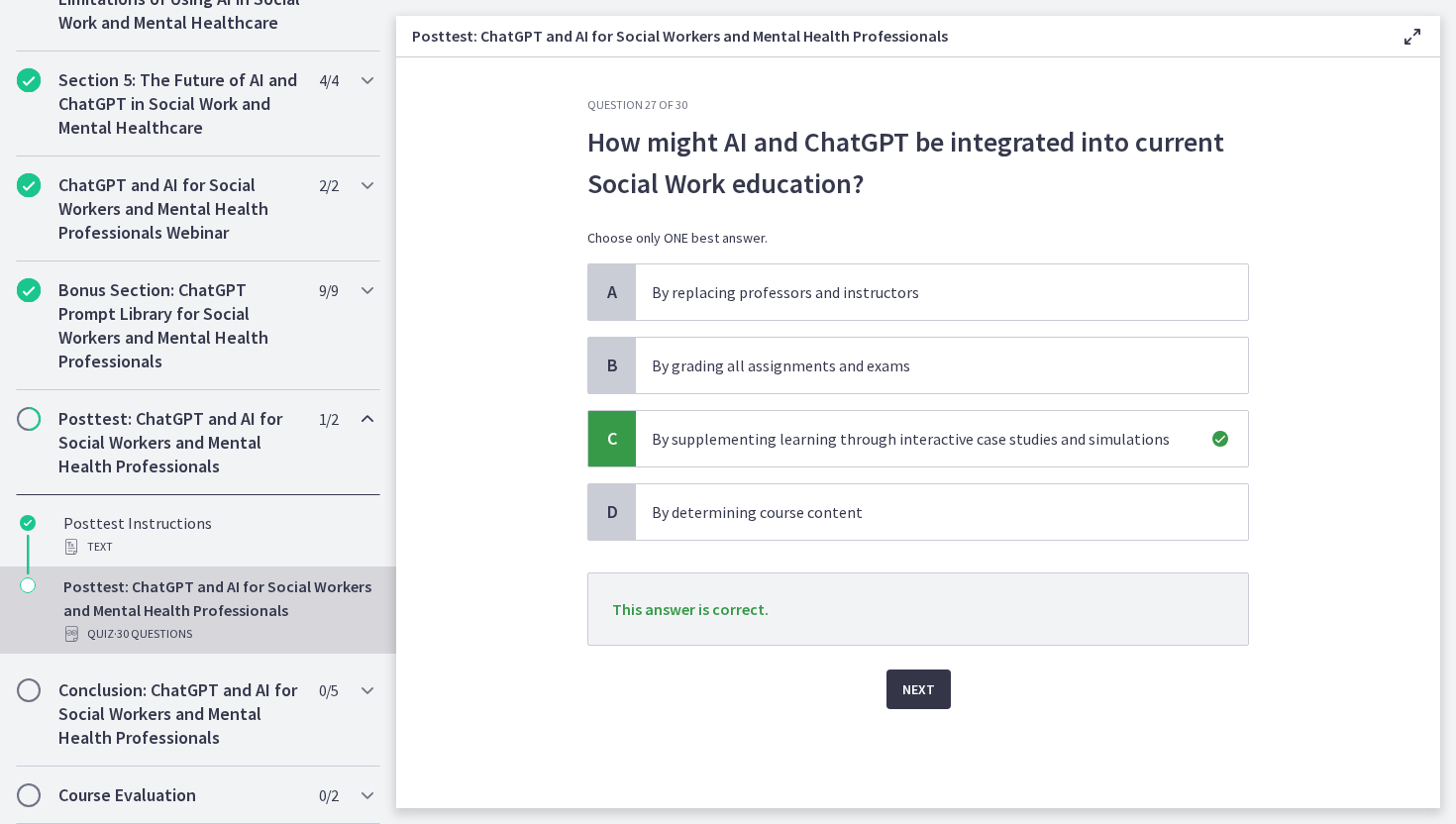 click on "Next" at bounding box center (918, 689) 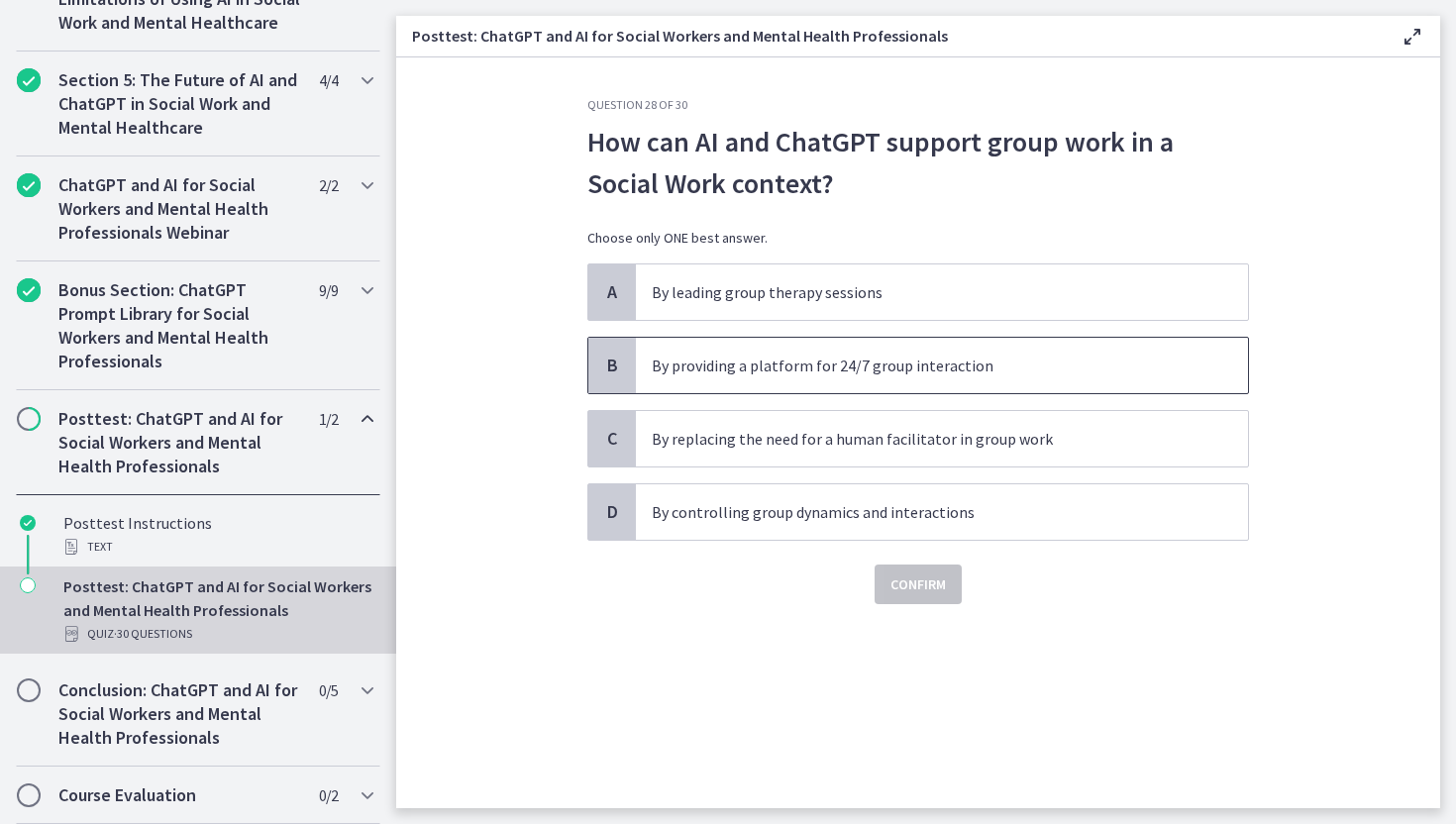 click on "By providing a platform for 24/7 group interaction" at bounding box center [942, 365] 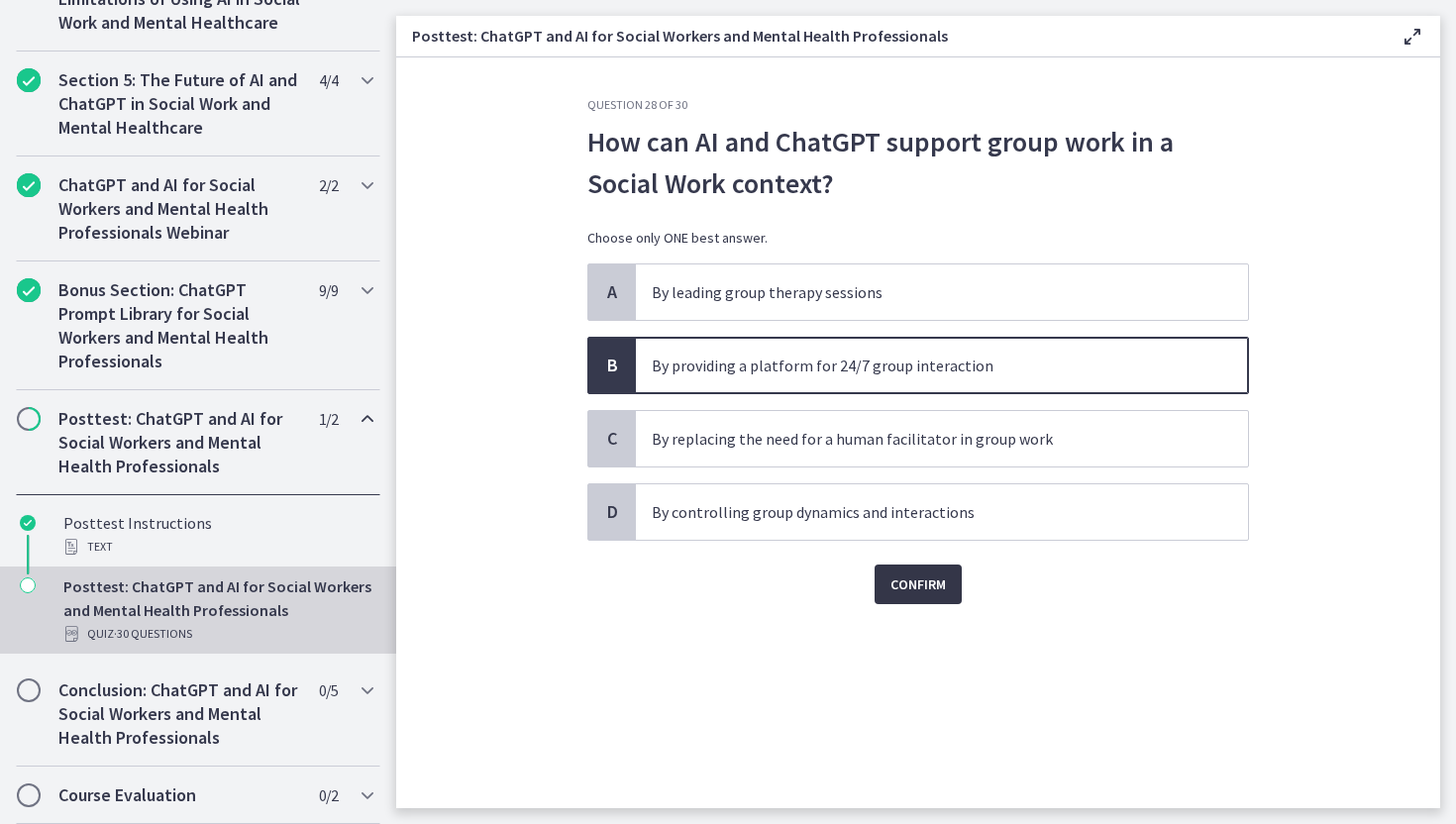 click on "Confirm" at bounding box center [918, 584] 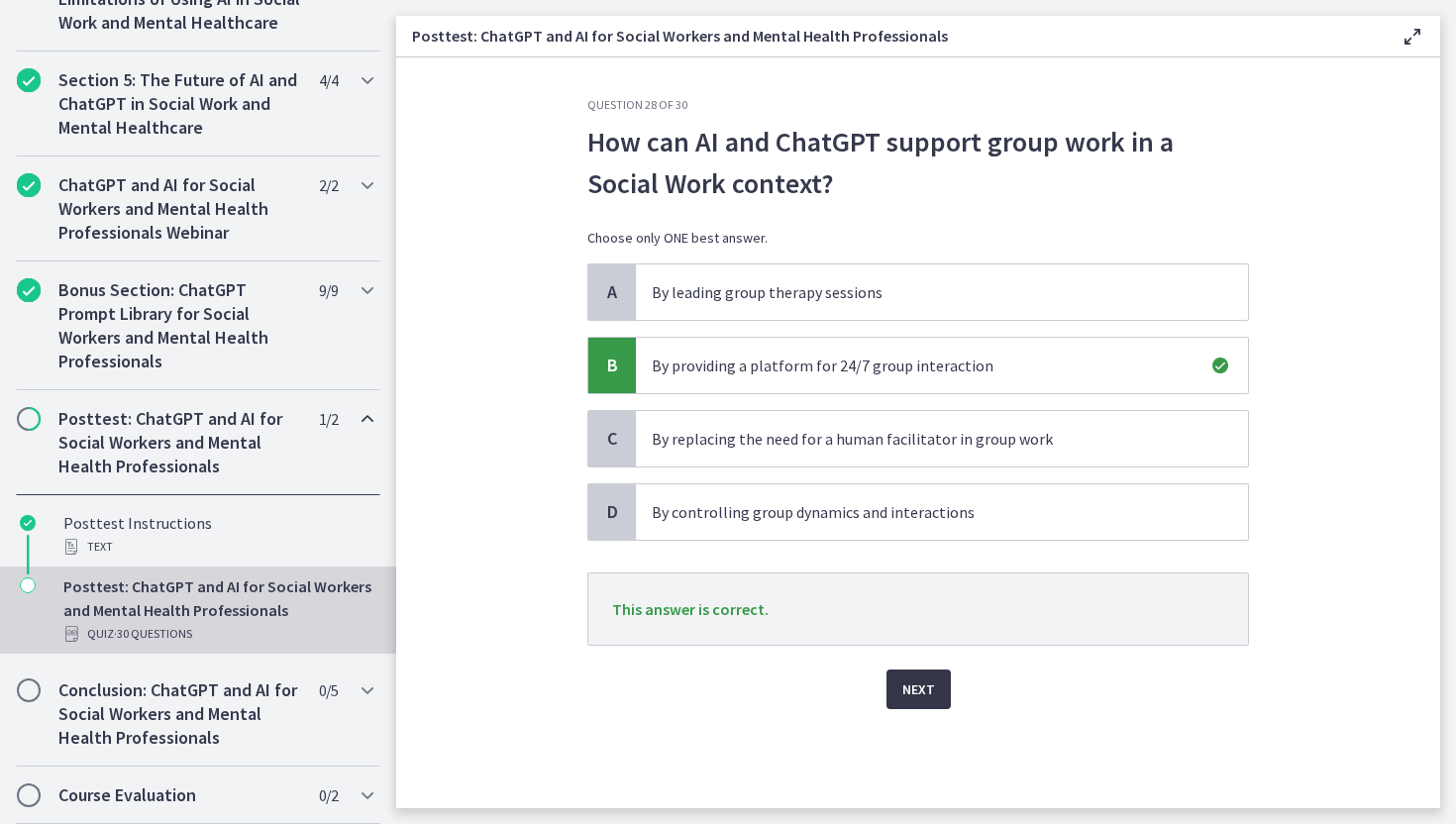 click on "Next" at bounding box center (918, 689) 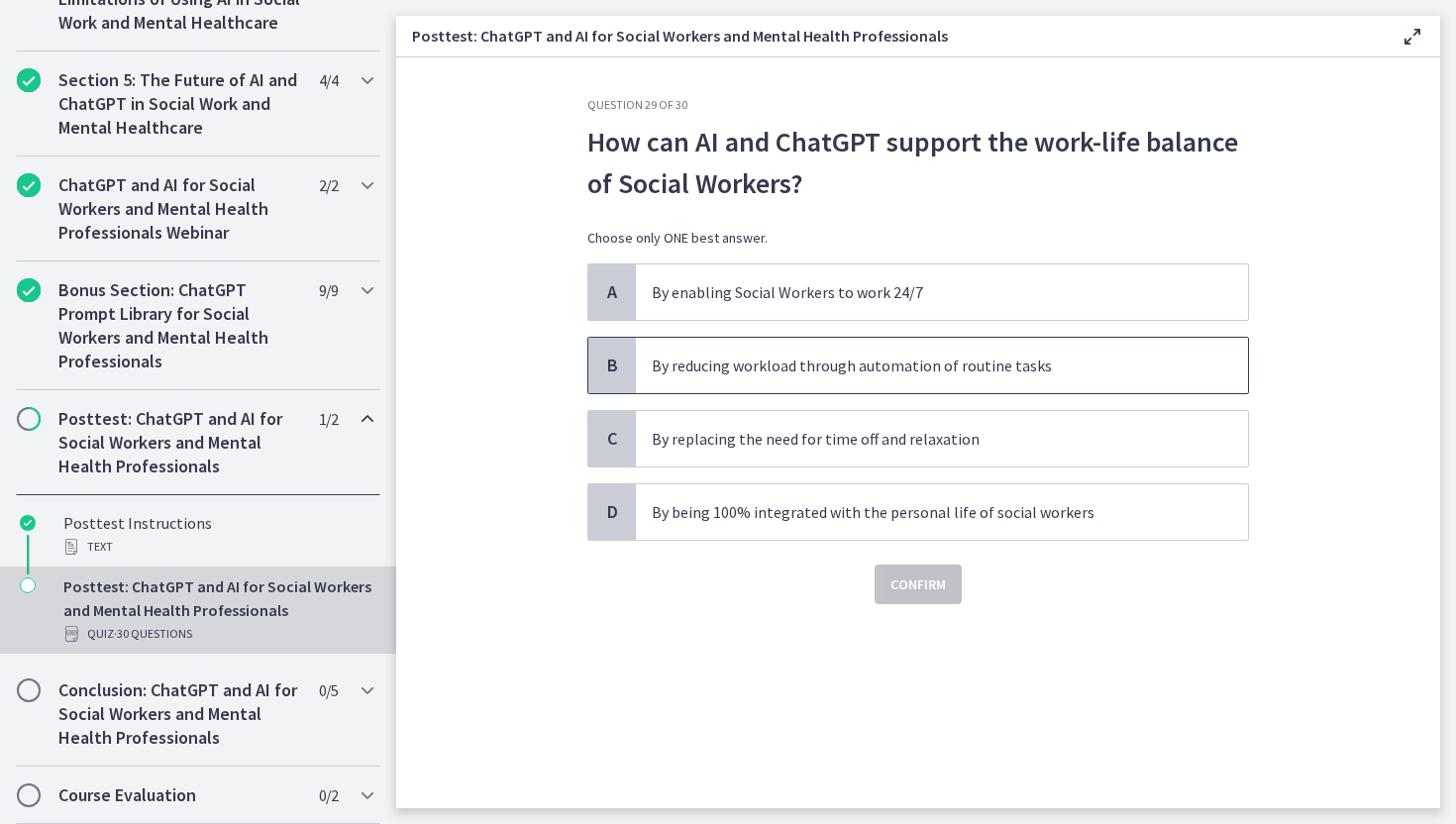click on "By reducing workload through automation of routine tasks" at bounding box center (922, 365) 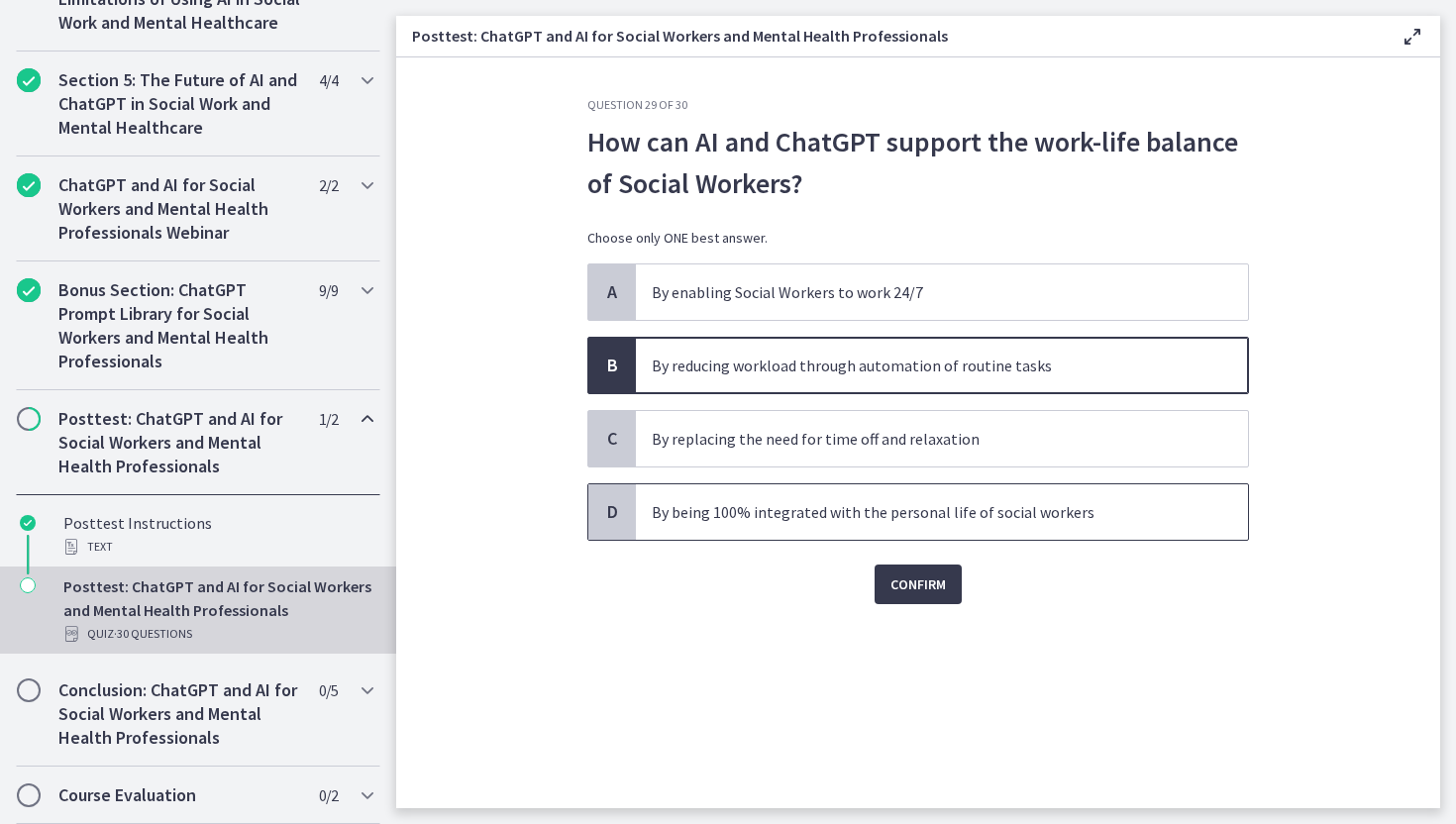 click on "By being 100% integrated with the personal life of social workers" at bounding box center (922, 512) 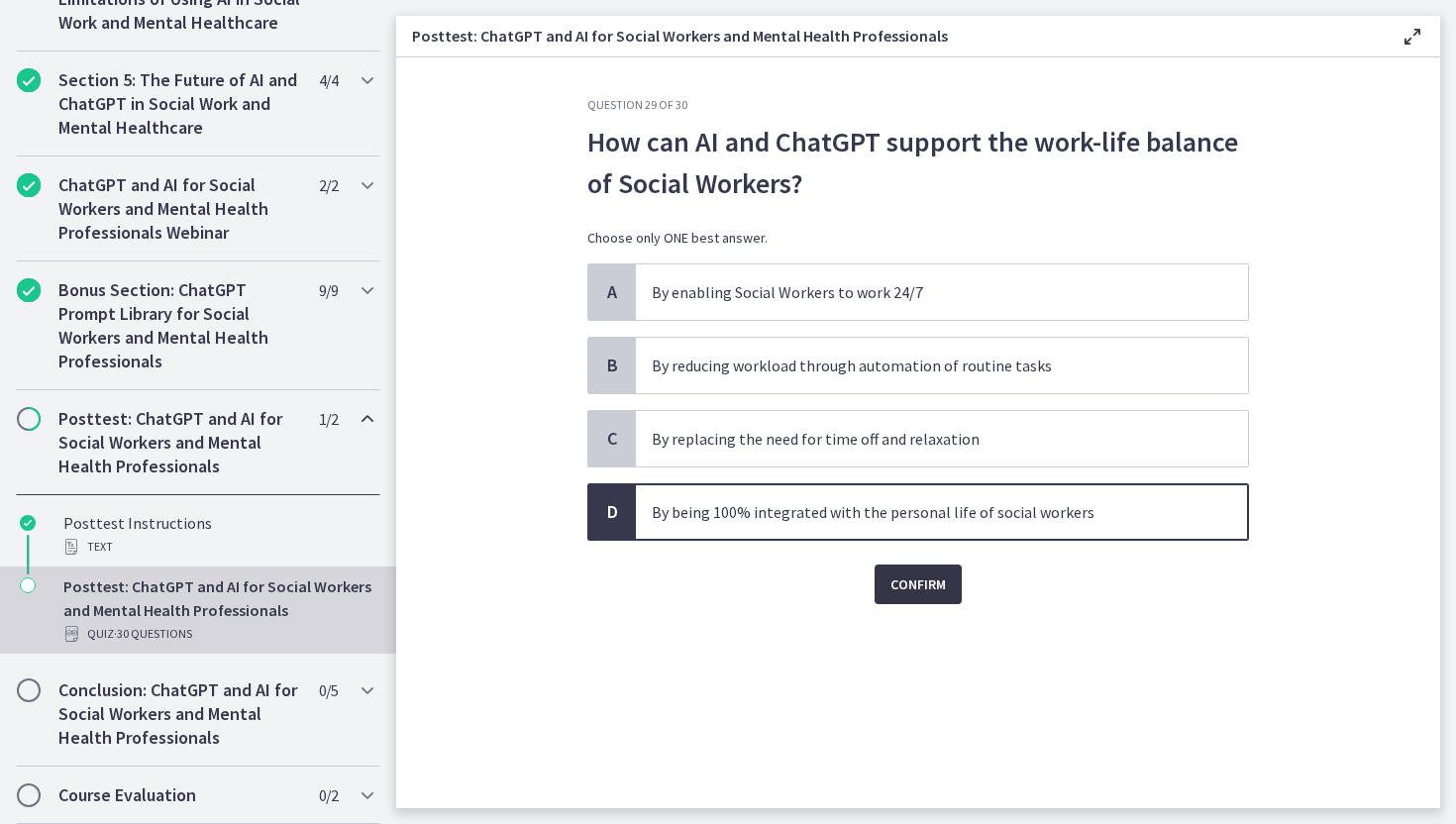 click on "Confirm" at bounding box center [918, 584] 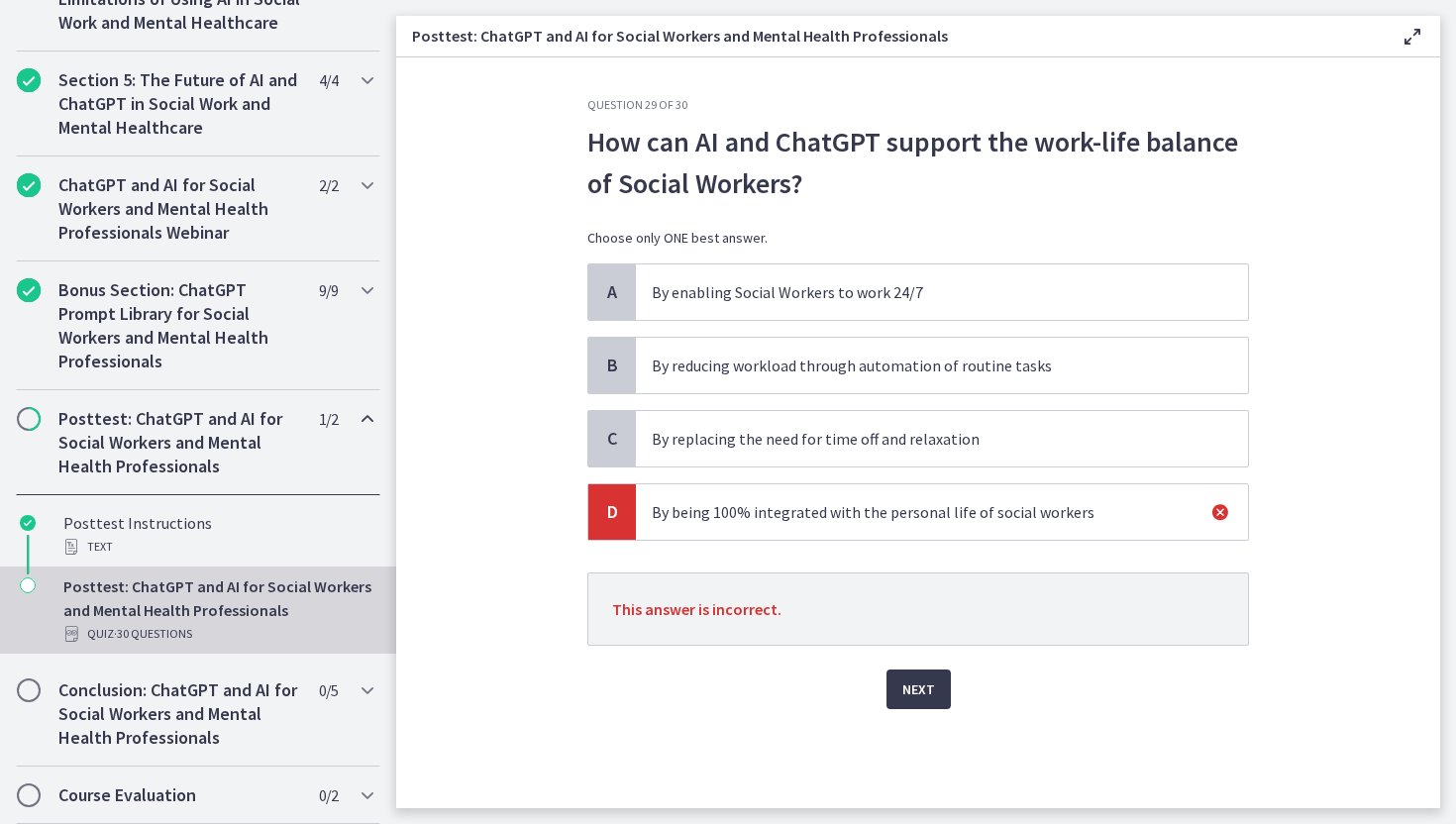 click on "By reducing workload through automation of routine tasks" at bounding box center (922, 365) 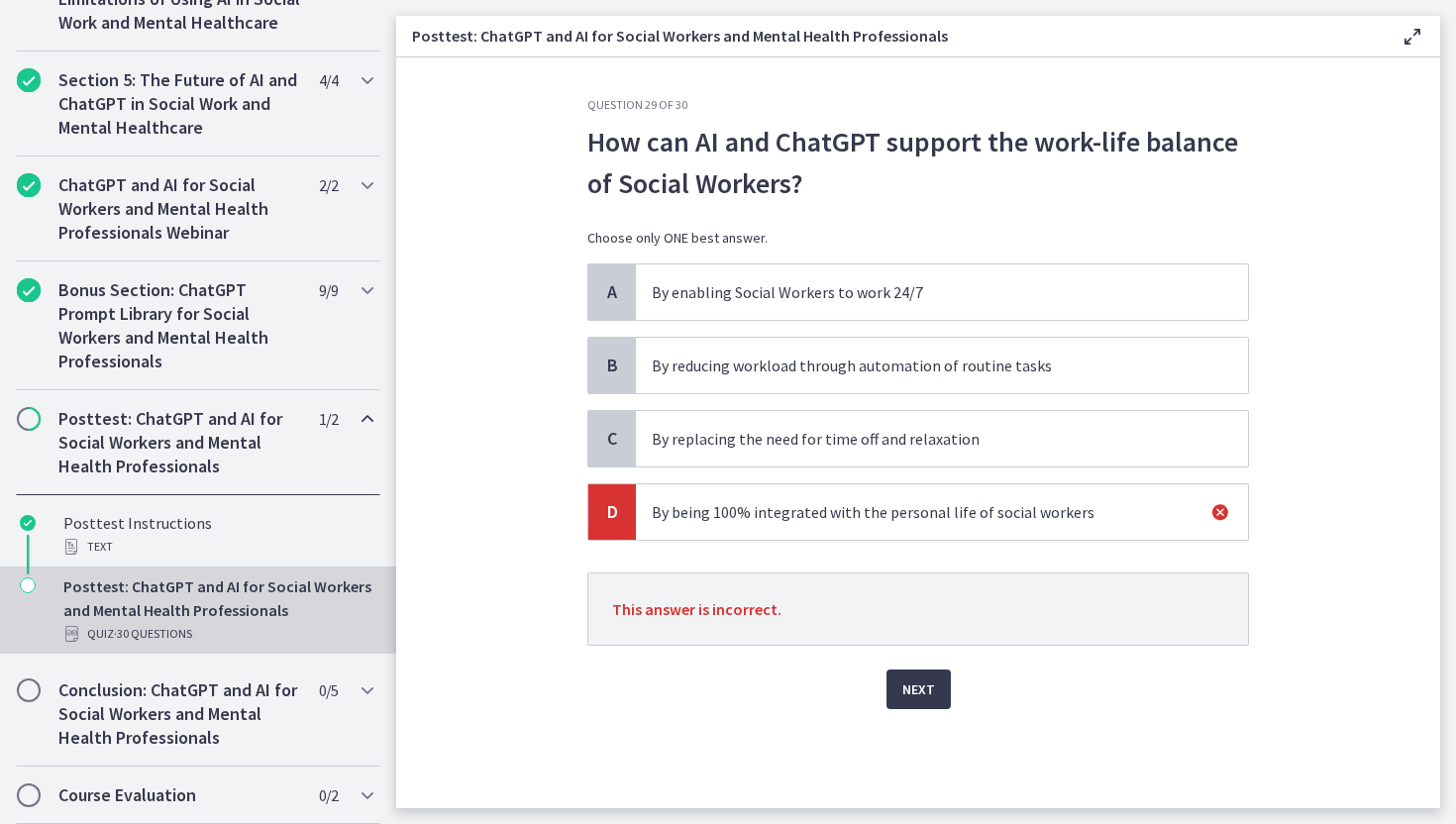 click at bounding box center [1220, 512] 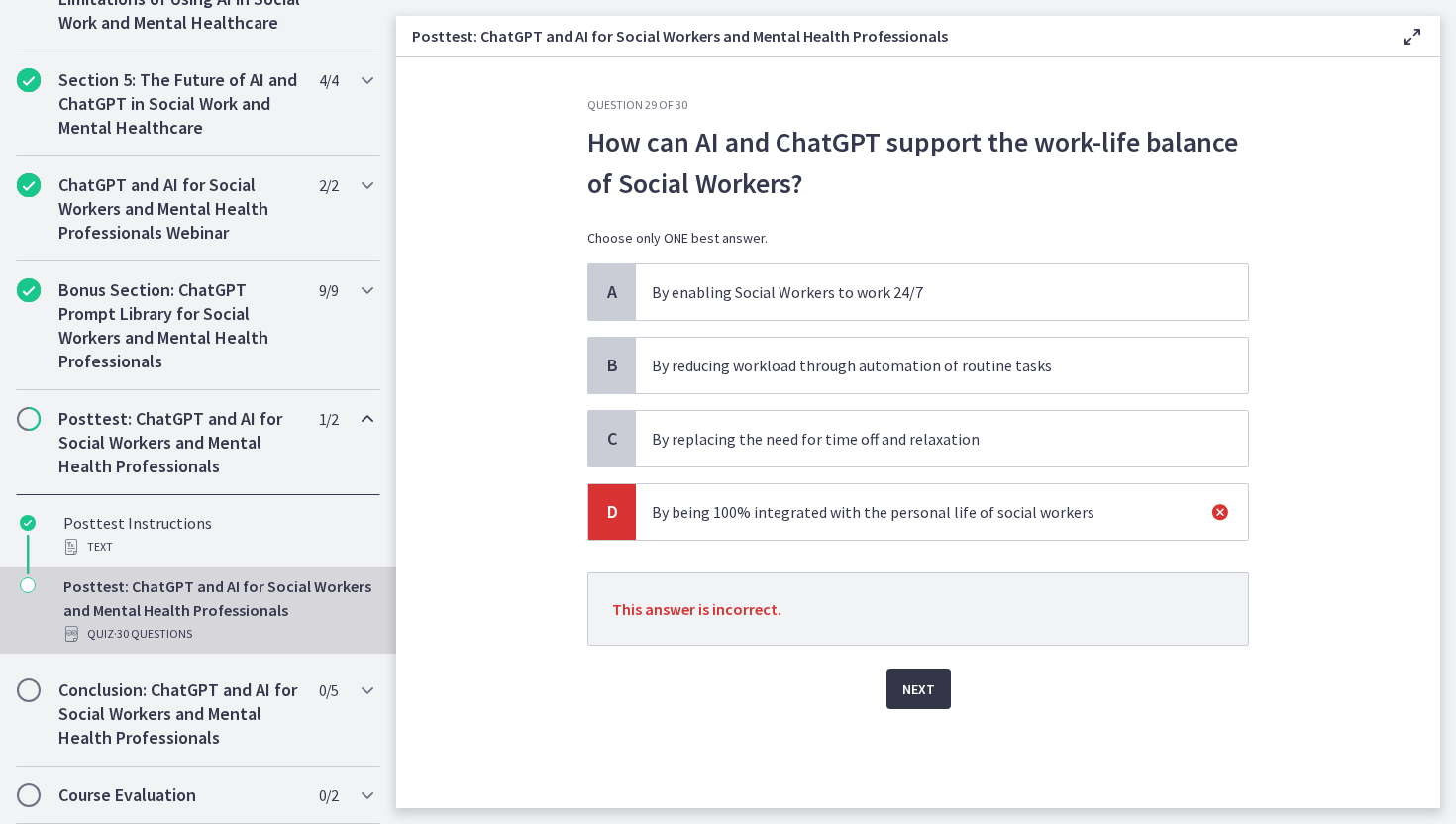 click on "Next" at bounding box center [918, 689] 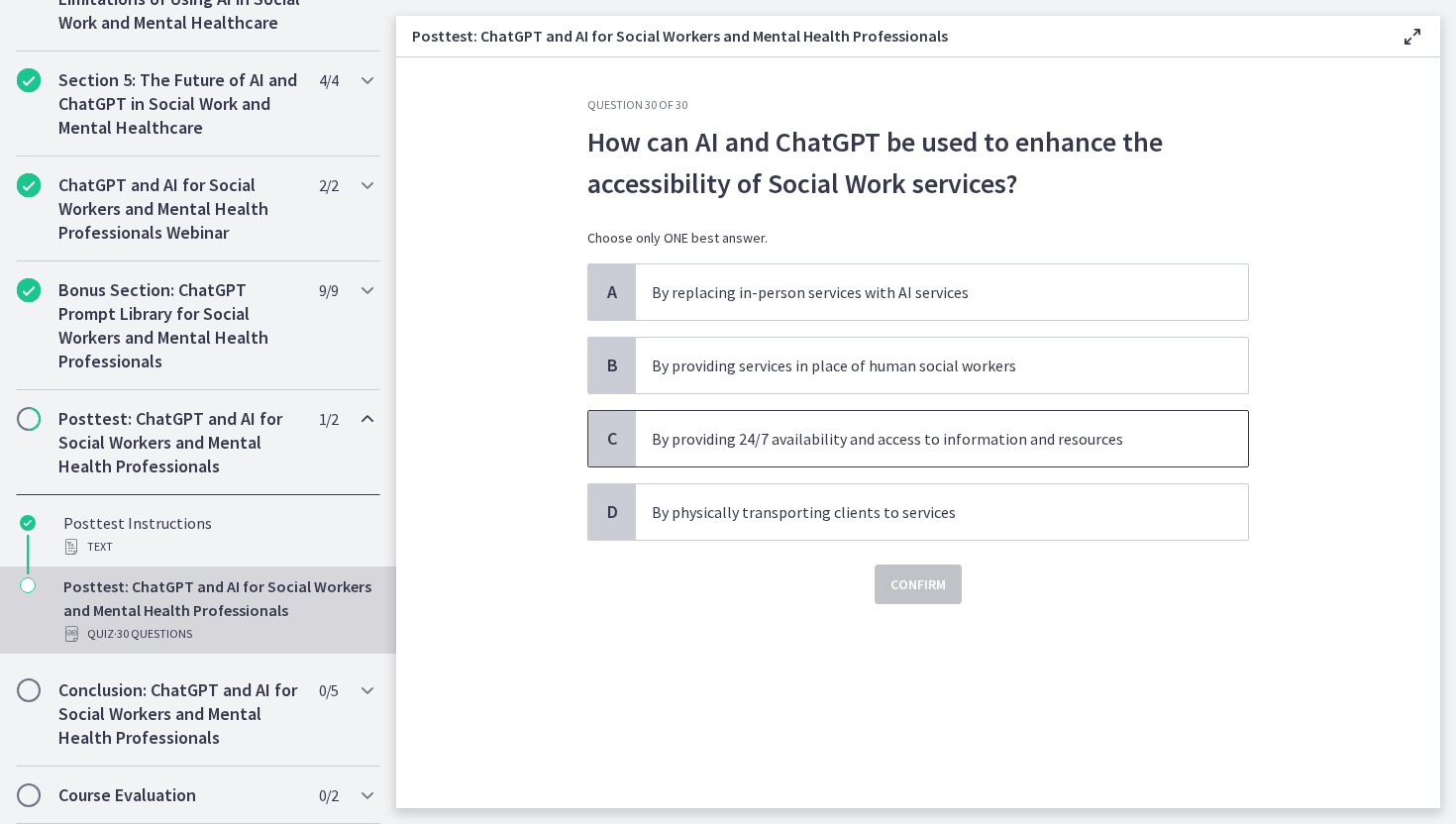 click on "By providing 24/7 availability and access to information and resources" at bounding box center [922, 439] 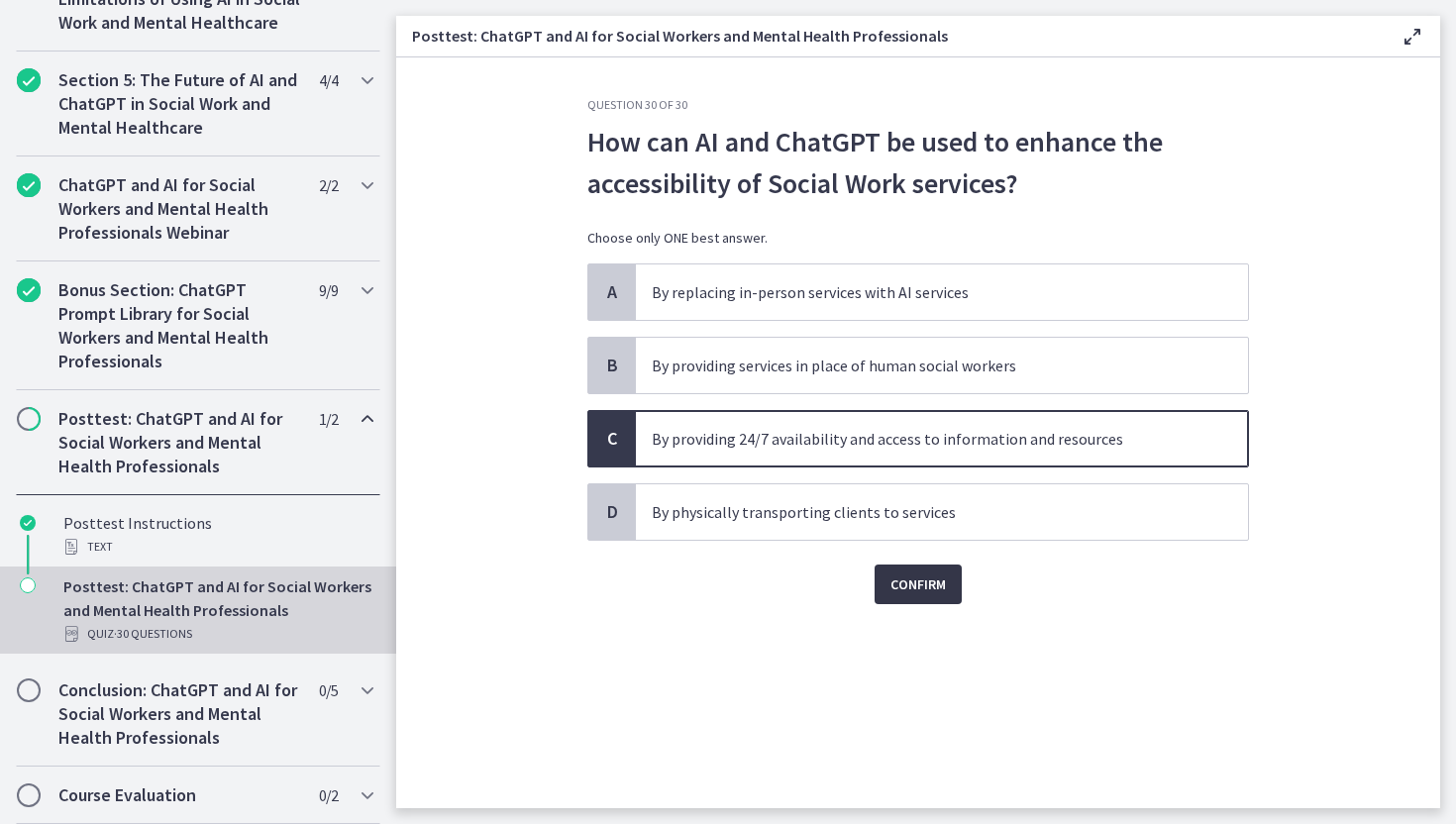 click on "Confirm" at bounding box center (918, 584) 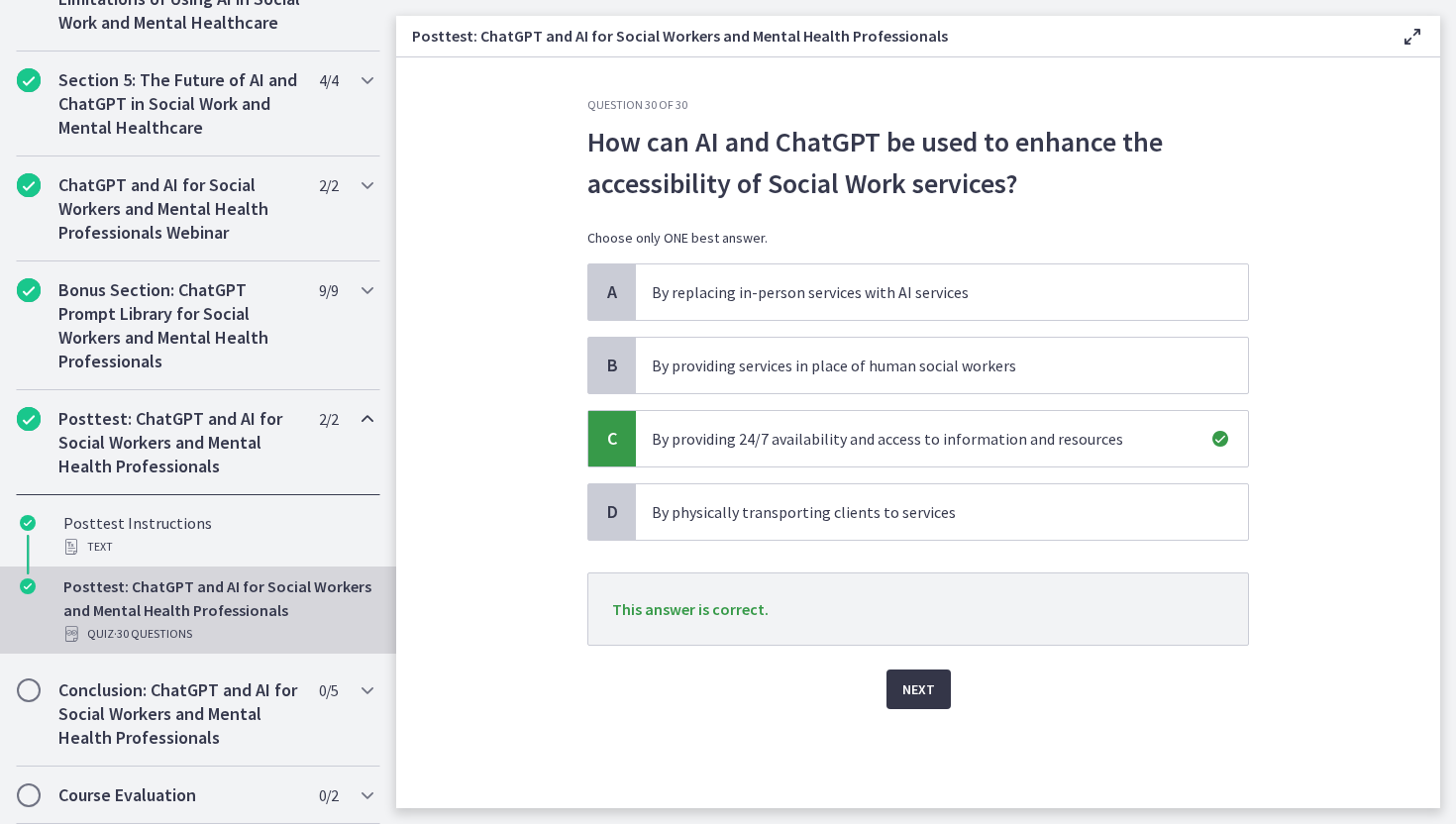 click on "Next" at bounding box center [918, 689] 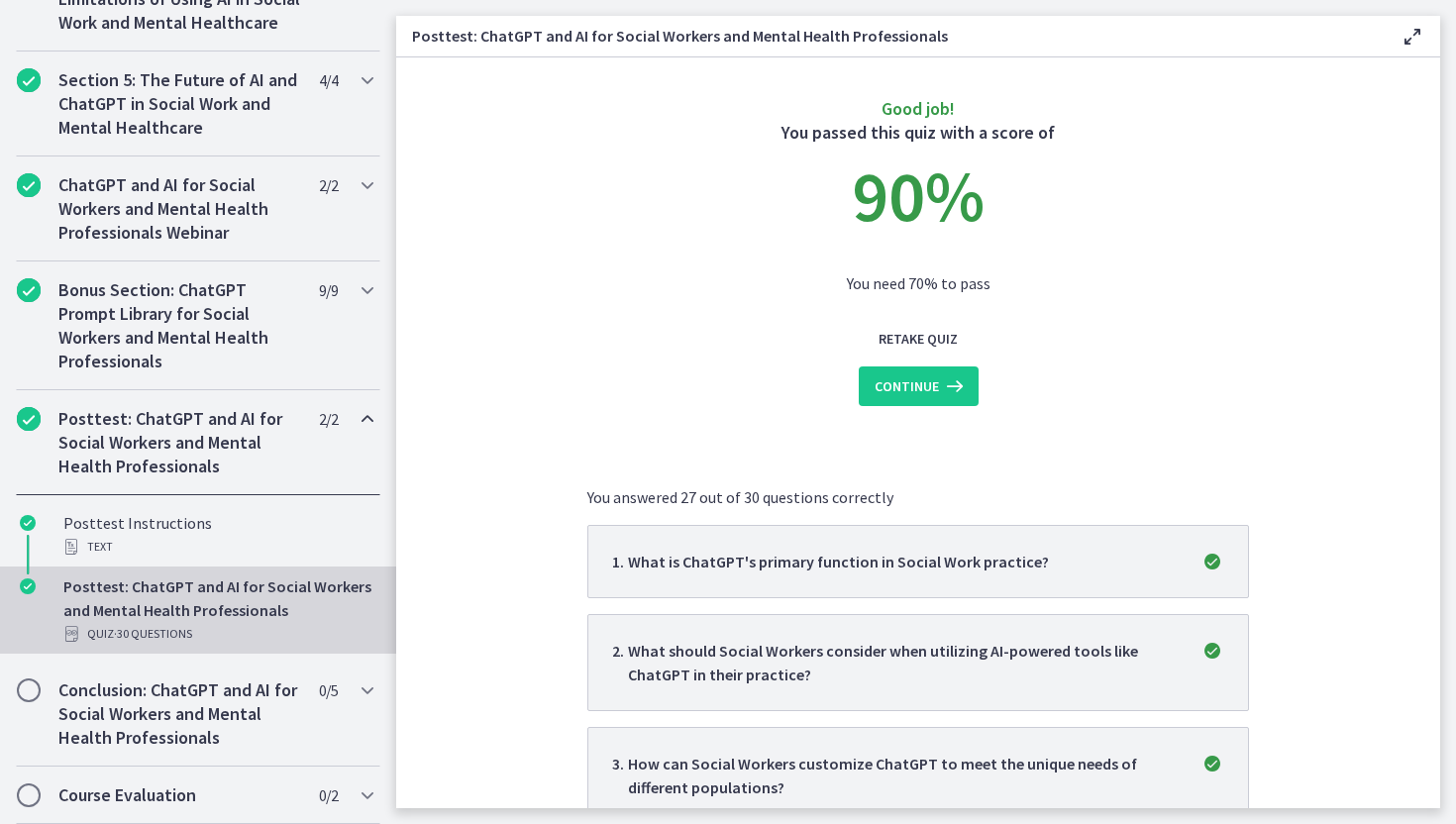 click on "Retake Quiz
Continue" at bounding box center [918, 362] 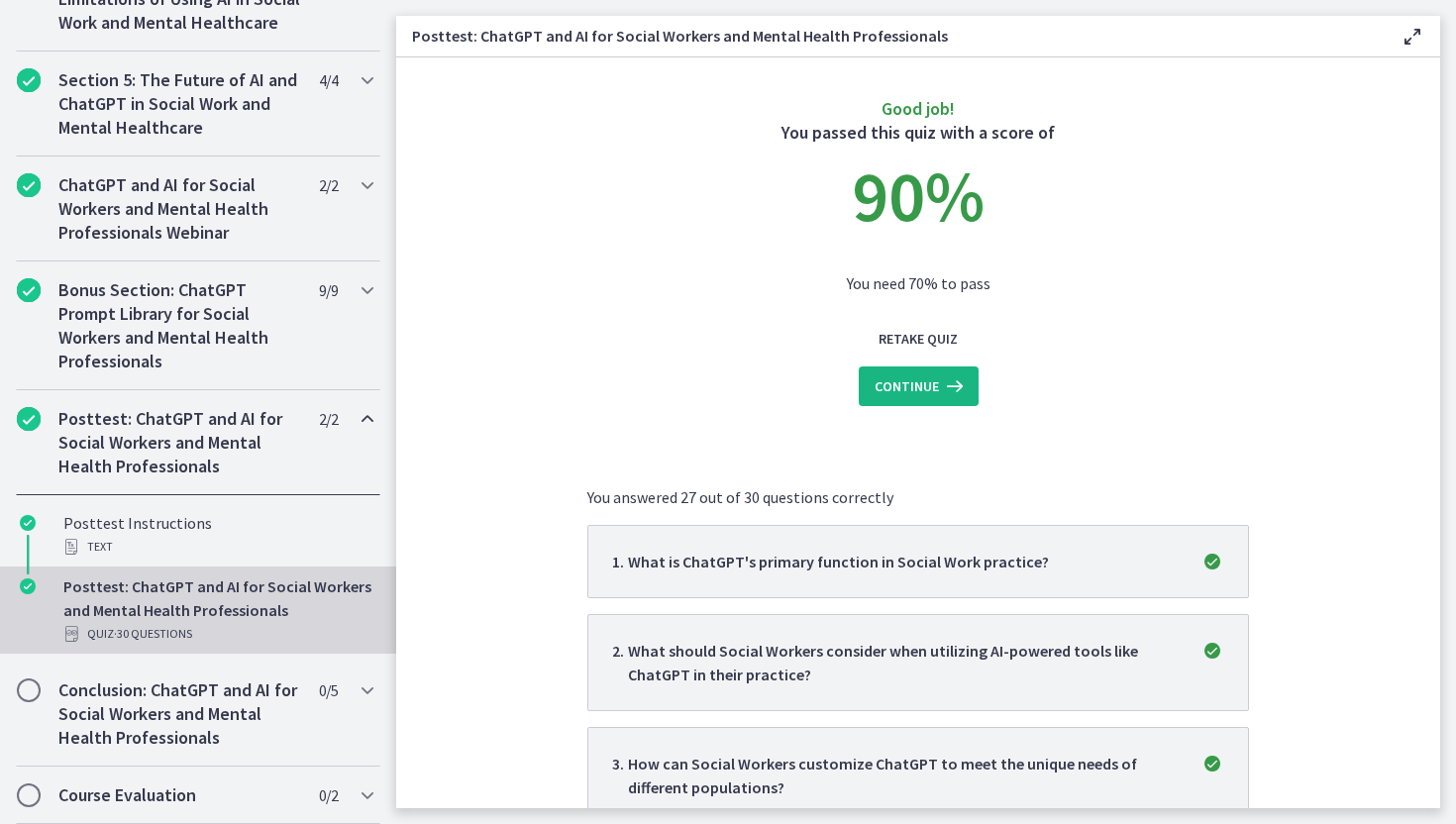 click on "Continue" at bounding box center (906, 386) 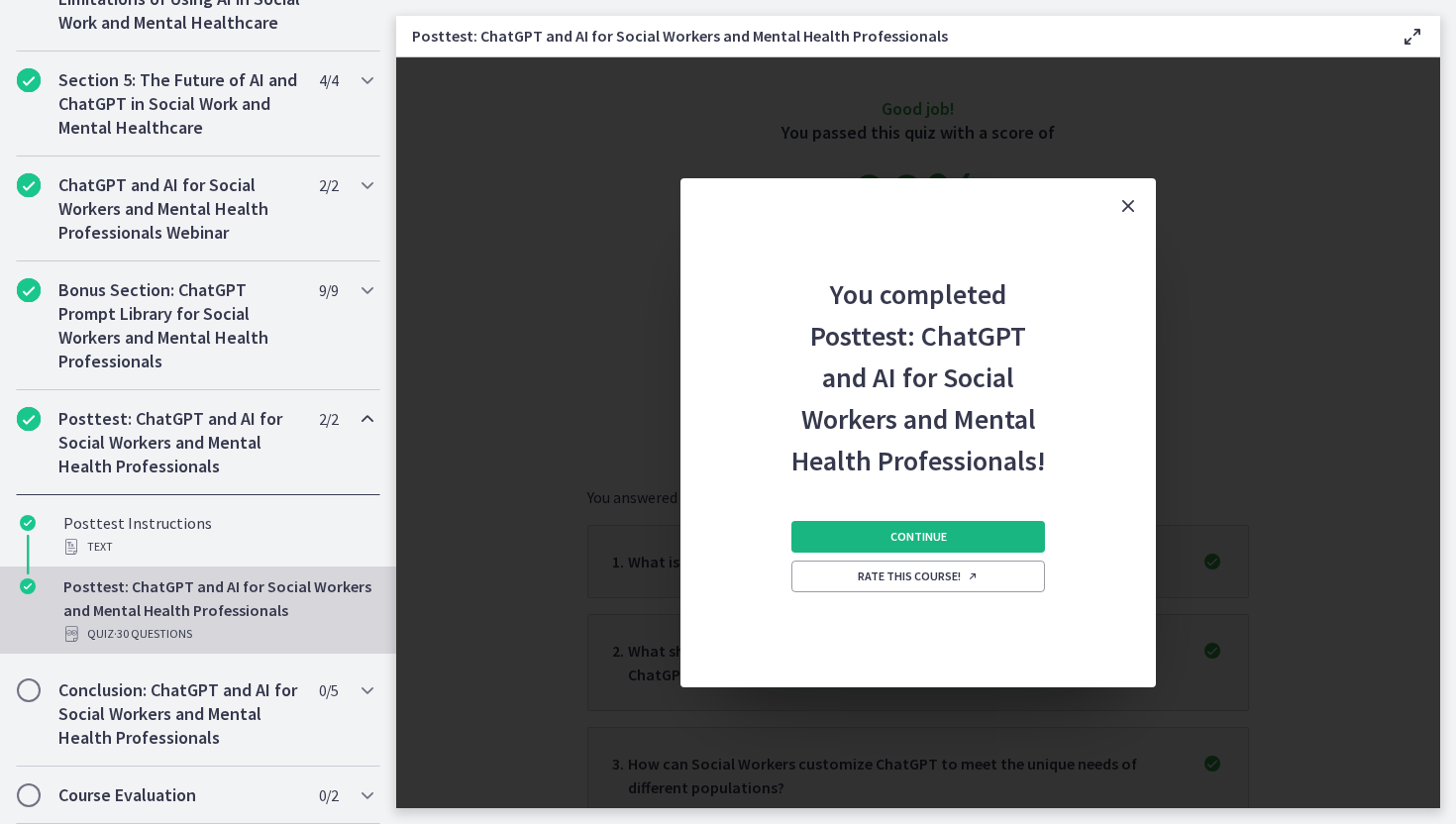 click on "Continue" at bounding box center [918, 537] 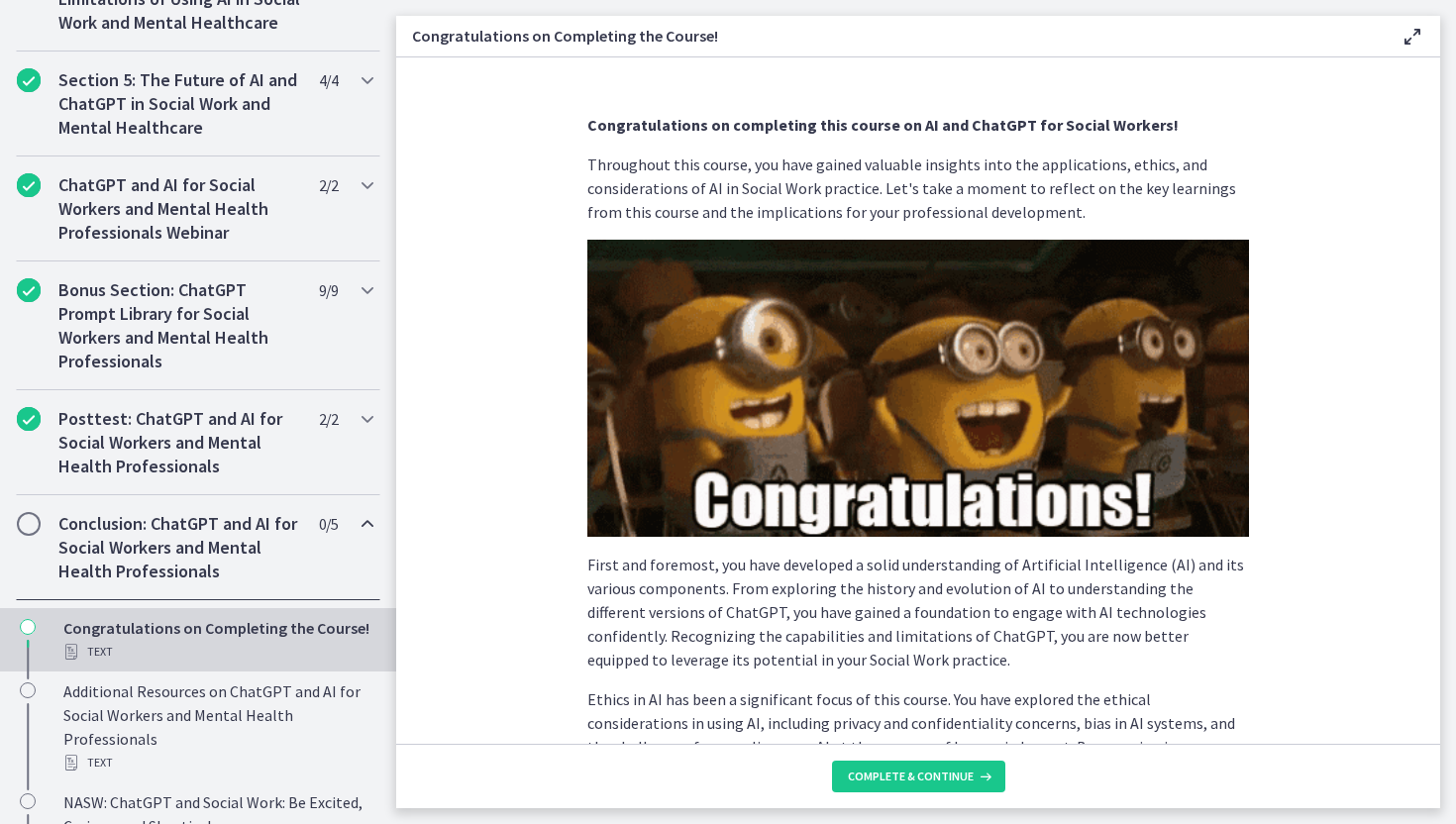 click on "First and foremost, you have developed a solid understanding of Artificial Intelligence (AI) and its various components. From exploring the history and evolution of AI to understanding the different versions of ChatGPT, you have gained a foundation to engage with AI technologies confidently. Recognizing the capabilities and limitations of ChatGPT, you are now better equipped to leverage its potential in your Social Work practice." at bounding box center (918, 612) 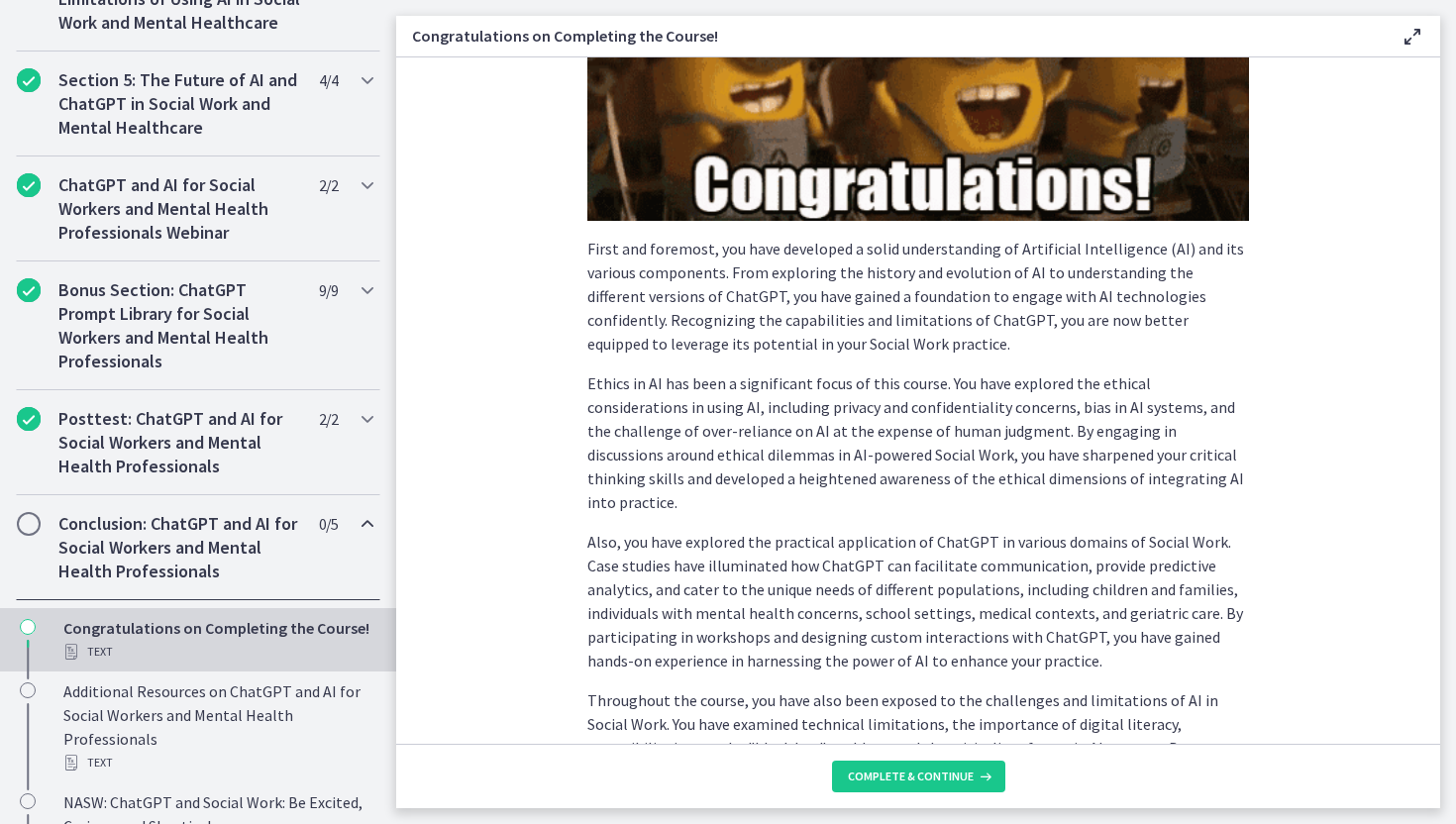 scroll, scrollTop: 317, scrollLeft: 0, axis: vertical 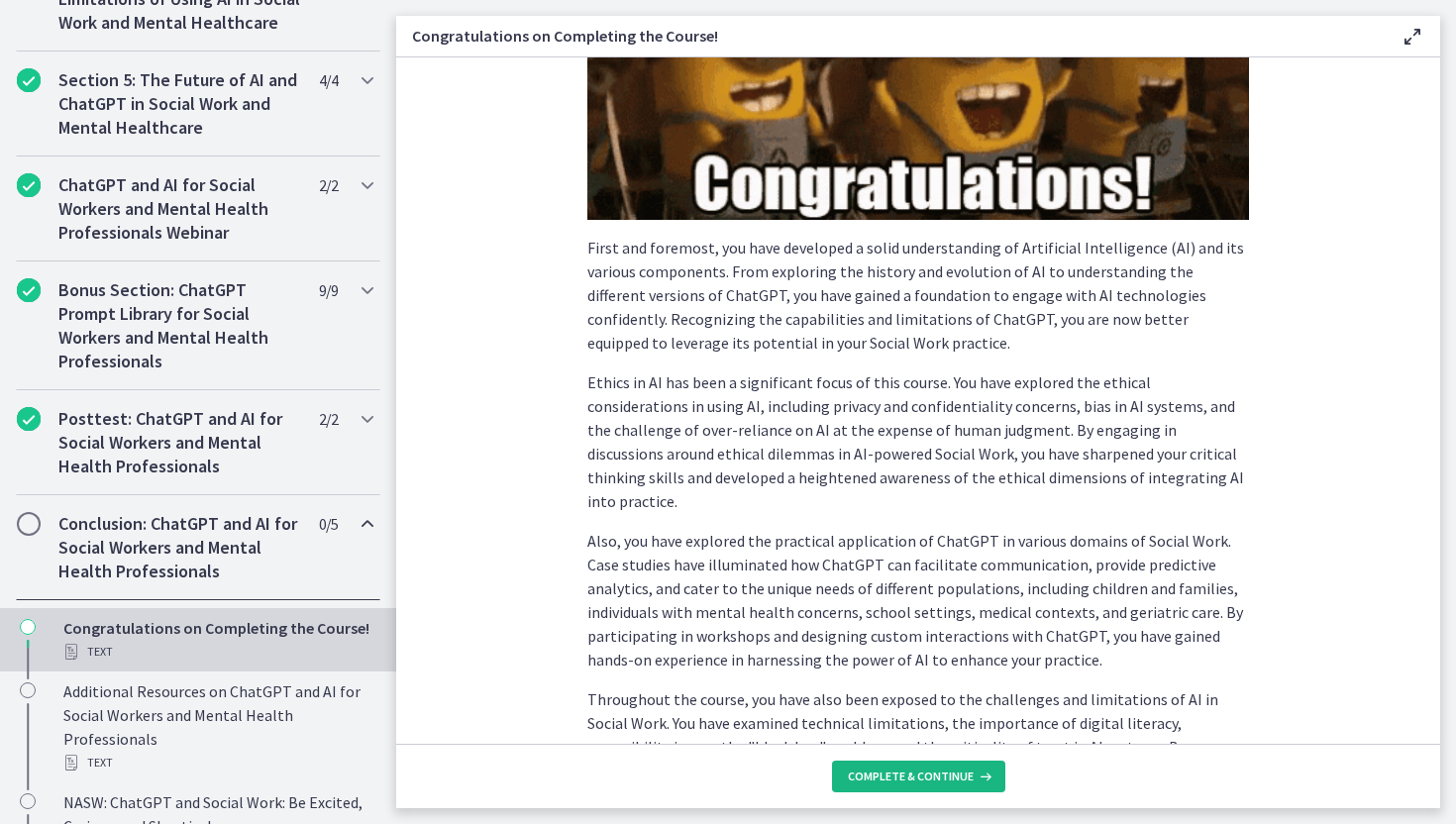 click on "Complete & continue" at bounding box center (918, 776) 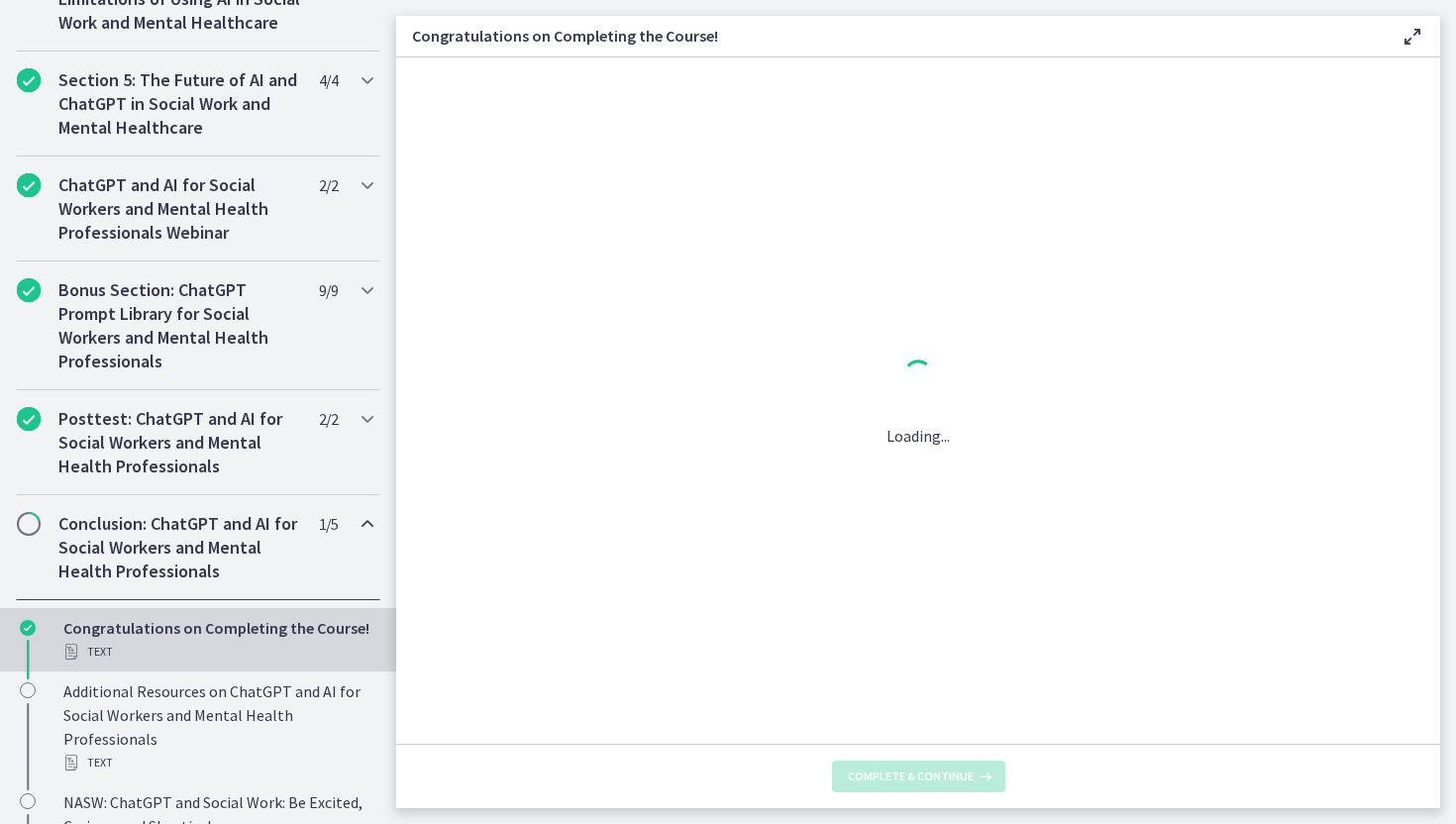 scroll, scrollTop: 0, scrollLeft: 0, axis: both 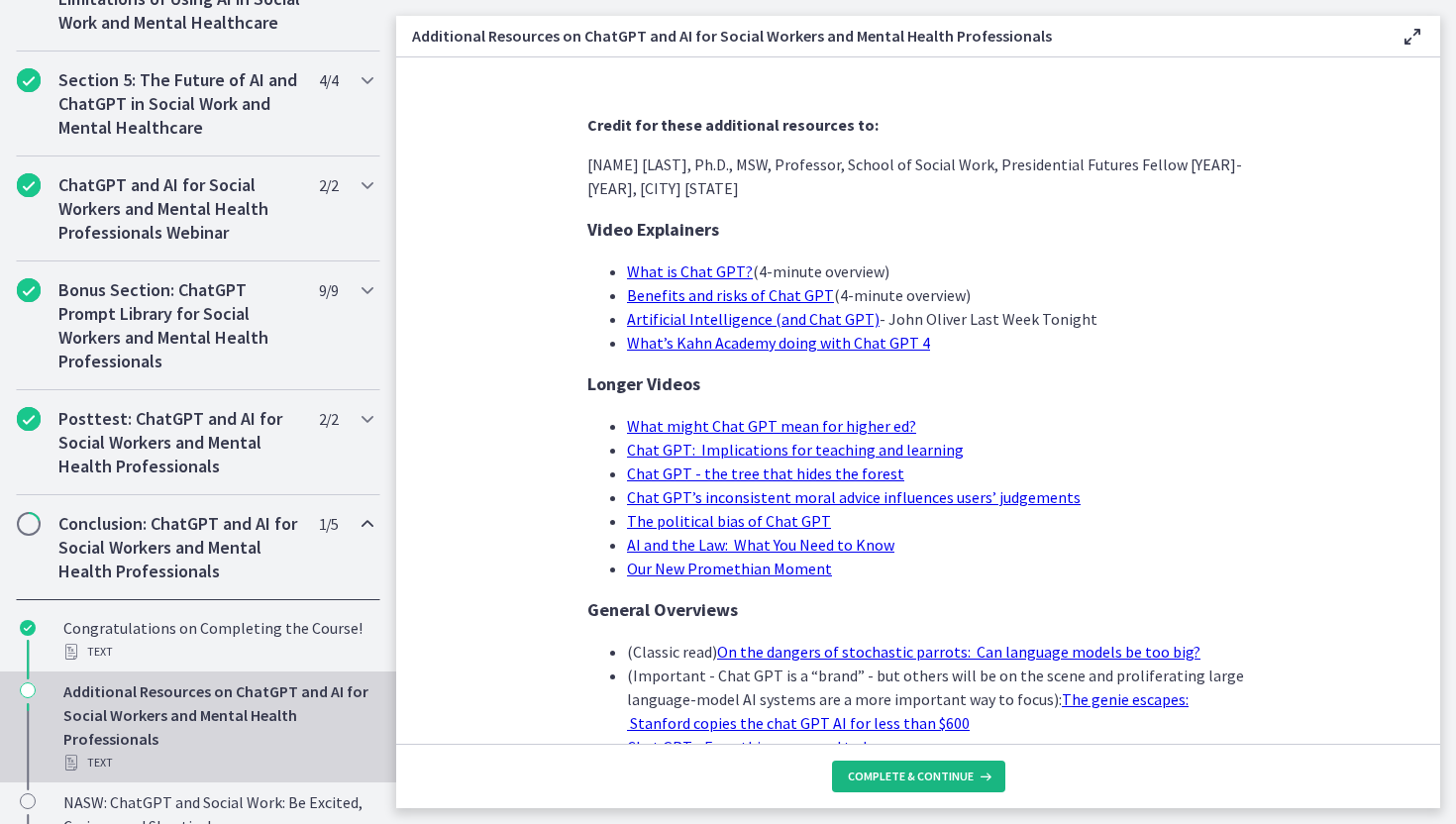 click on "Complete & continue" at bounding box center (910, 776) 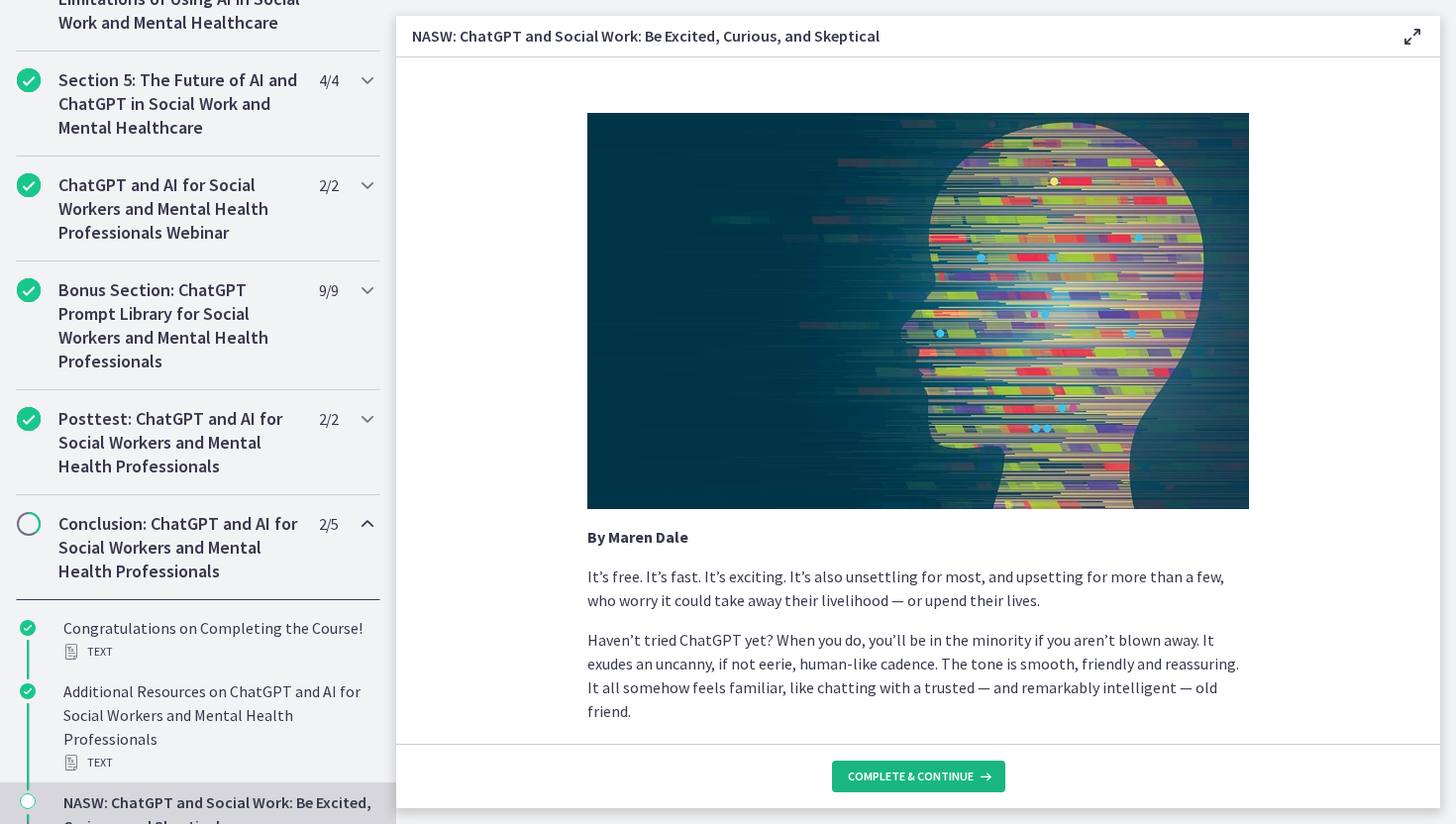 click on "Complete & continue" at bounding box center (910, 776) 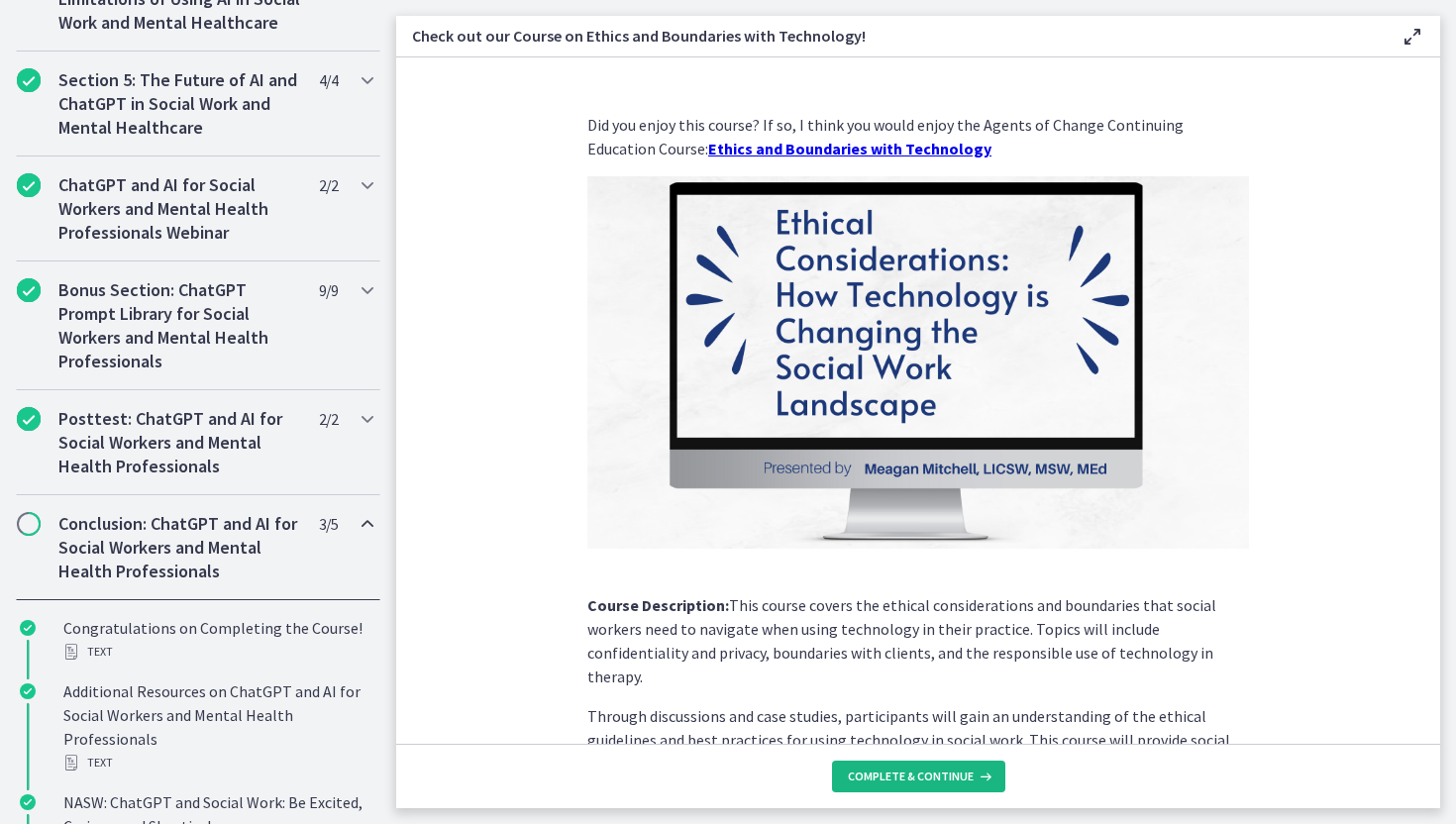 click on "Complete & continue" at bounding box center (910, 776) 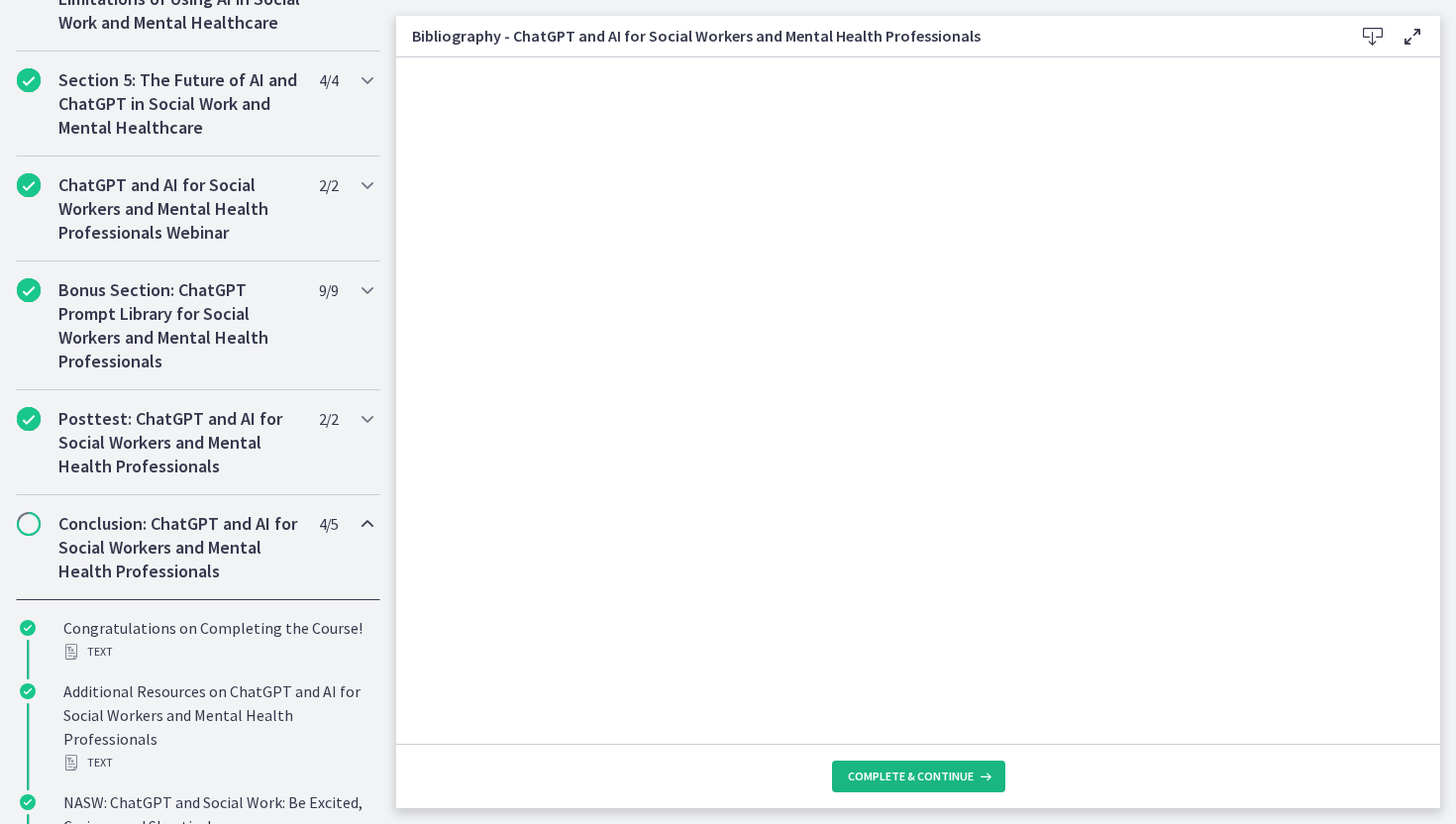 click on "Complete & continue" at bounding box center [910, 776] 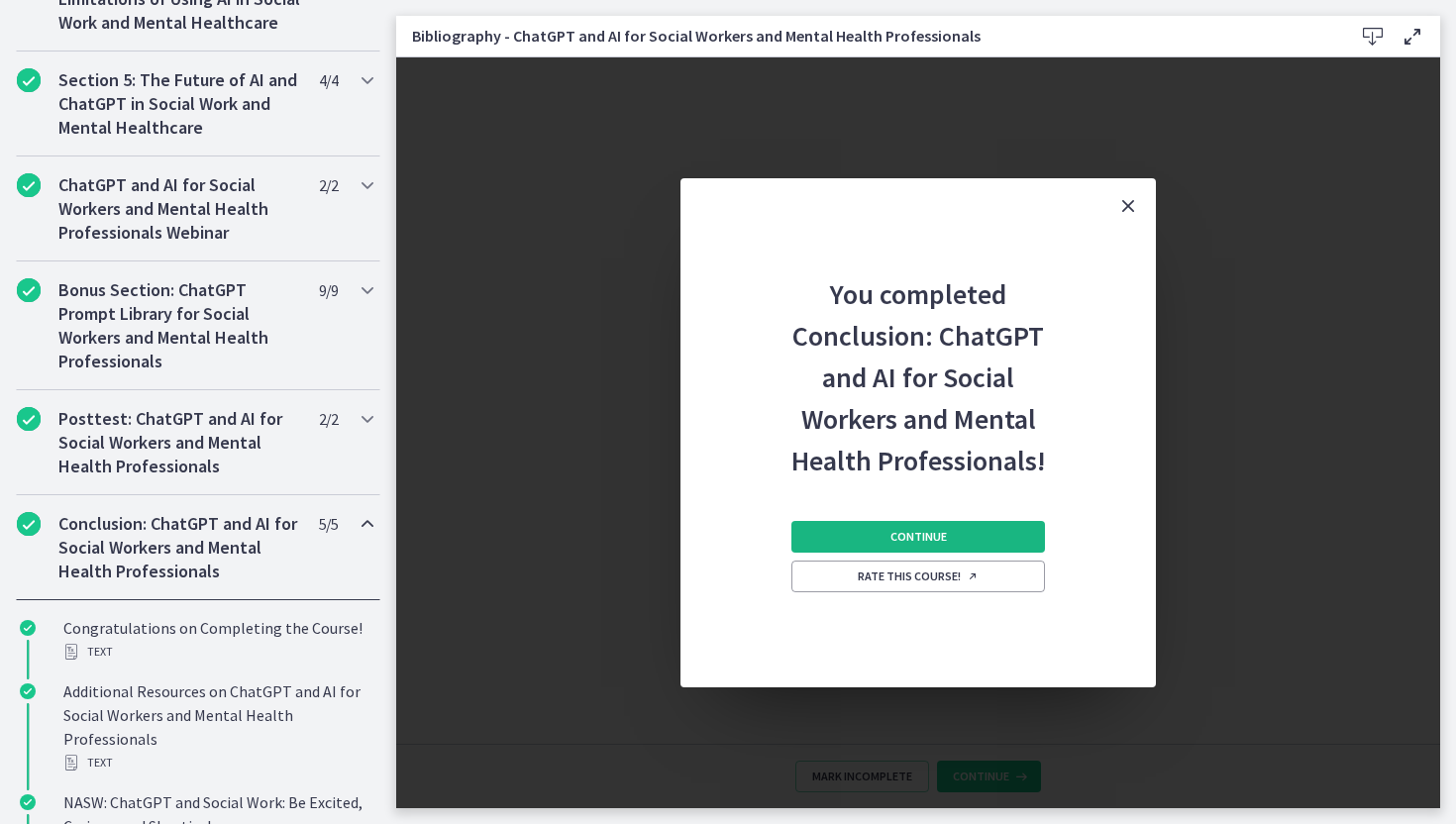 click on "Continue" at bounding box center (918, 537) 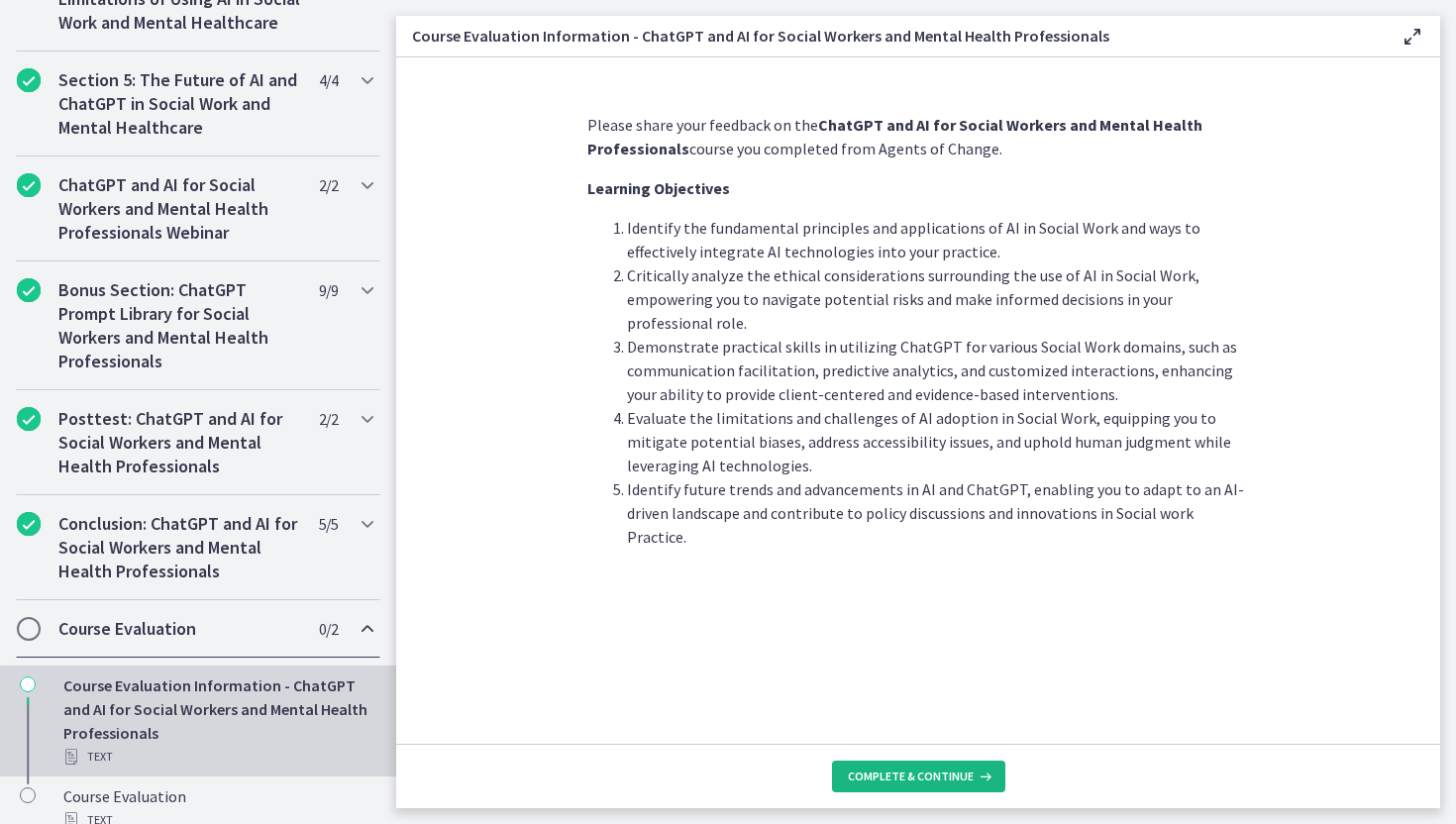 click on "Complete & continue" at bounding box center (918, 776) 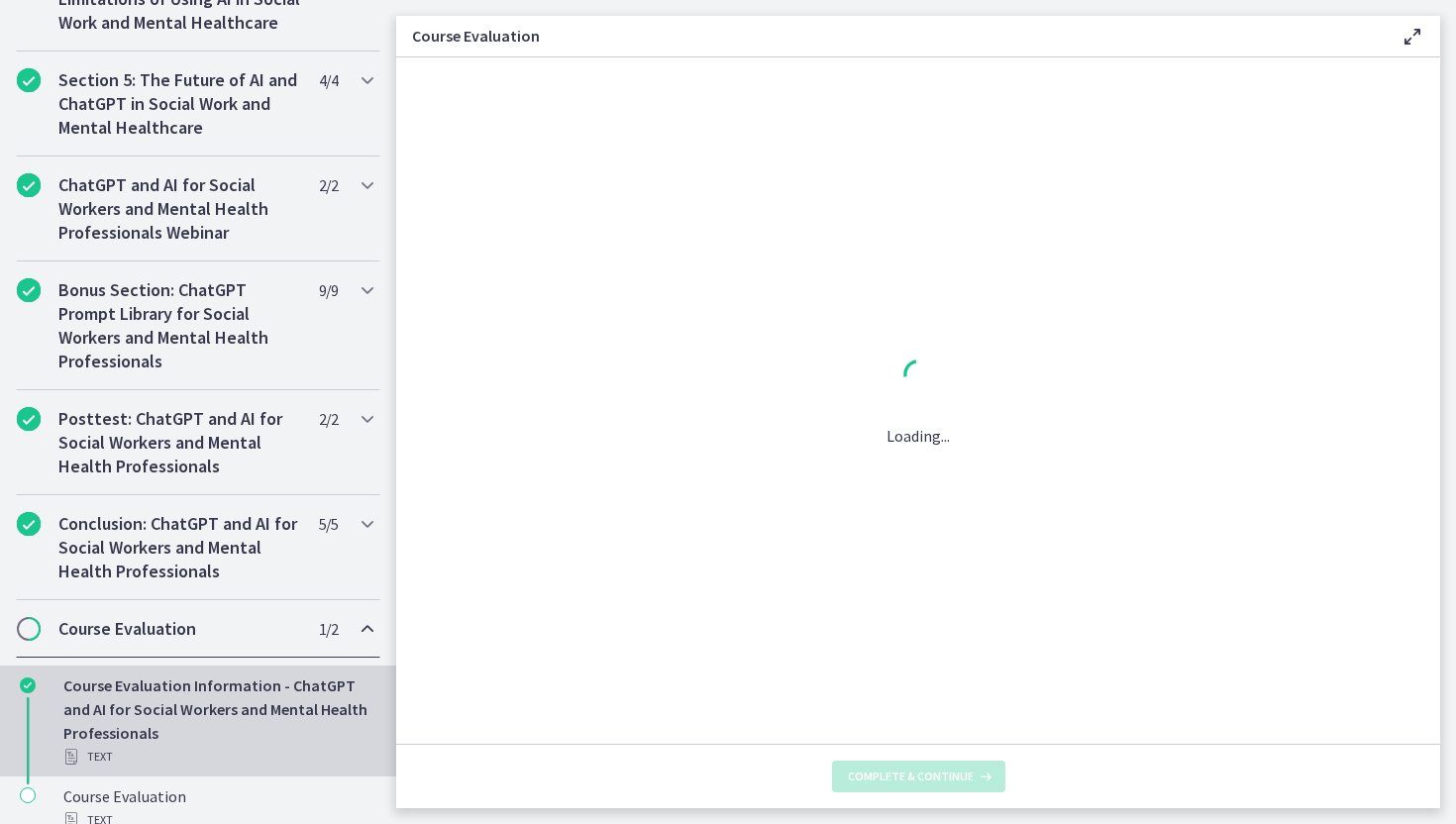 click on "Complete & continue" at bounding box center [910, 776] 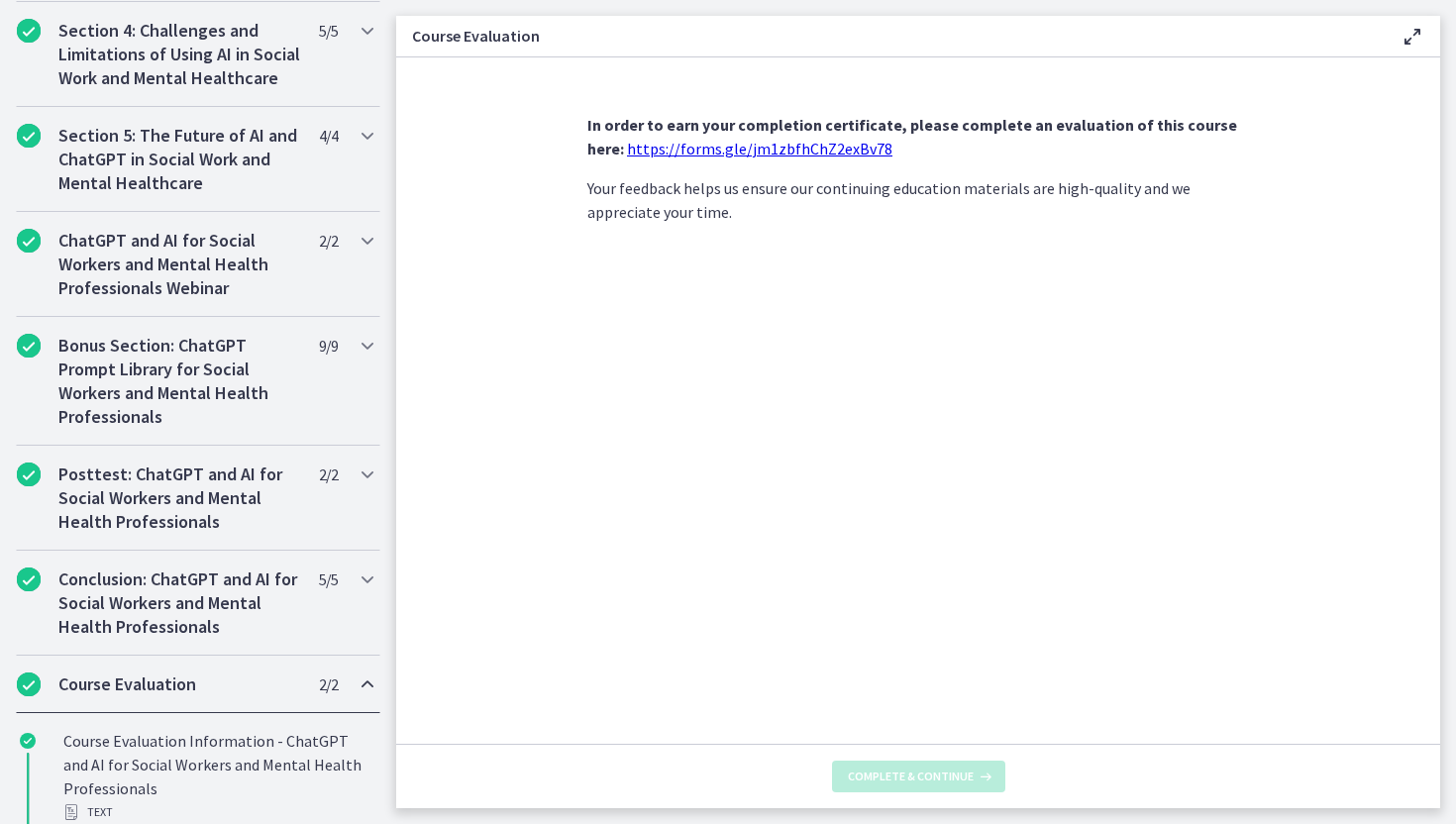 scroll, scrollTop: 951, scrollLeft: 0, axis: vertical 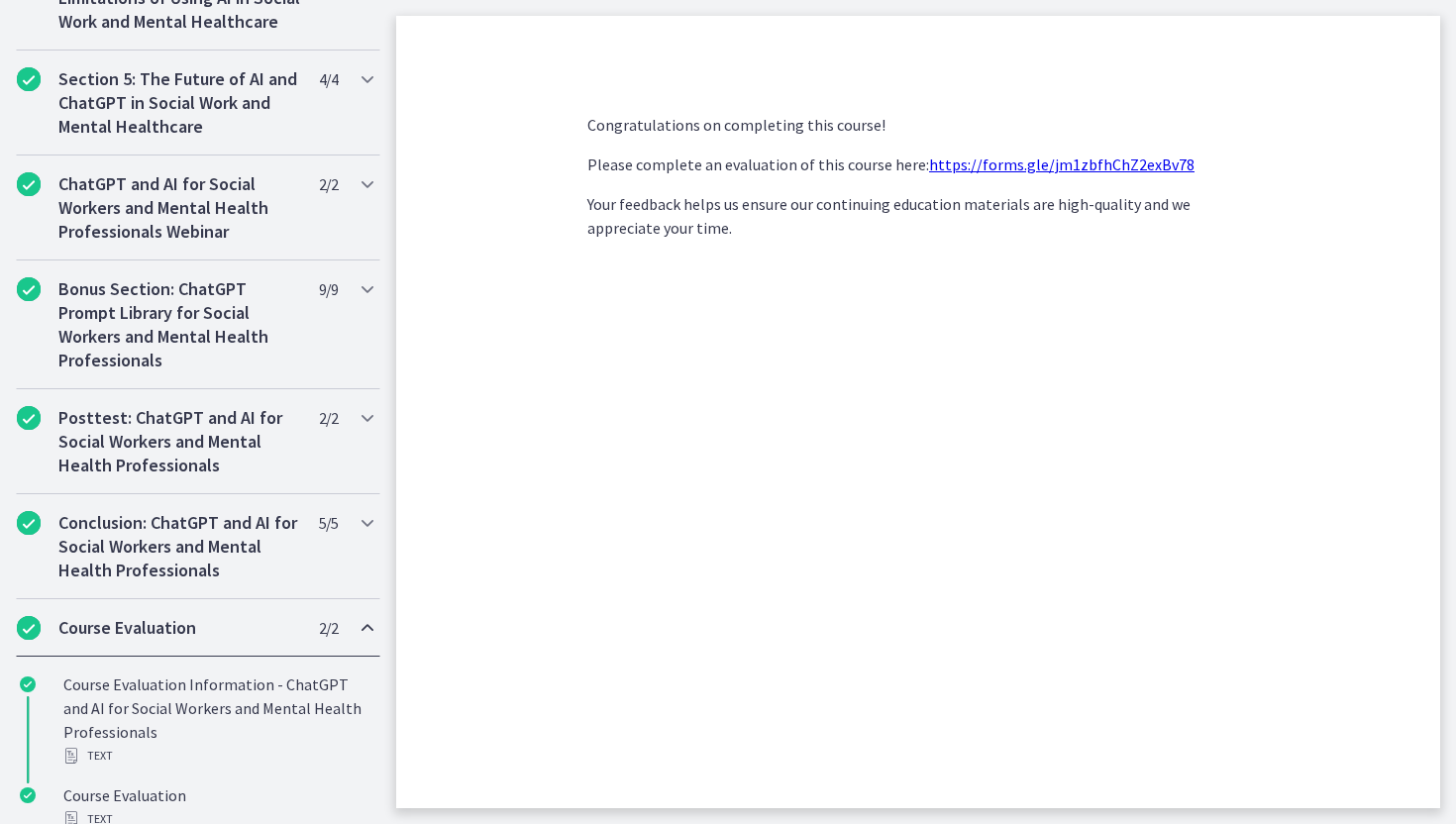 click on "Congratulations on completing this course! Please complete an evaluation of this course here:  https://forms.gle/jm1zbfhChZ2exBv78   Your feedback helps us ensure our continuing education materials are high-quality and we appreciate your time." 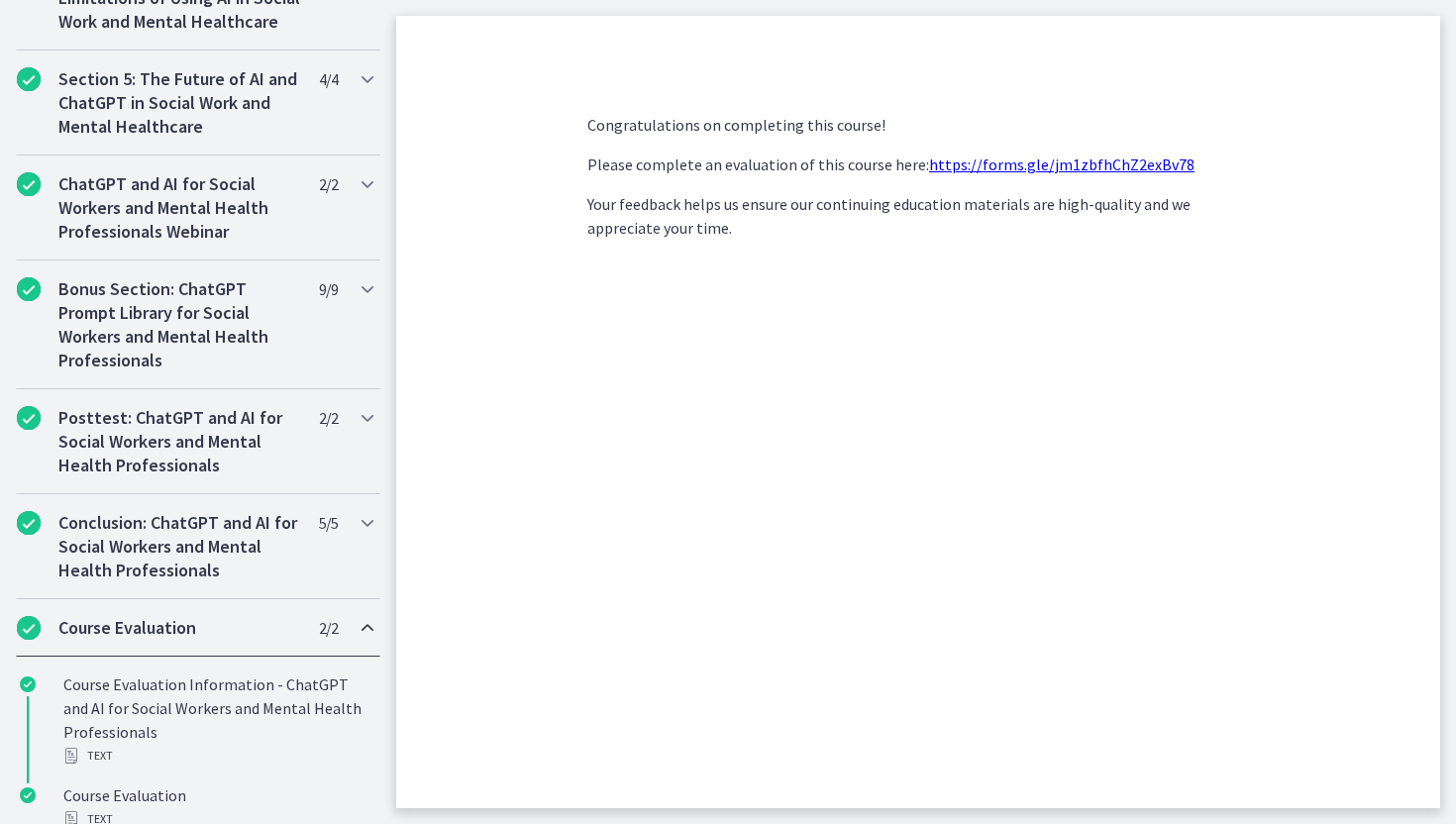 click on "https://forms.gle/jm1zbfhChZ2exBv78" at bounding box center (1062, 164) 